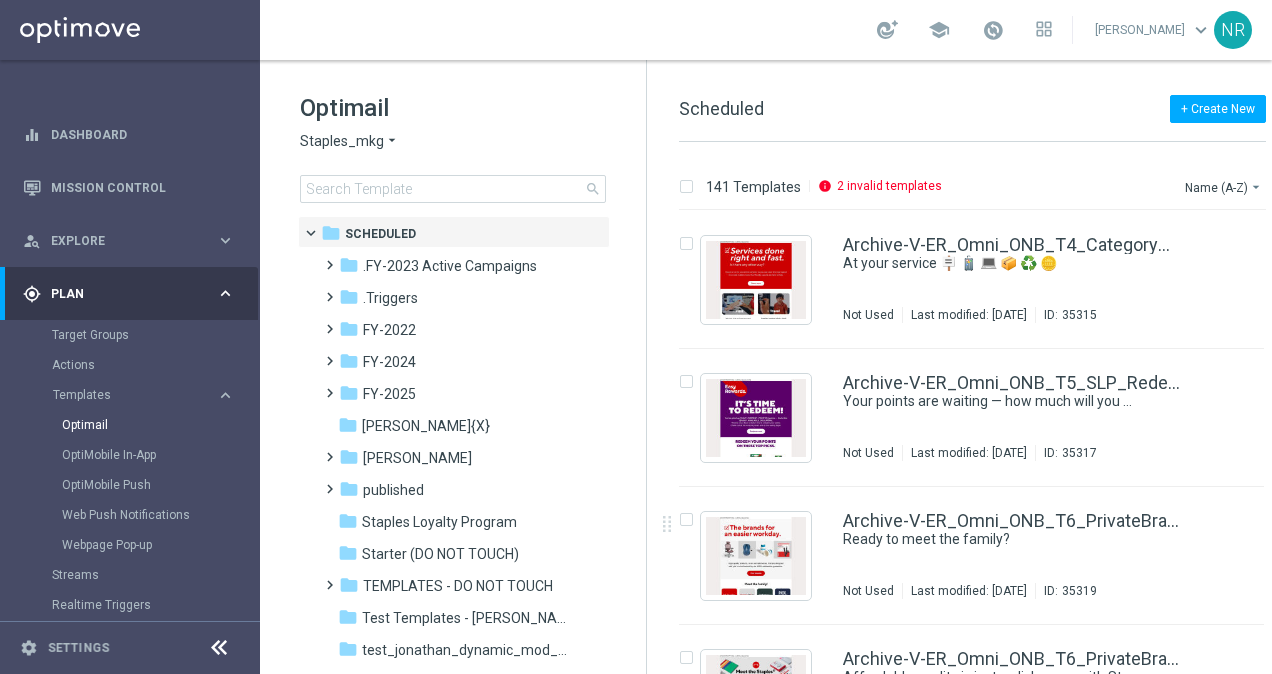 scroll, scrollTop: 0, scrollLeft: 0, axis: both 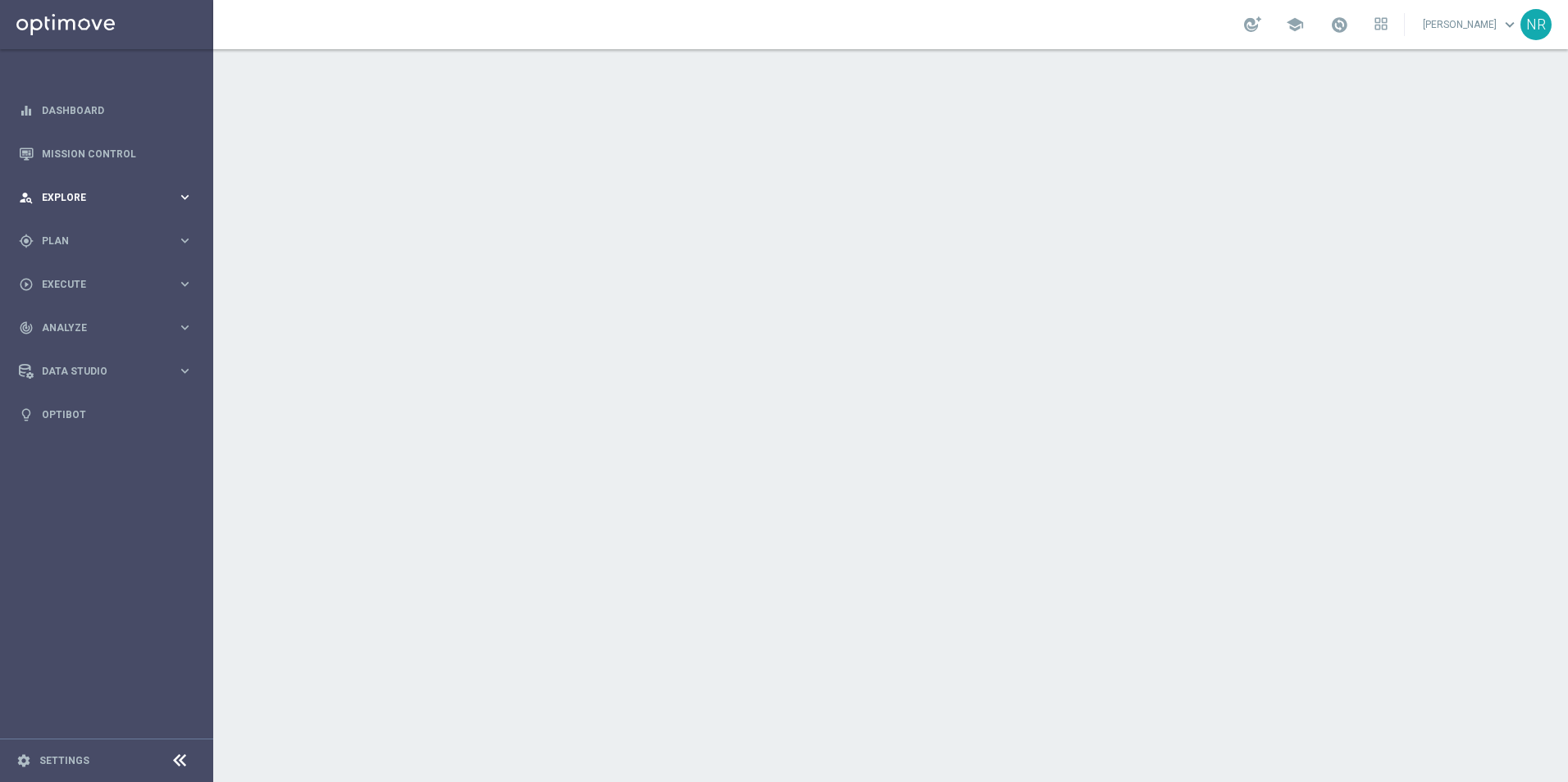 click on "Explore" at bounding box center [109, 198] 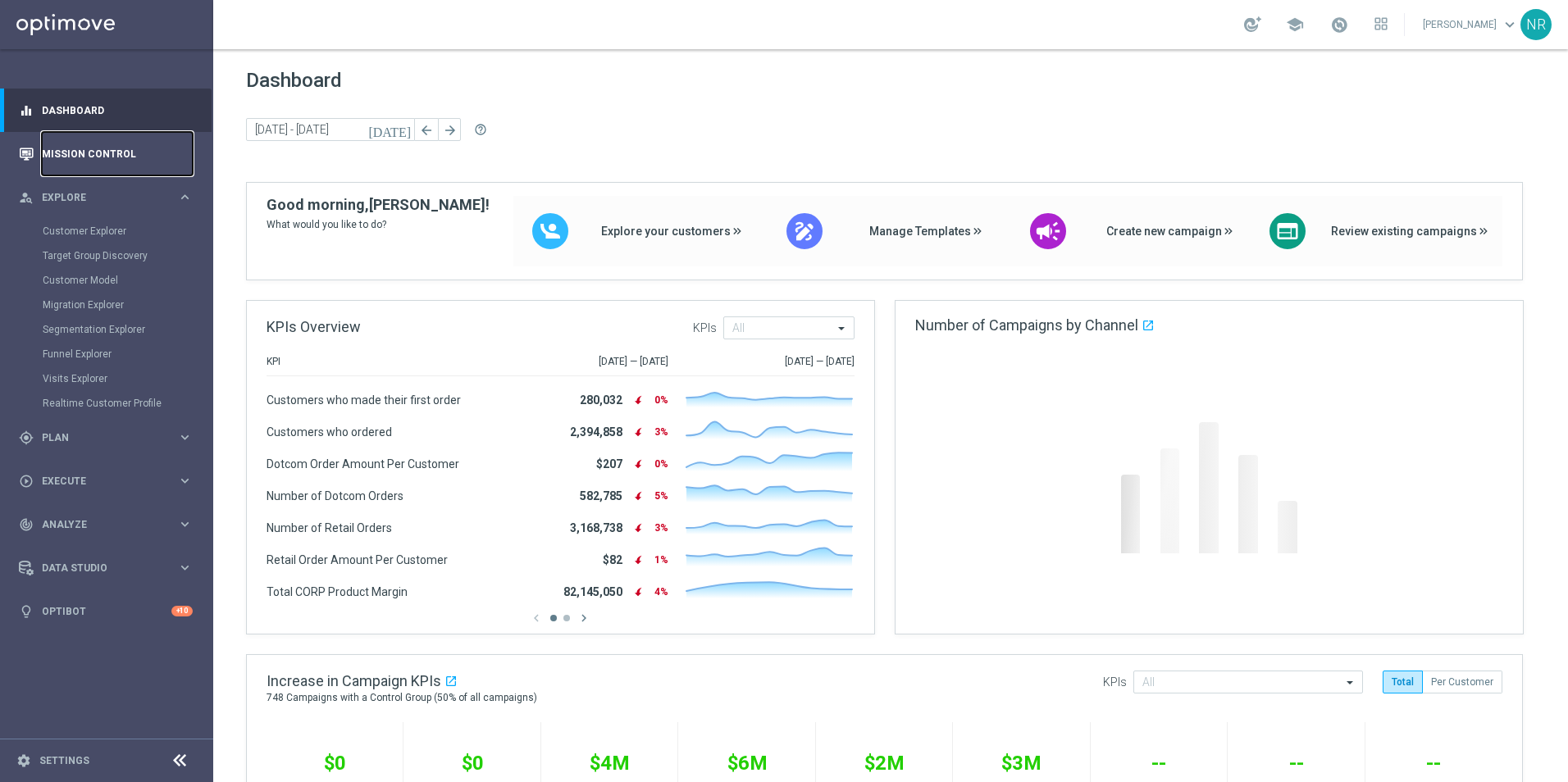 click on "Mission Control" at bounding box center [117, 153] 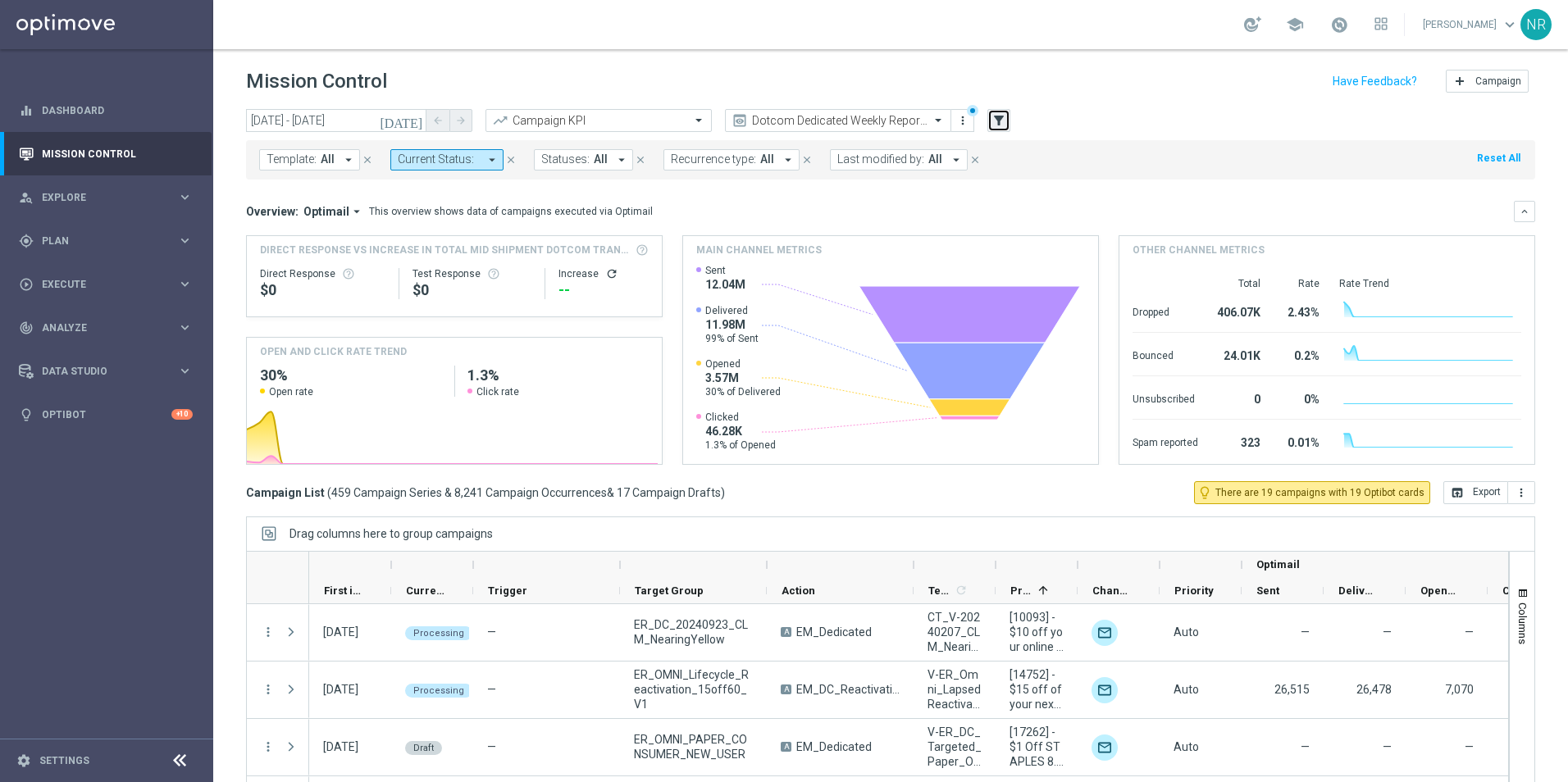 click on "filter_alt" at bounding box center (999, 120) 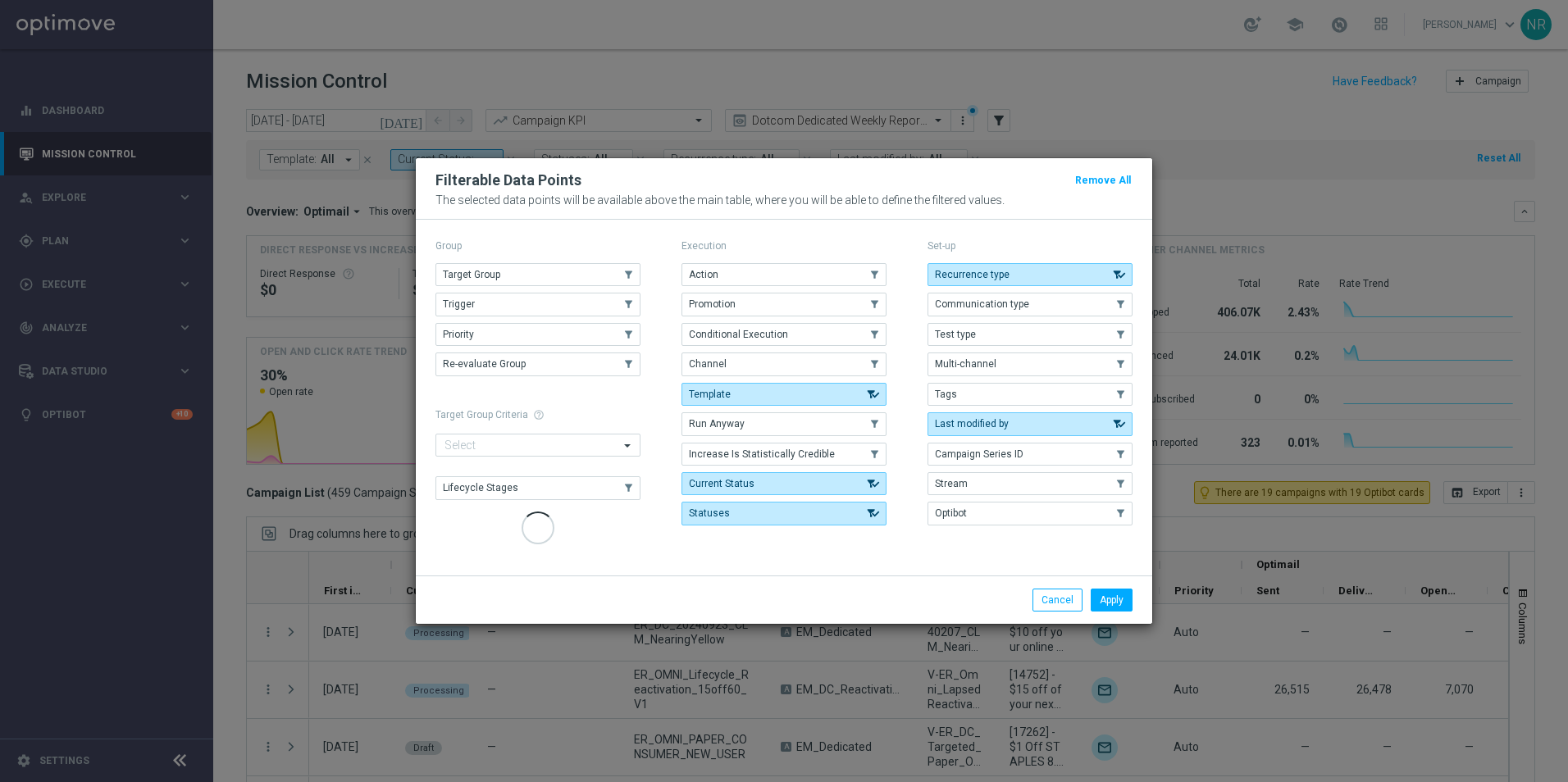 click on "Group" at bounding box center (538, 246) 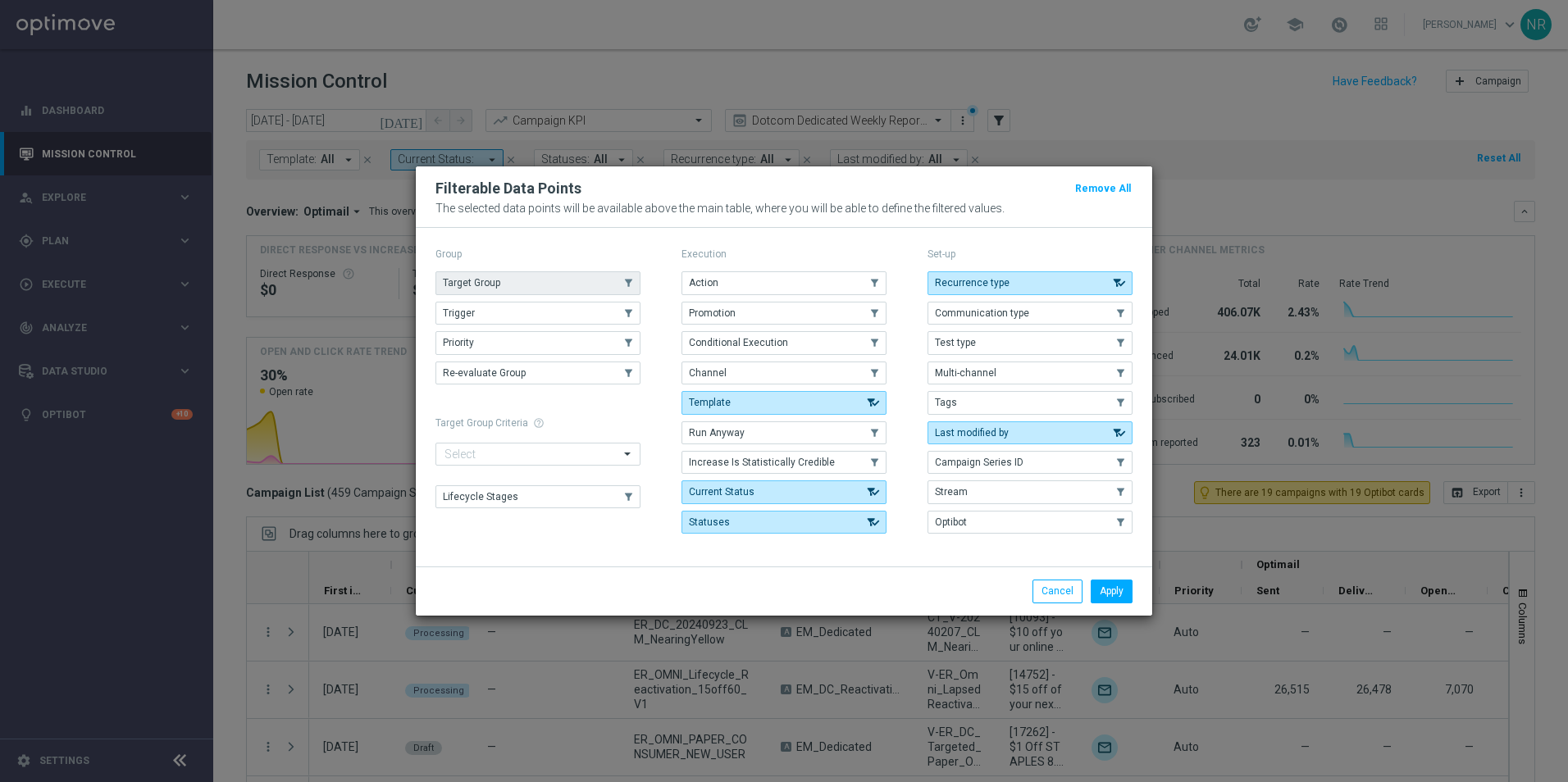 click on "Target Group" at bounding box center [538, 283] 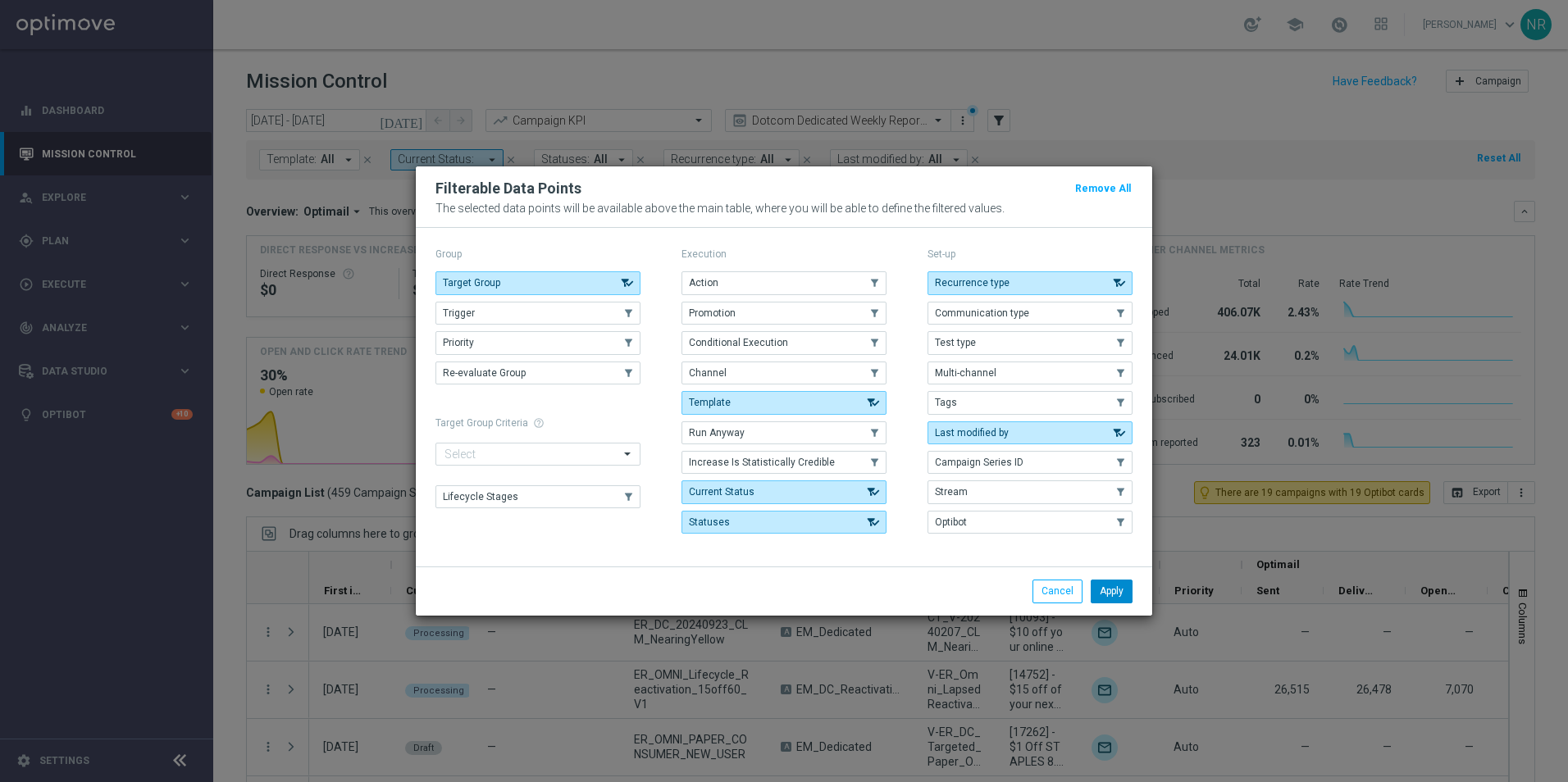 click on "Apply" at bounding box center [1111, 591] 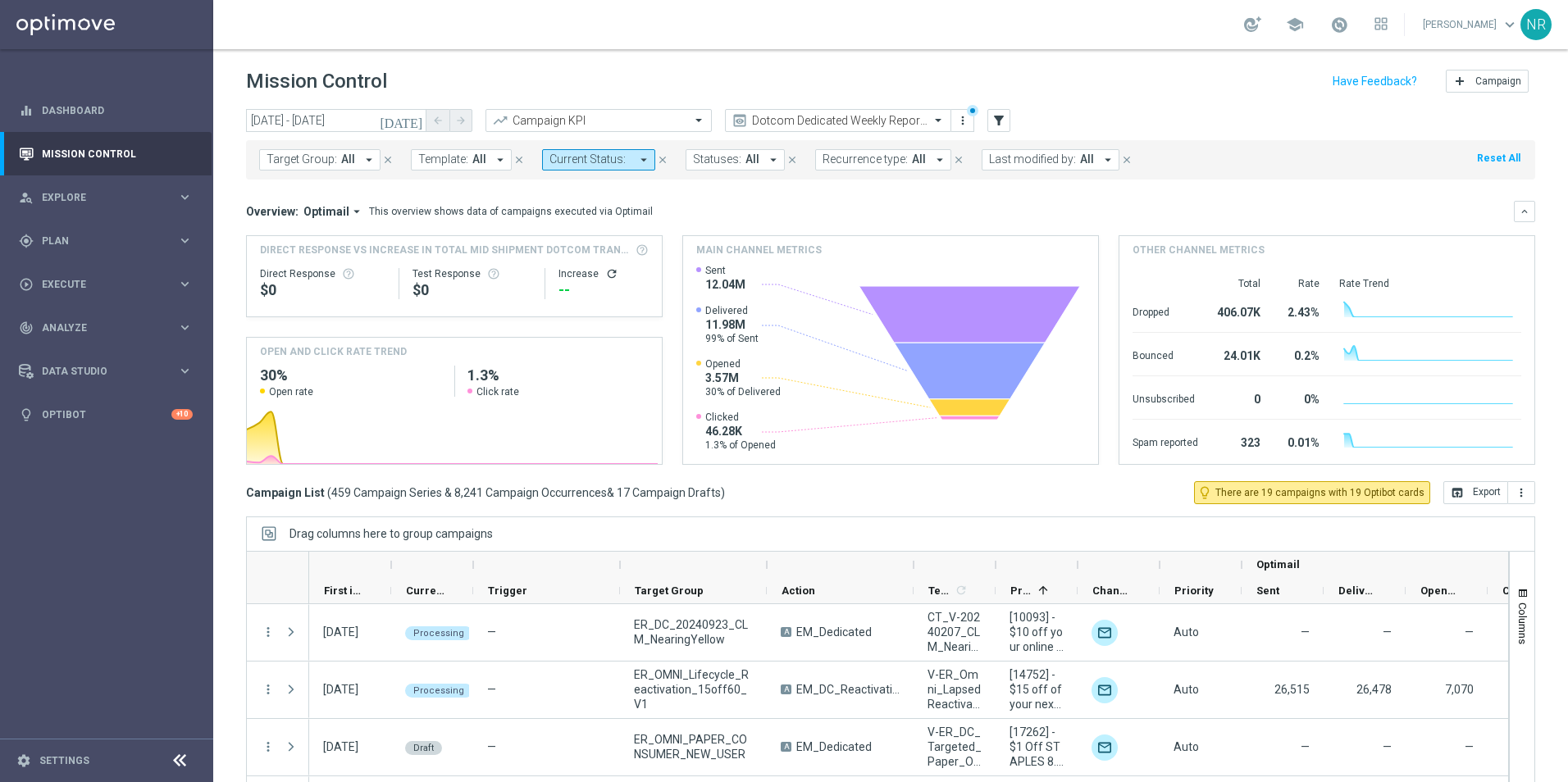click on "Target Group:
All
arrow_drop_down" at bounding box center (320, 160) 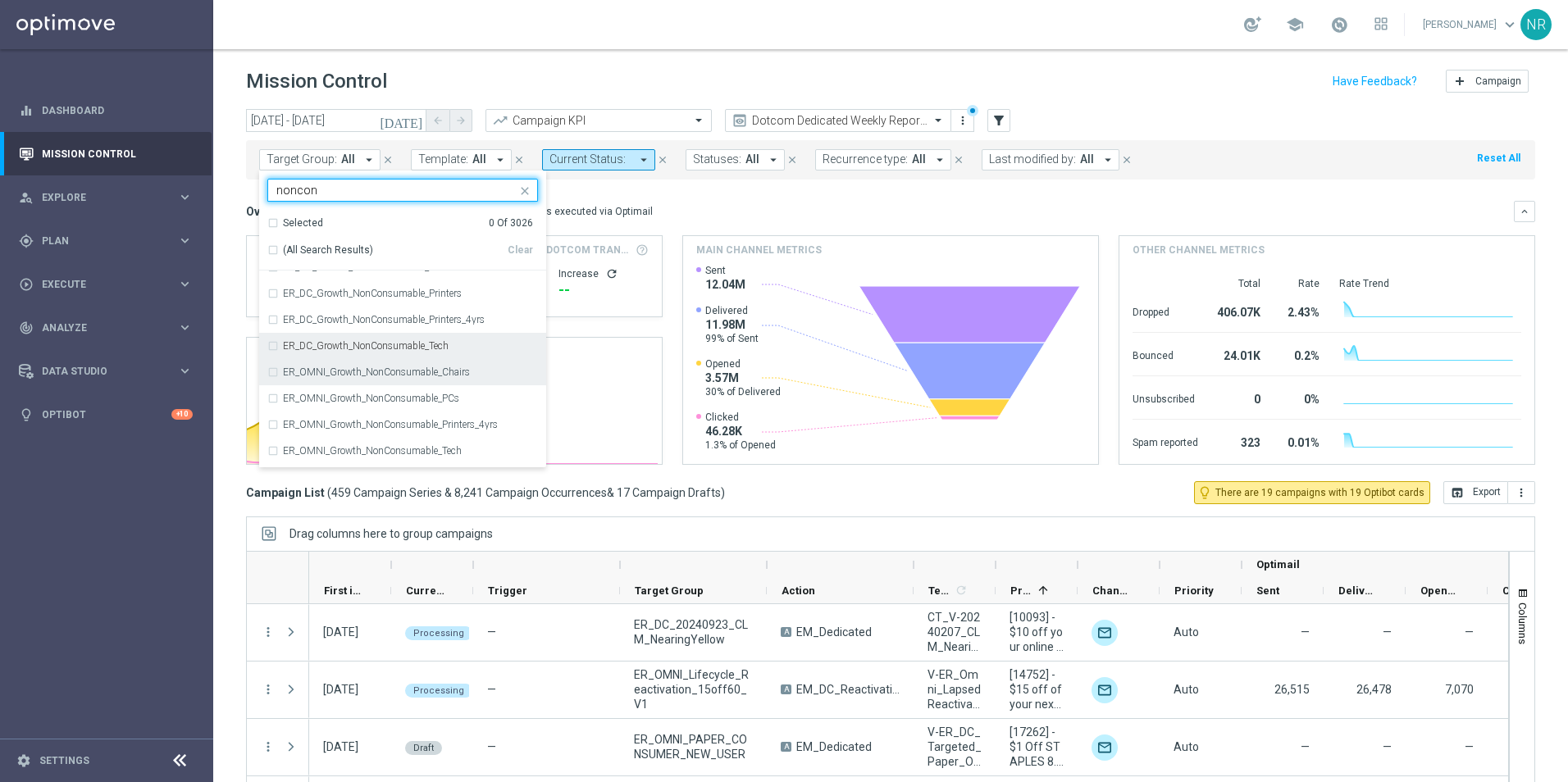 scroll, scrollTop: 66, scrollLeft: 0, axis: vertical 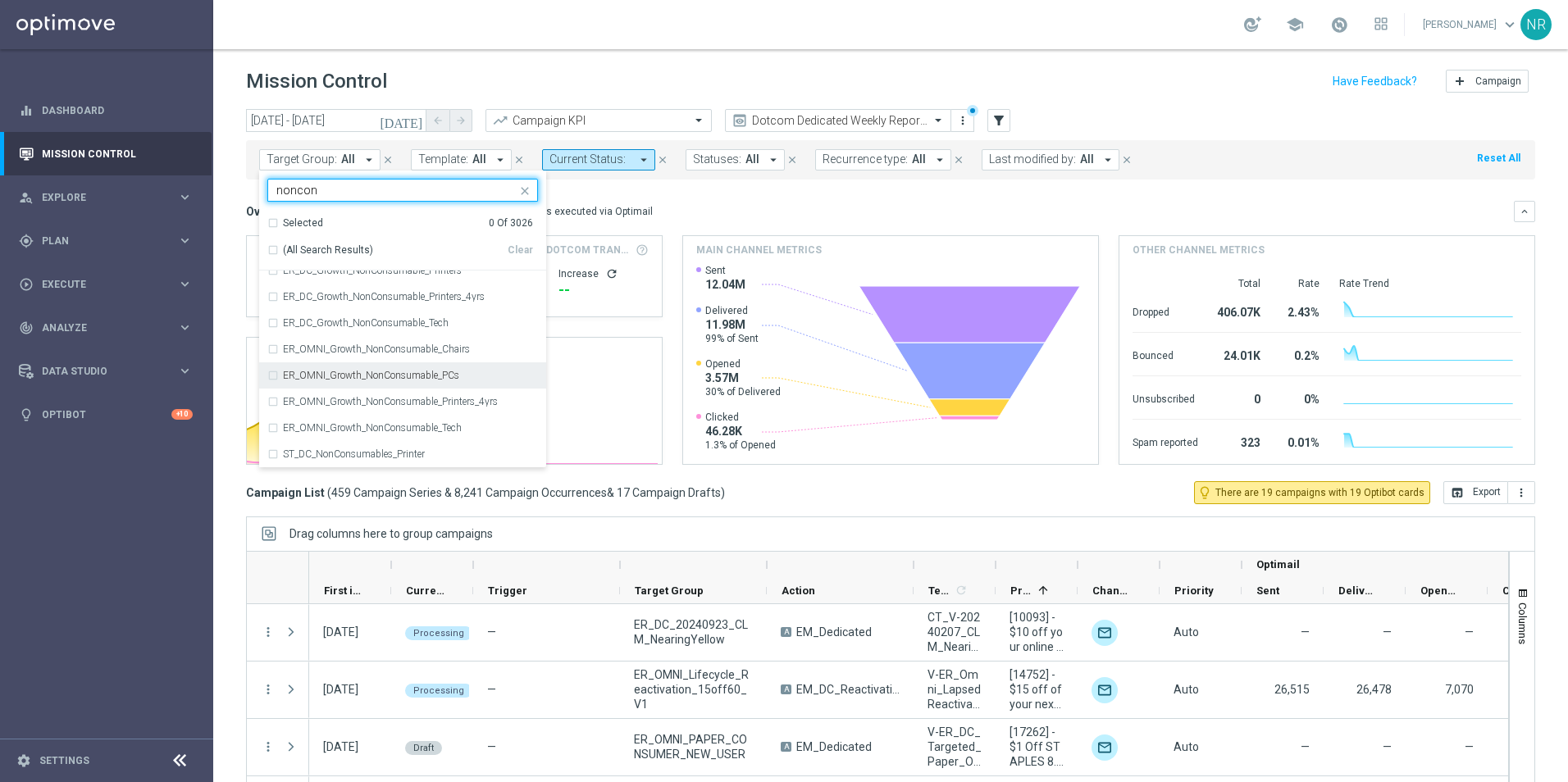 click on "ER_OMNI_Growth_NonConsumable_PCs" at bounding box center (403, 375) 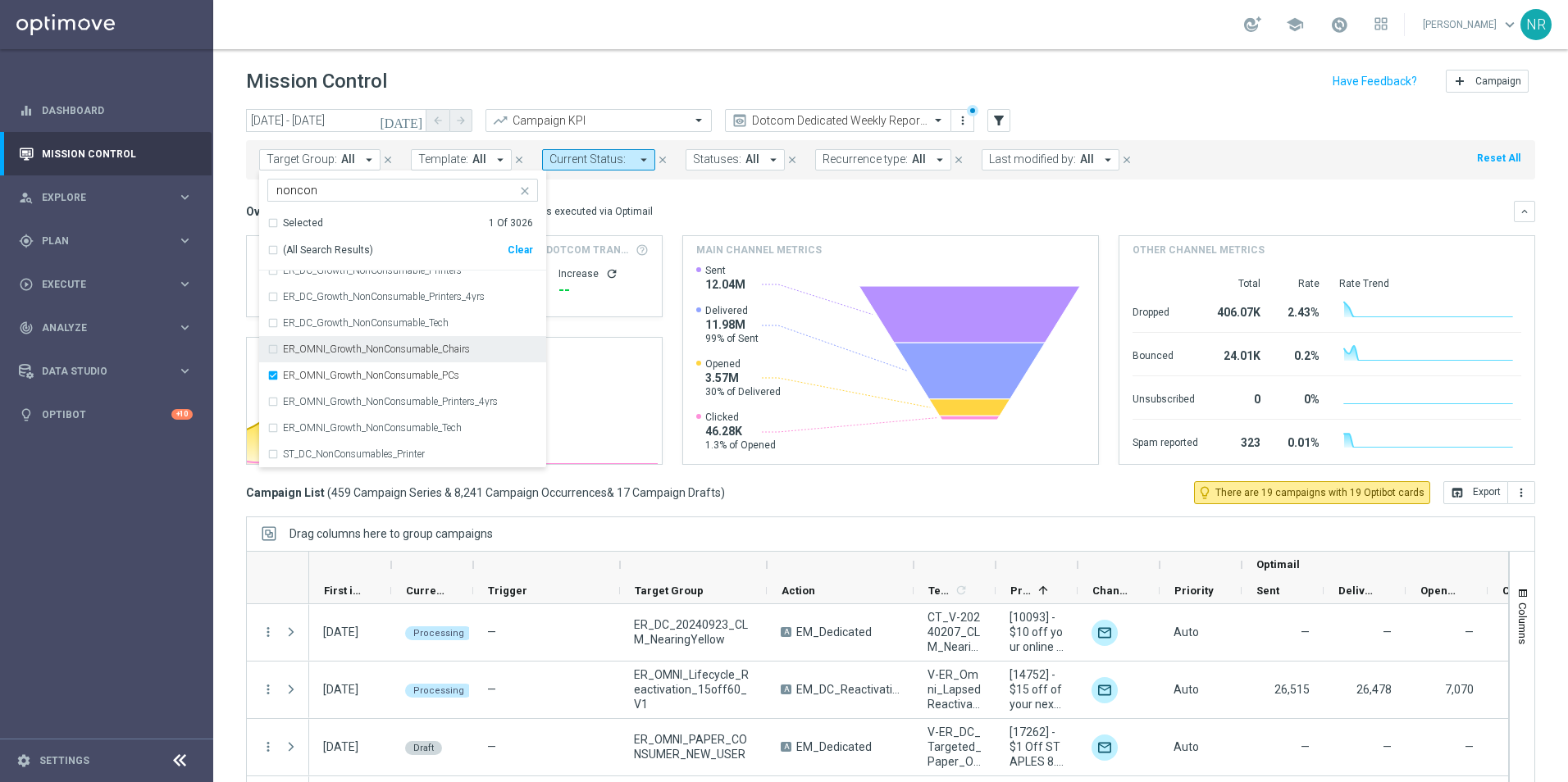 click on "Overview:
Optimail
arrow_drop_down
This overview shows data of campaigns executed via Optimail" 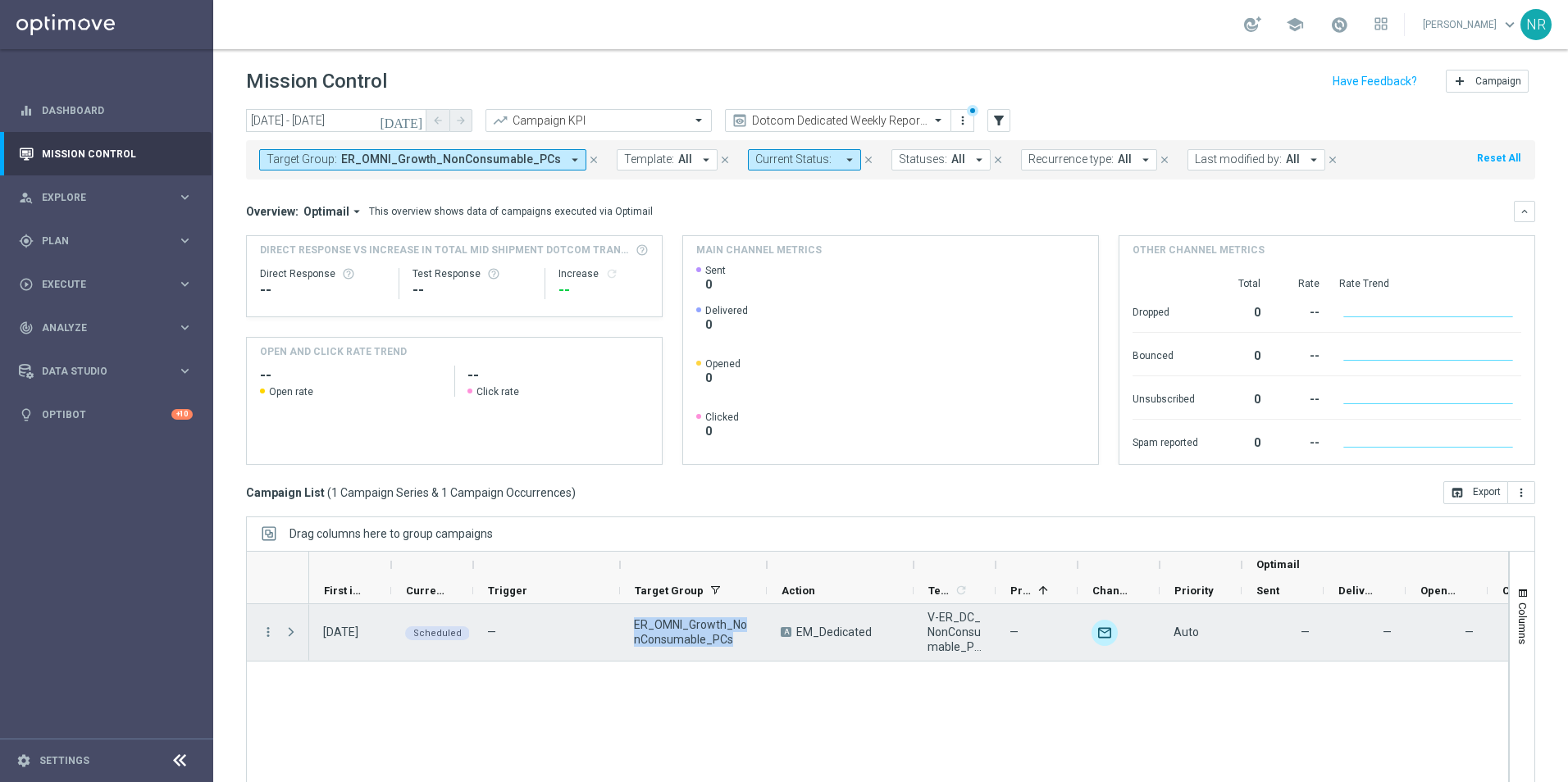 drag, startPoint x: 735, startPoint y: 643, endPoint x: 627, endPoint y: 621, distance: 110.21797 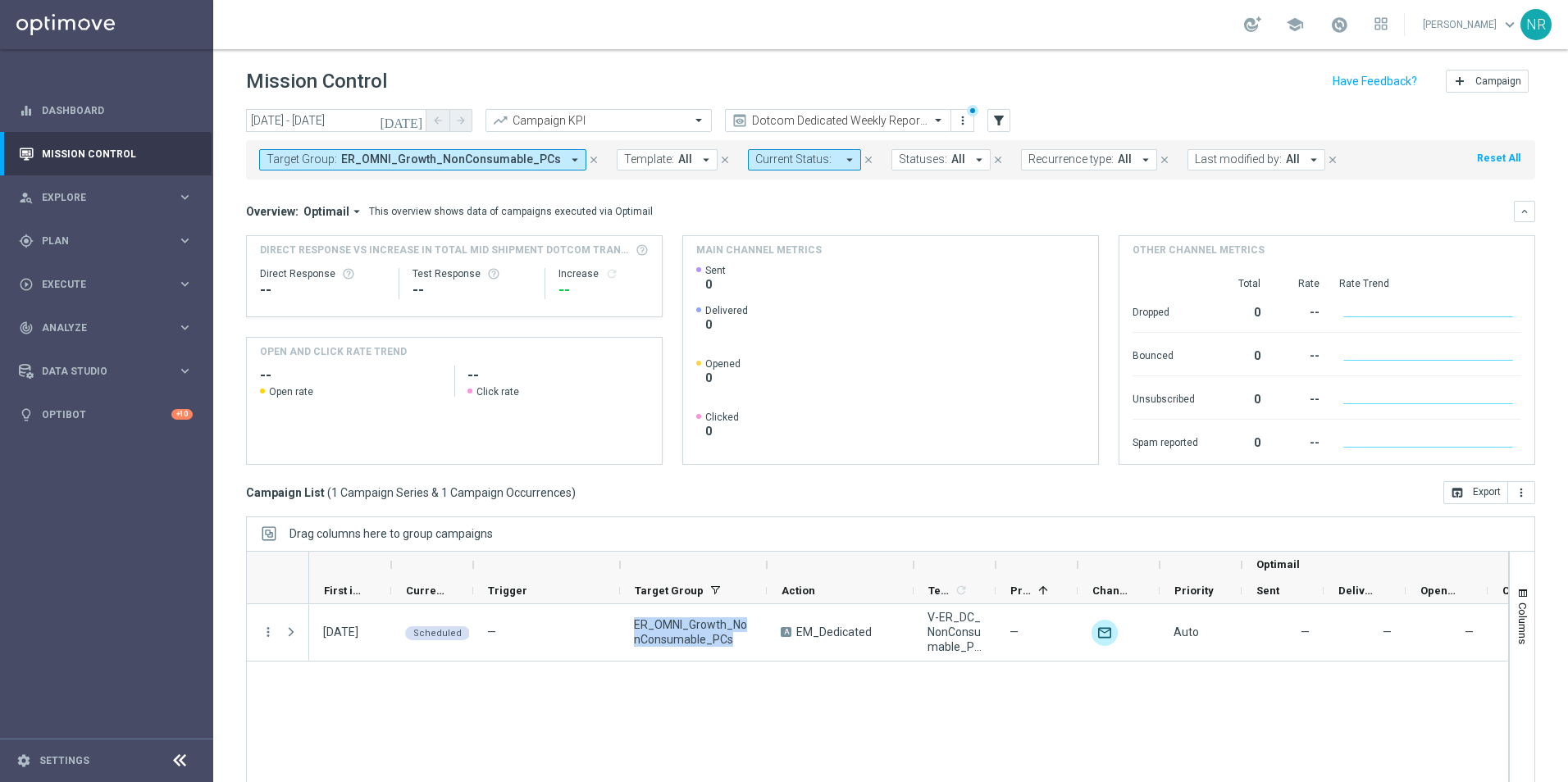 drag, startPoint x: 626, startPoint y: 621, endPoint x: 648, endPoint y: 628, distance: 23.086793 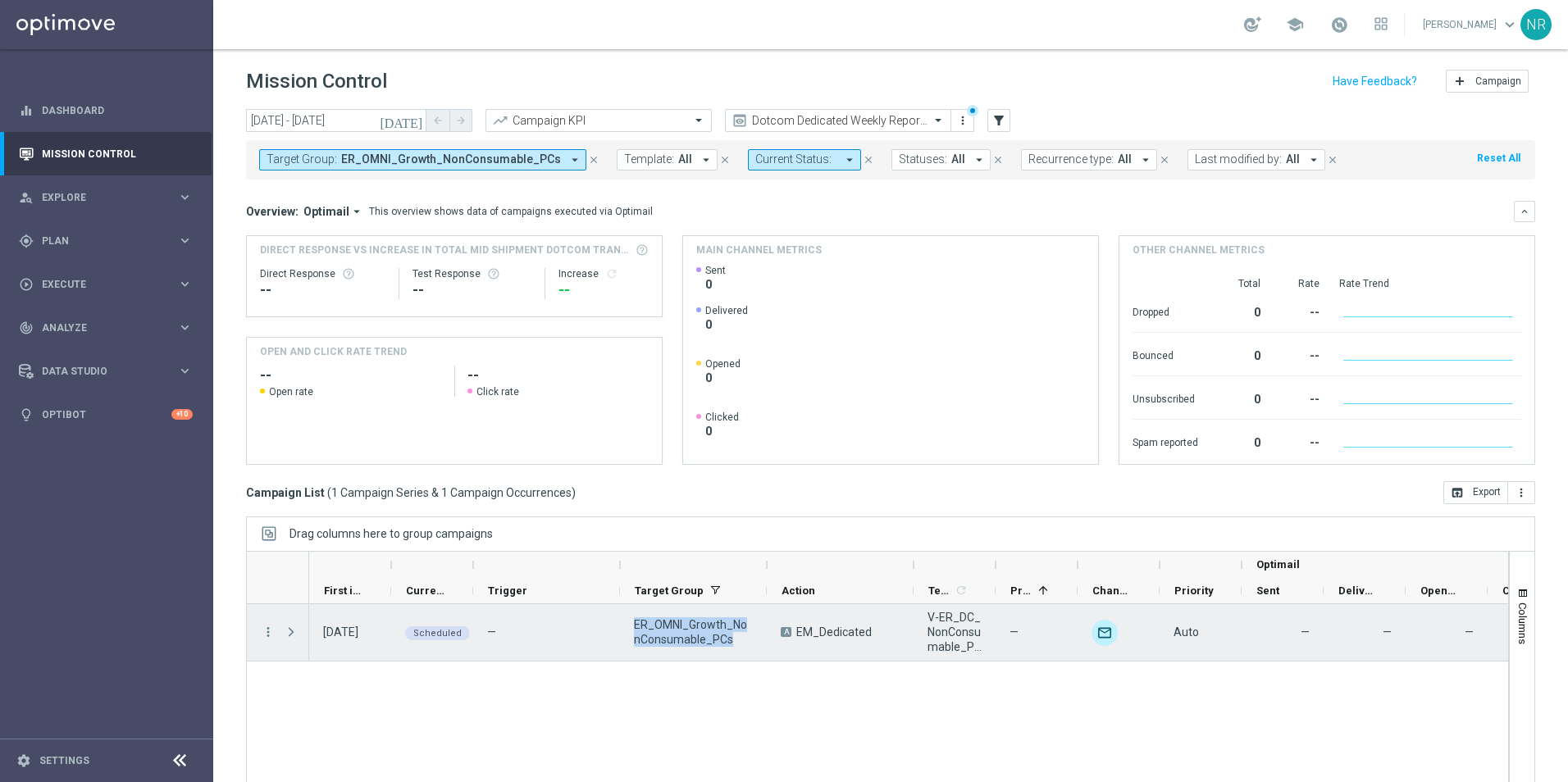 copy on "ER_OMNI_Growth_NonConsumable_PCs" 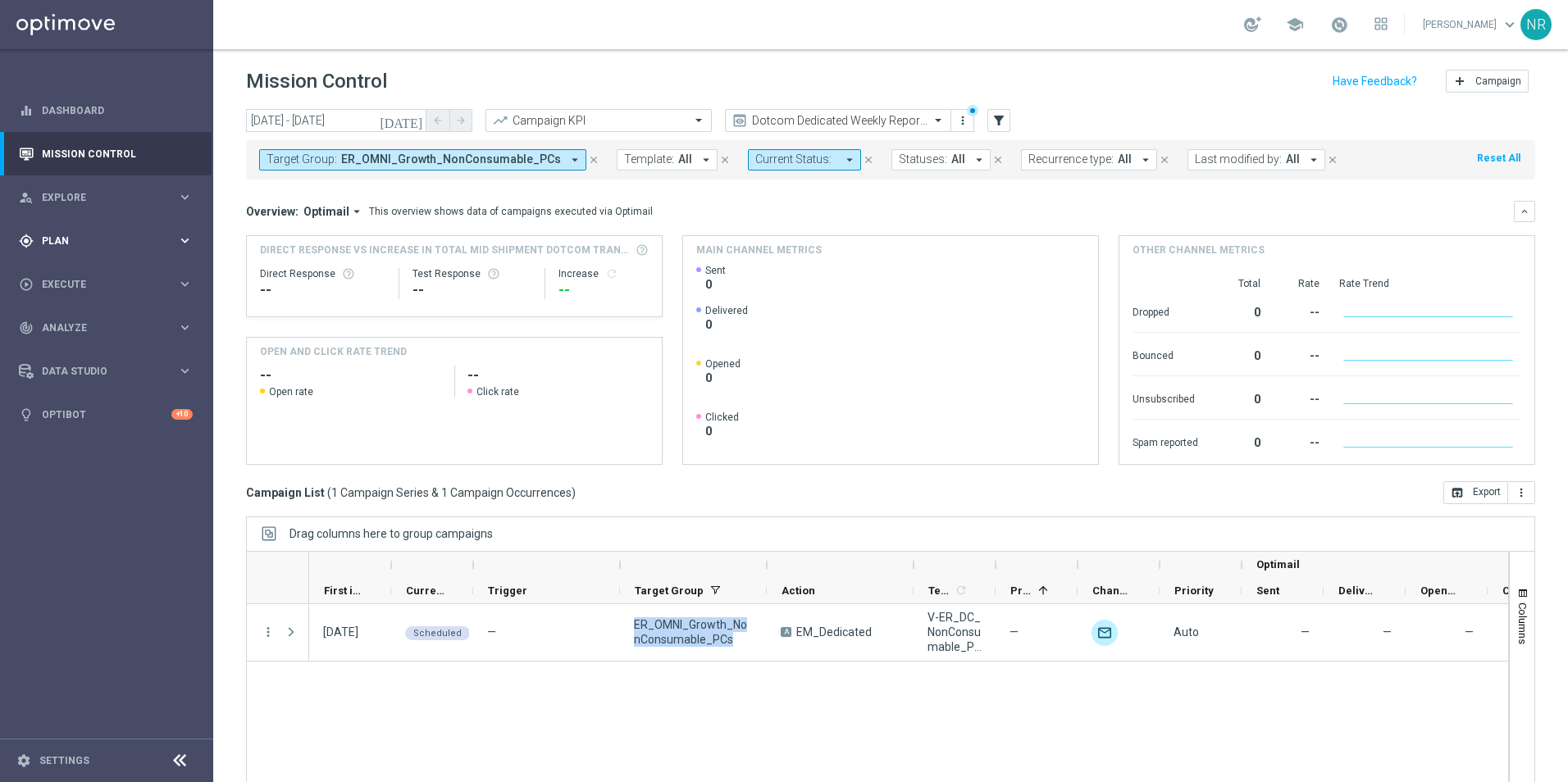 click on "gps_fixed
Plan
keyboard_arrow_right" at bounding box center (106, 240) 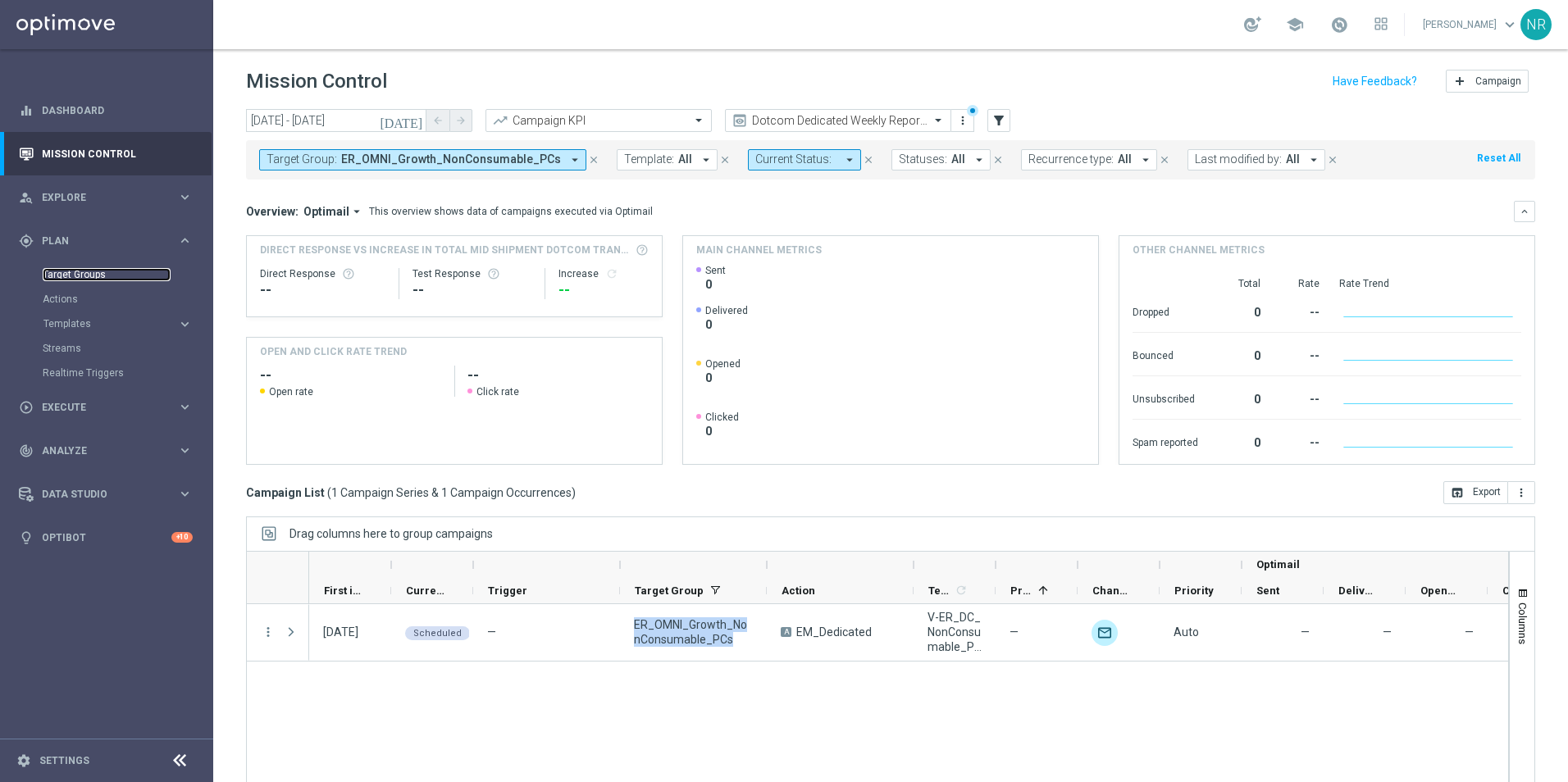 click on "Target Groups" at bounding box center (107, 275) 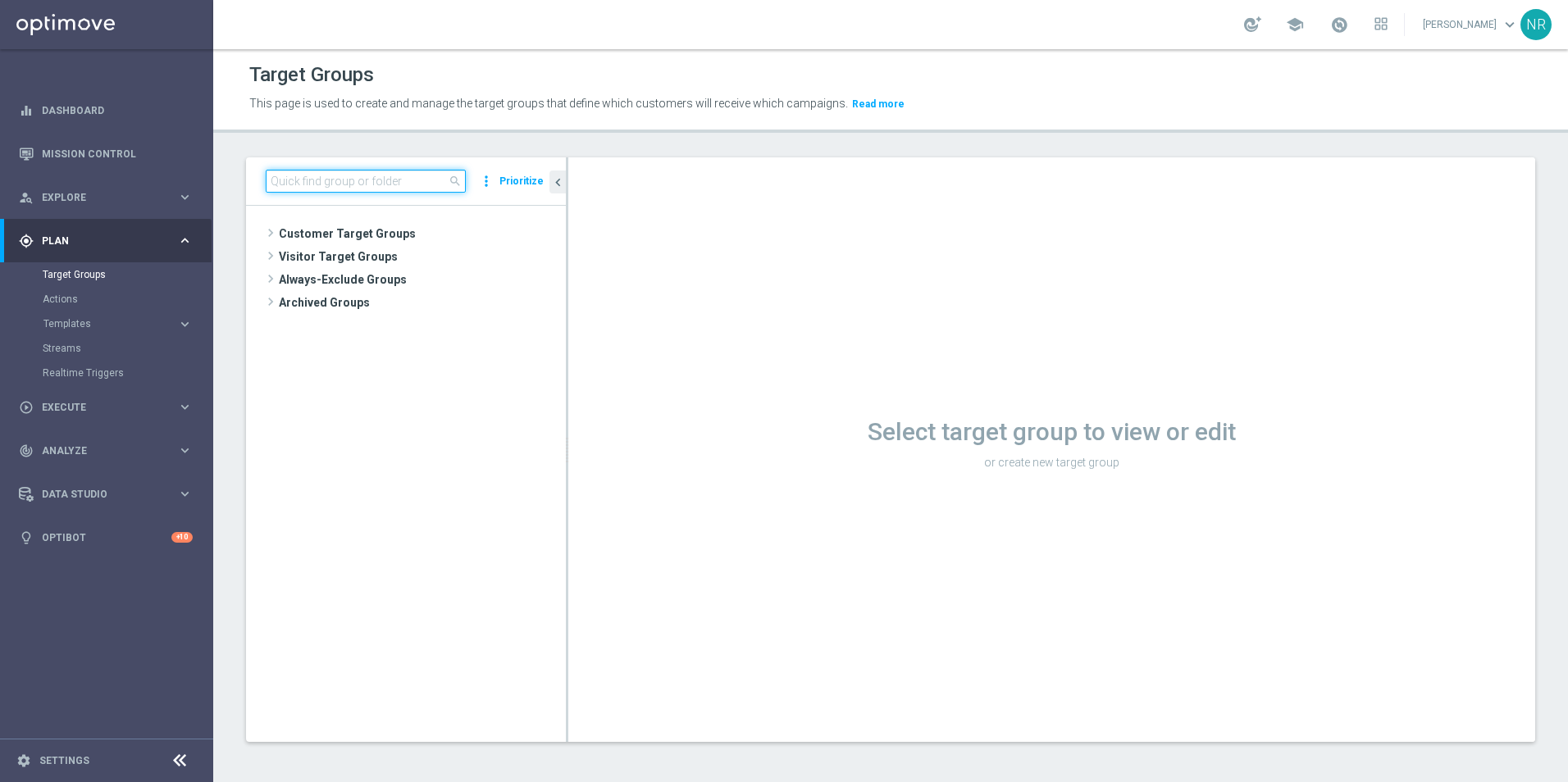 click at bounding box center [366, 181] 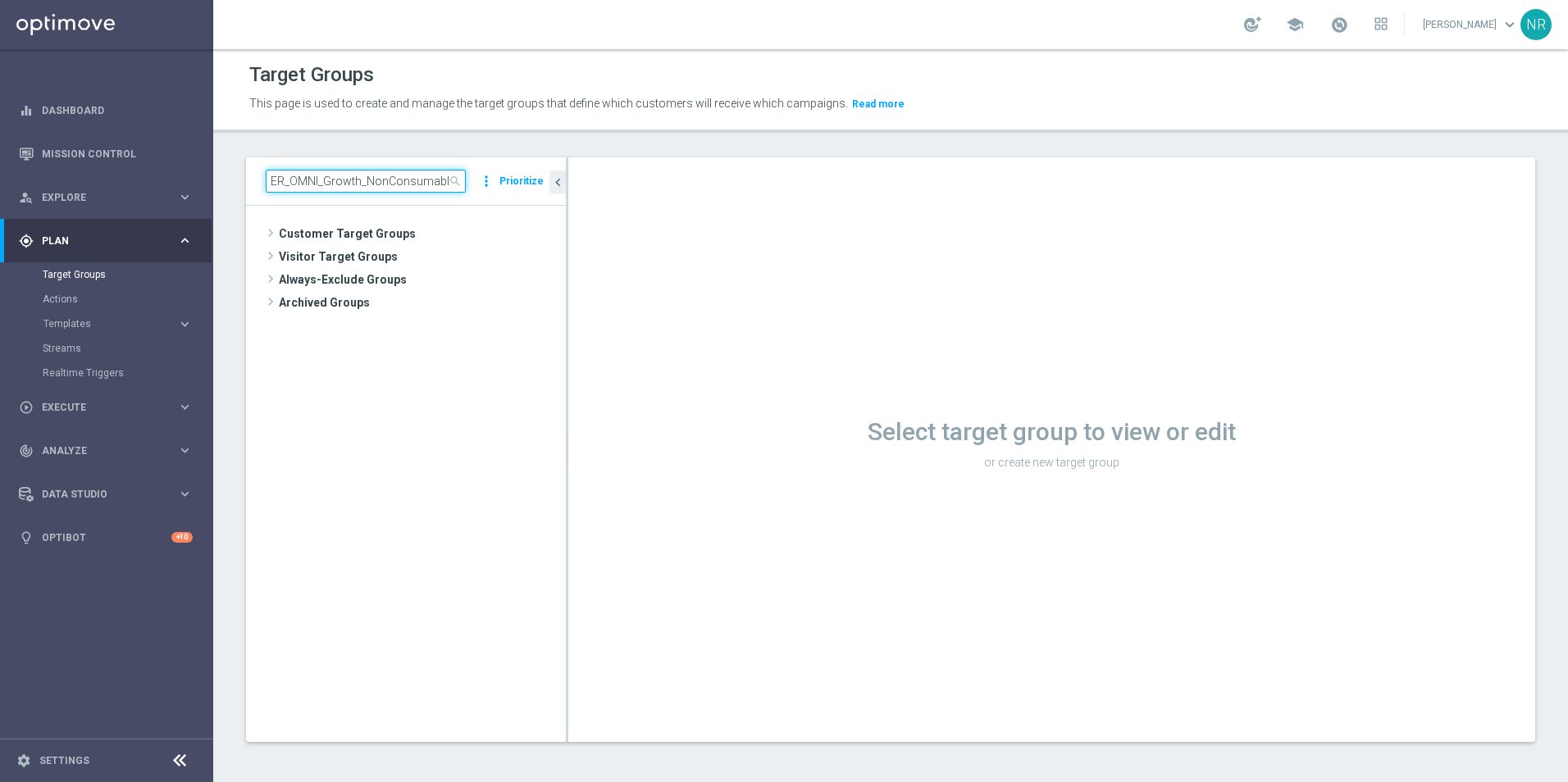 scroll, scrollTop: 0, scrollLeft: 22, axis: horizontal 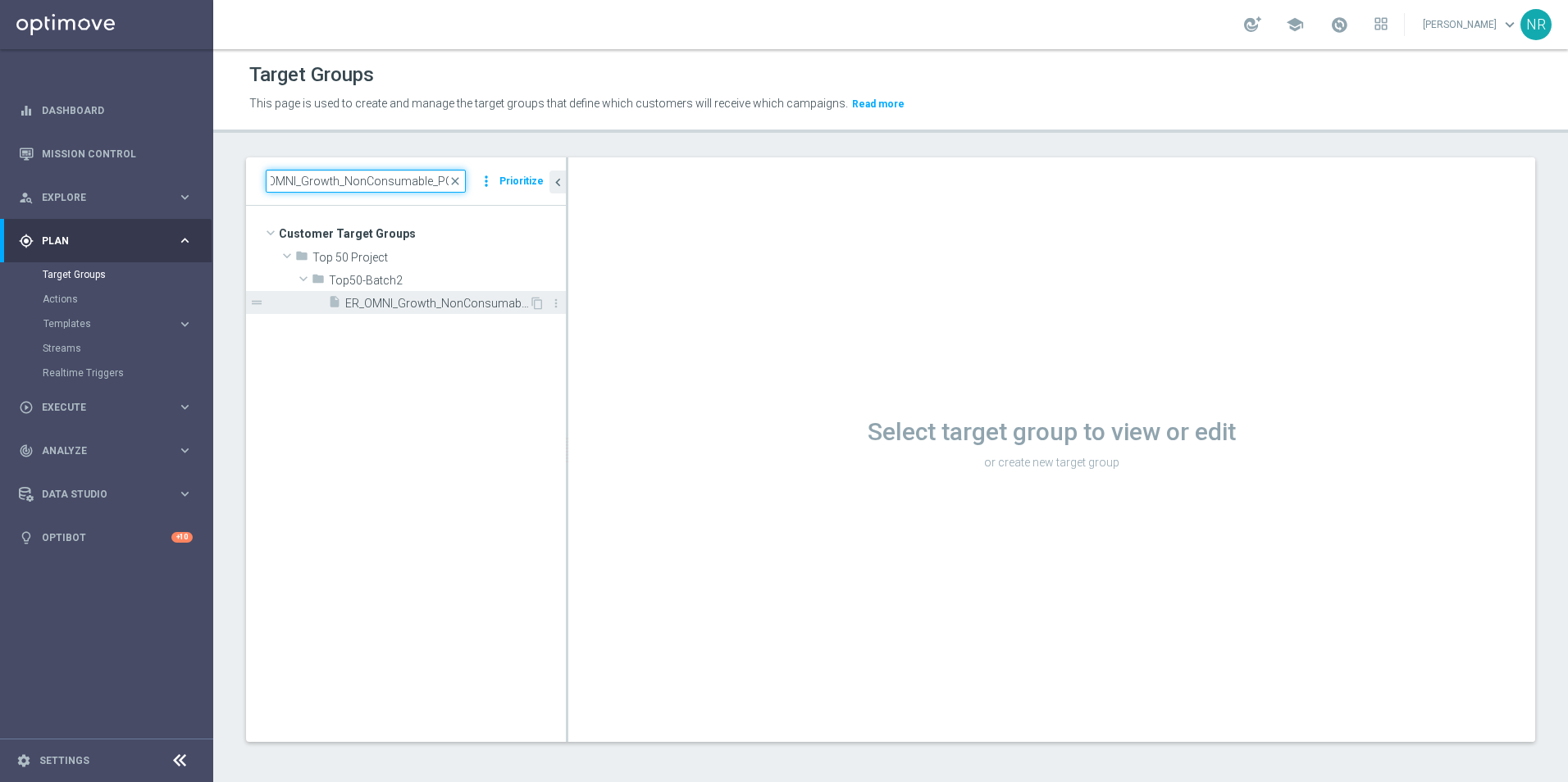 type on "ER_OMNI_Growth_NonConsumable_PCs" 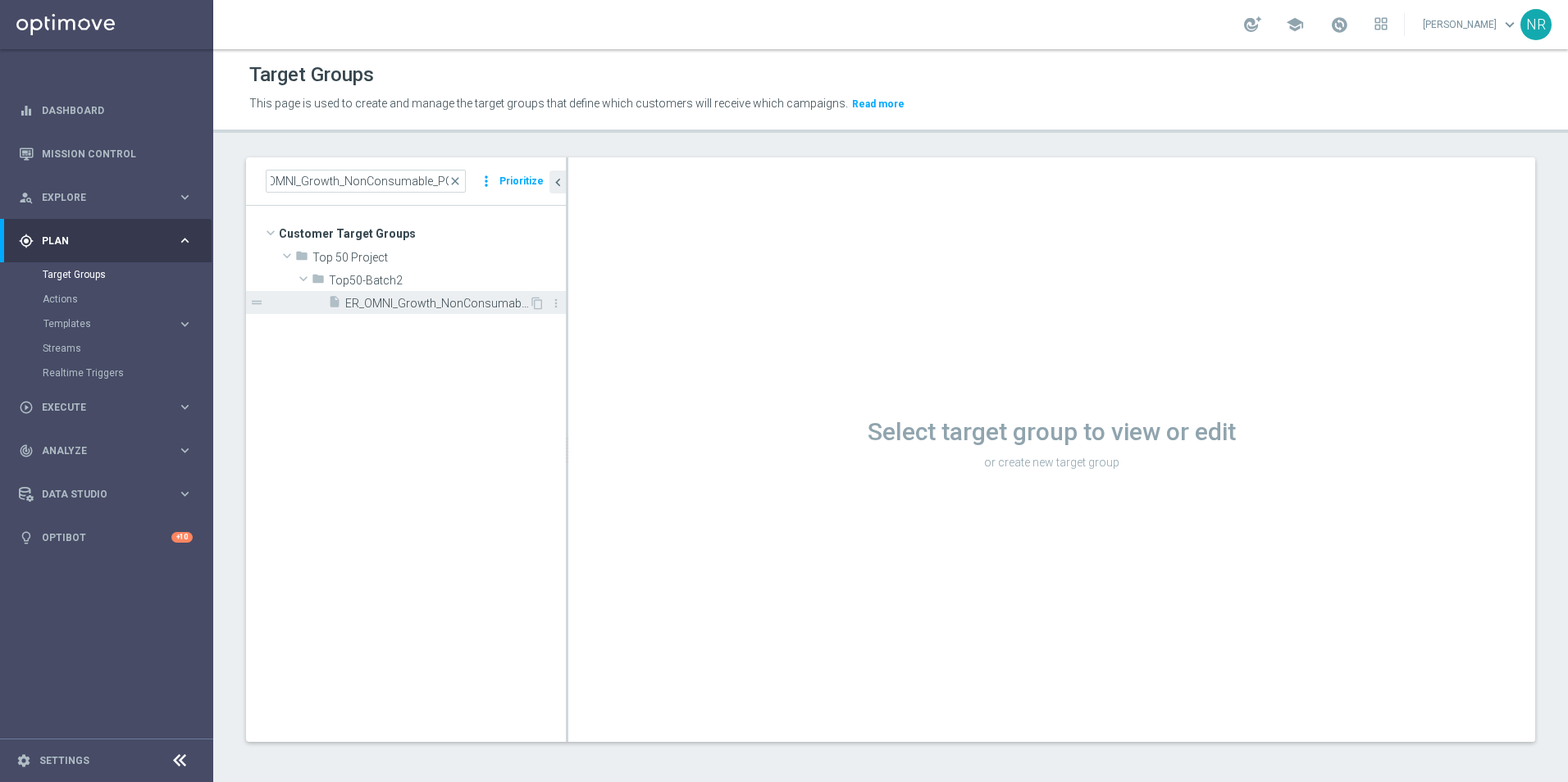click on "ER_OMNI_Growth_NonConsumable_PCs" at bounding box center (437, 303) 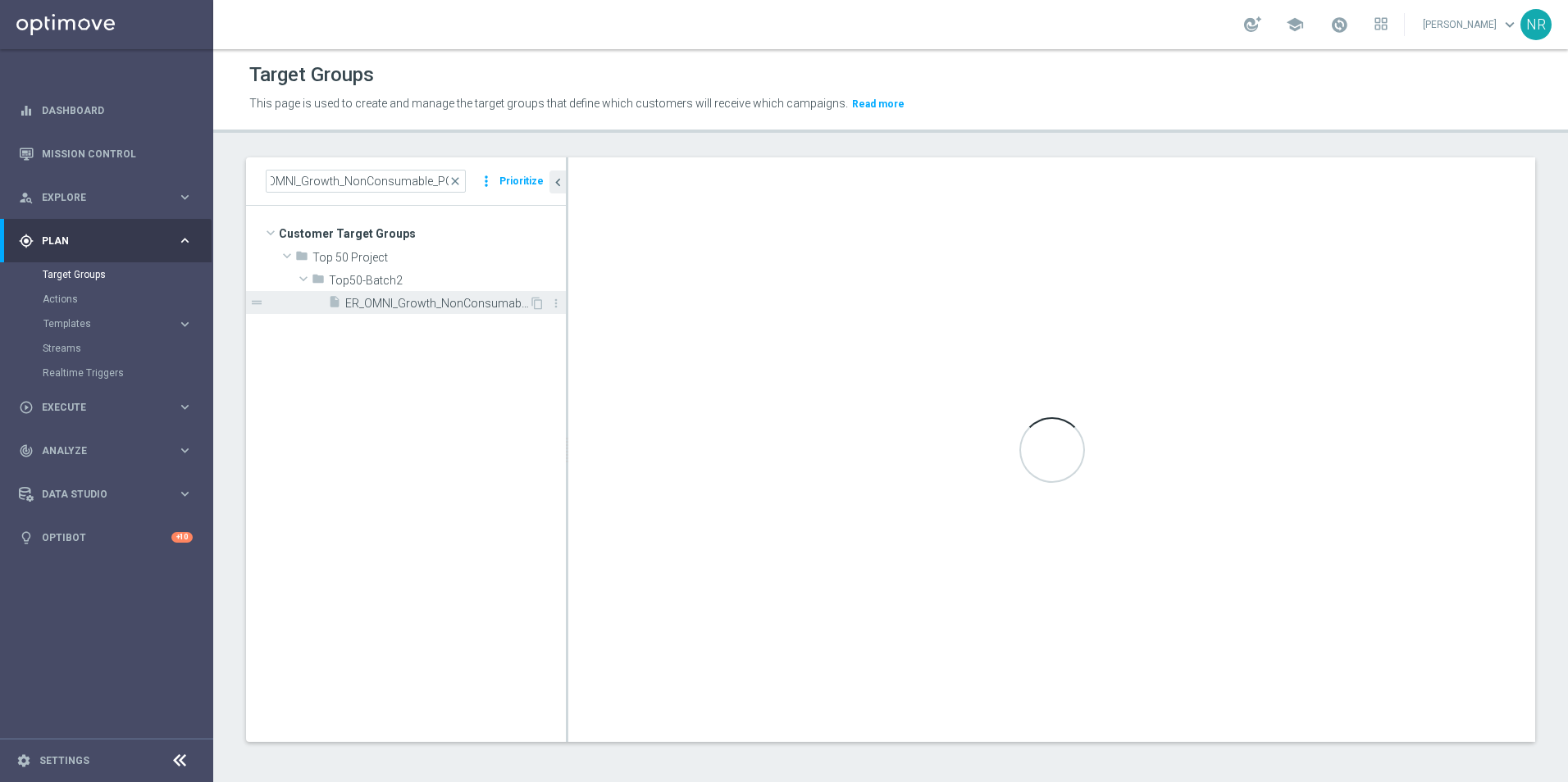 scroll, scrollTop: 0, scrollLeft: 0, axis: both 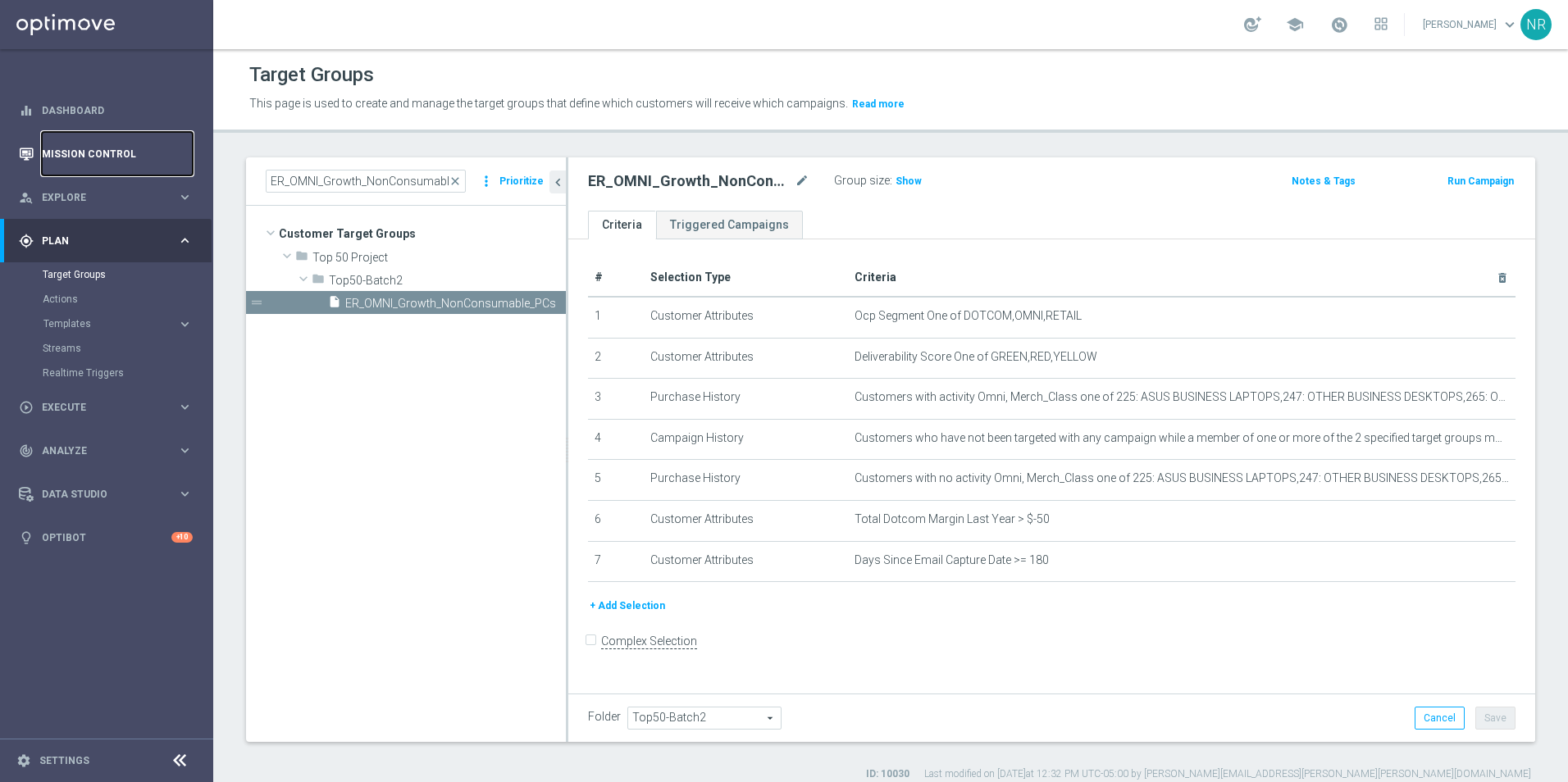 click on "Mission Control" at bounding box center (117, 153) 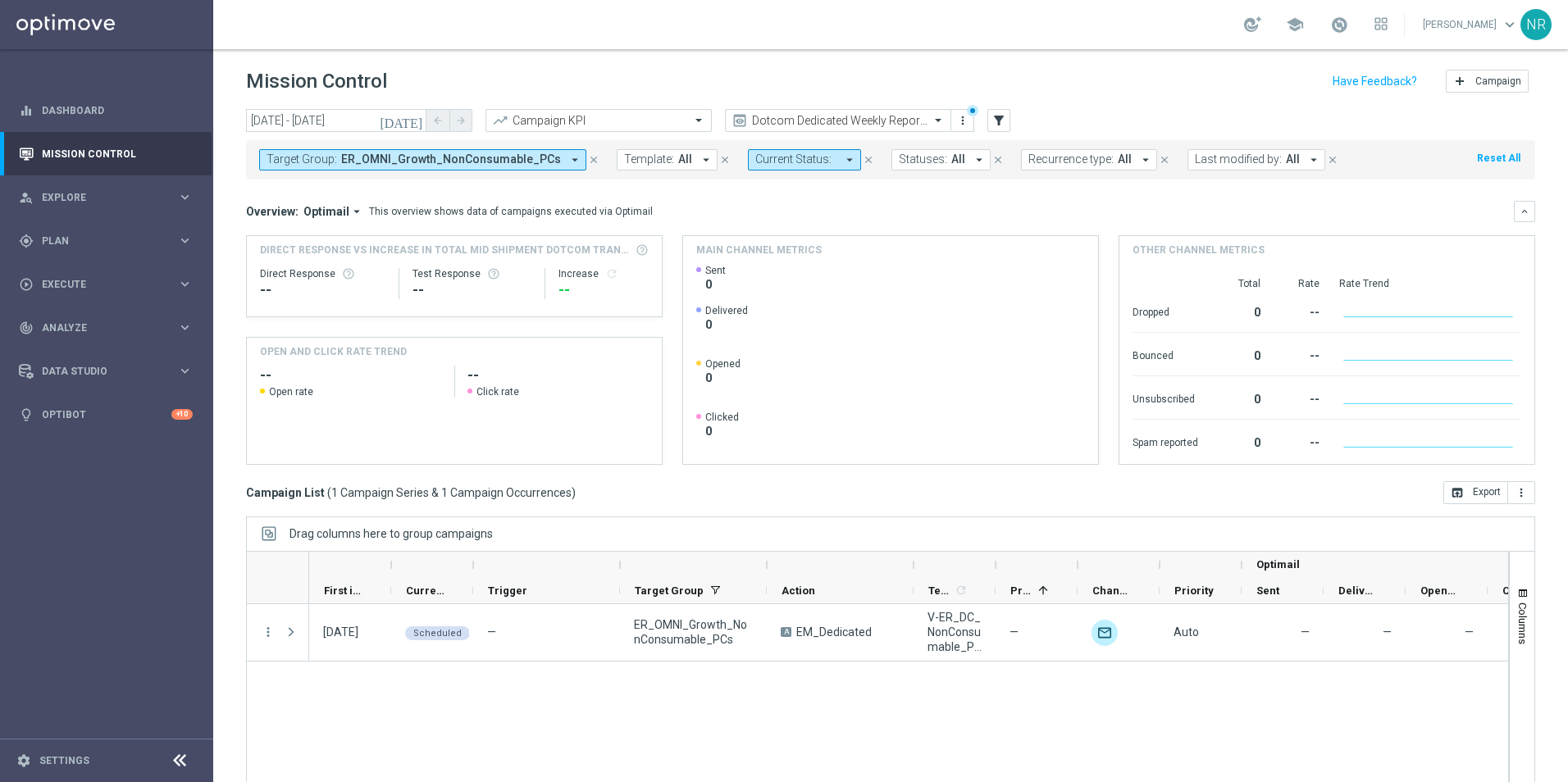 click on "ER_OMNI_Growth_NonConsumable_PCs" at bounding box center (451, 159) 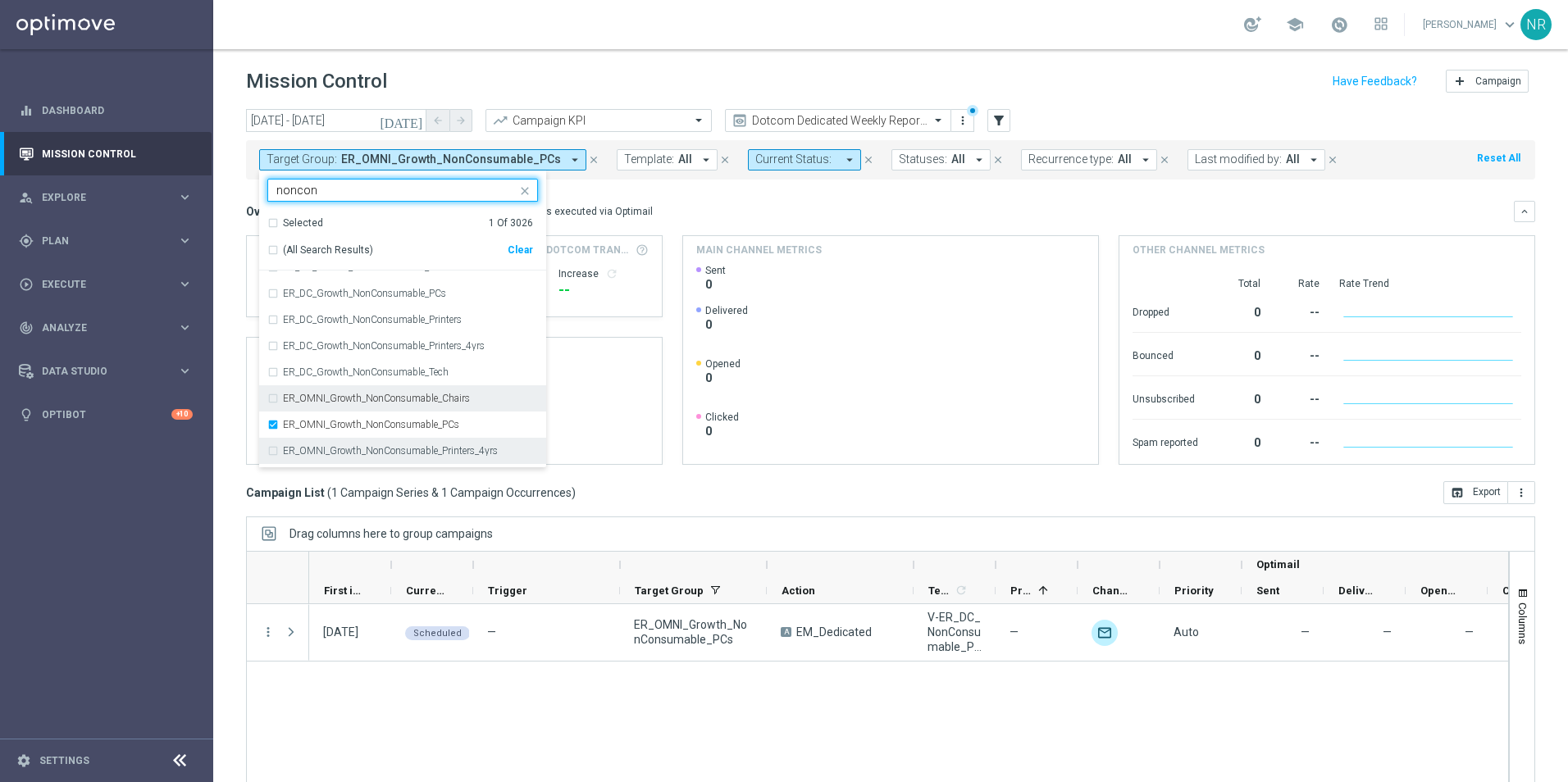 scroll, scrollTop: 66, scrollLeft: 0, axis: vertical 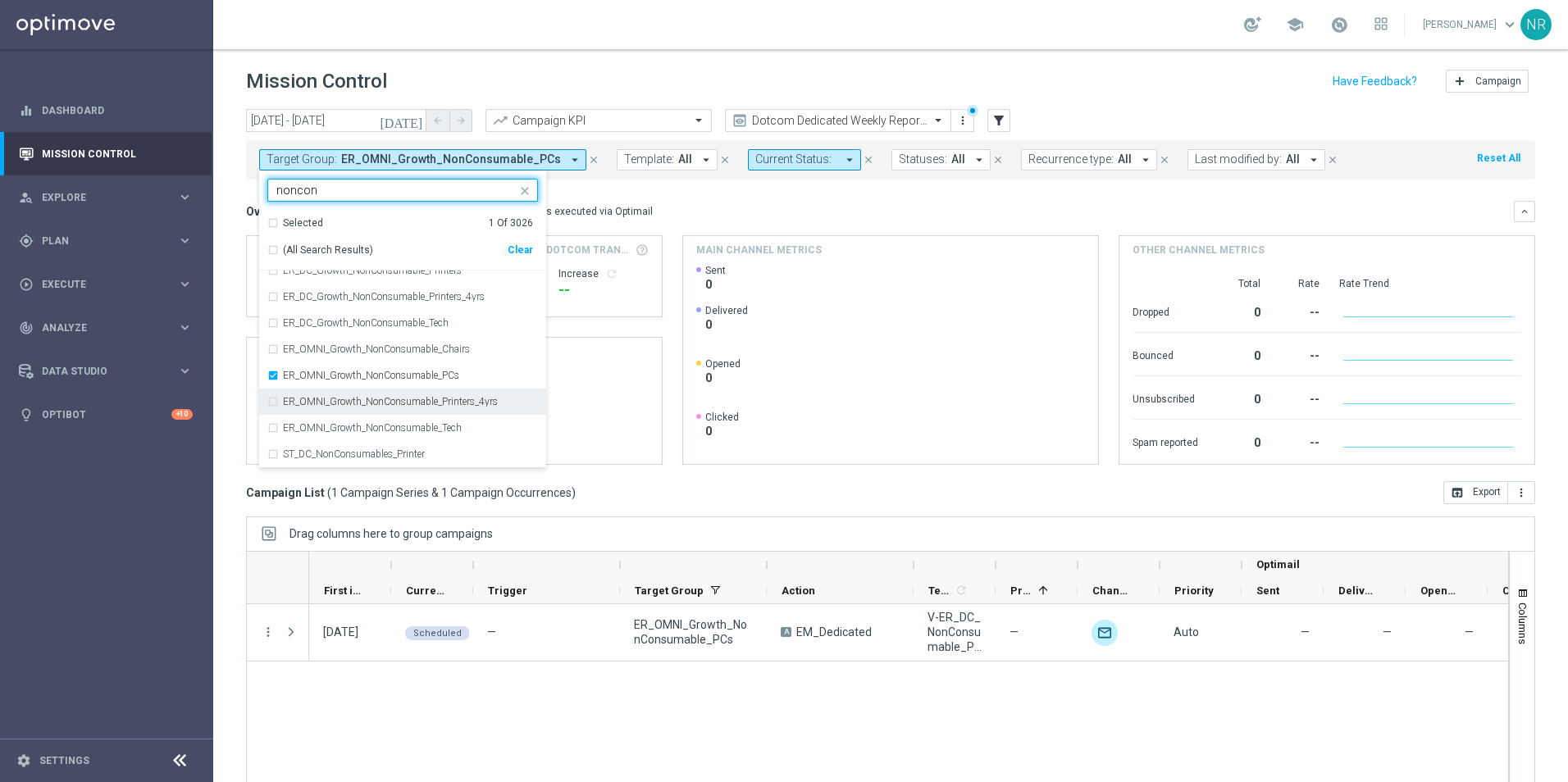 click on "ER_OMNI_Growth_NonConsumable_Printers_4yrs" at bounding box center [390, 402] 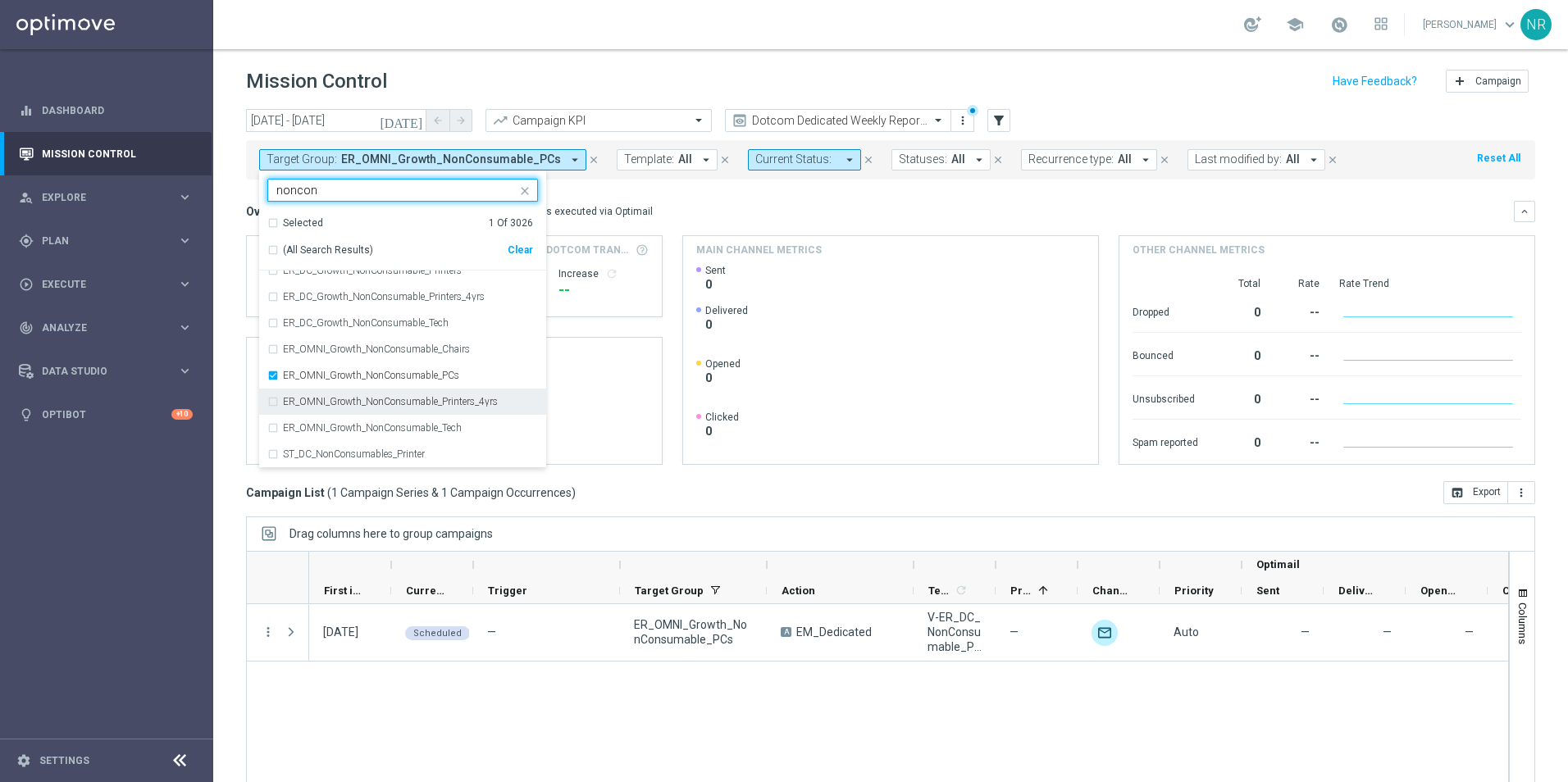 type on "noncon" 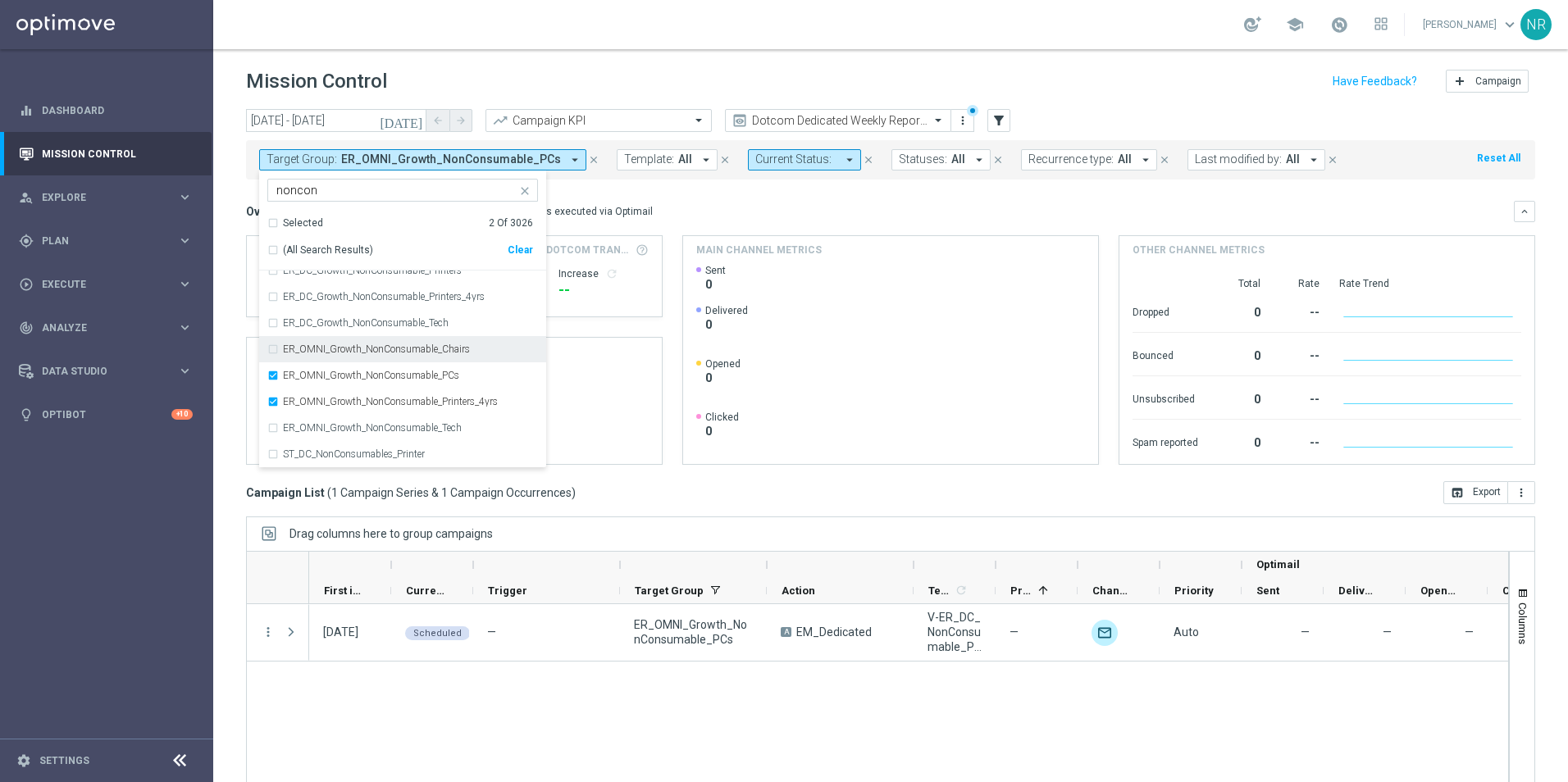 click on "Overview:
Optimail
arrow_drop_down
This overview shows data of campaigns executed via Optimail" 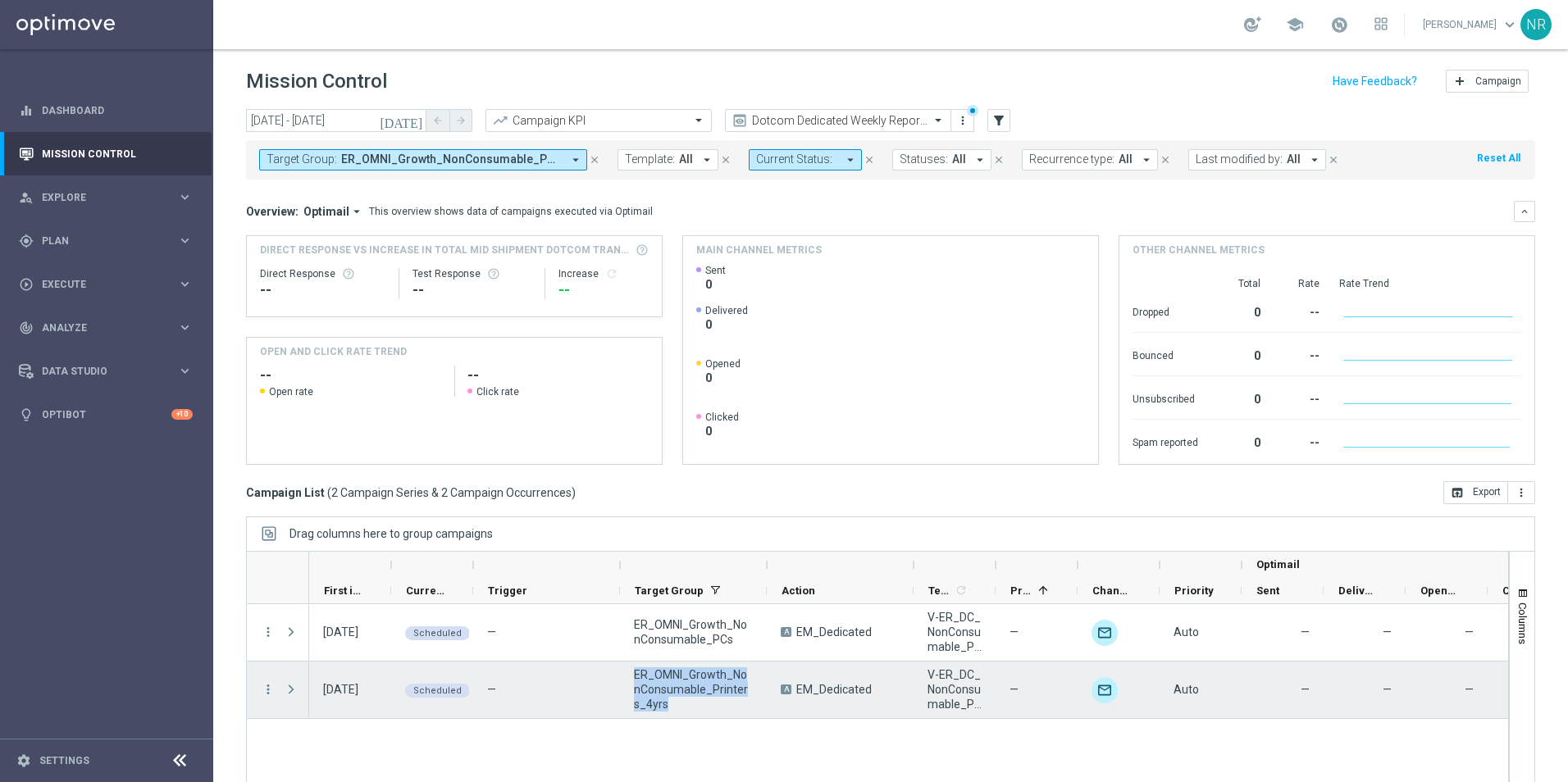 drag, startPoint x: 677, startPoint y: 708, endPoint x: 636, endPoint y: 670, distance: 55.9017 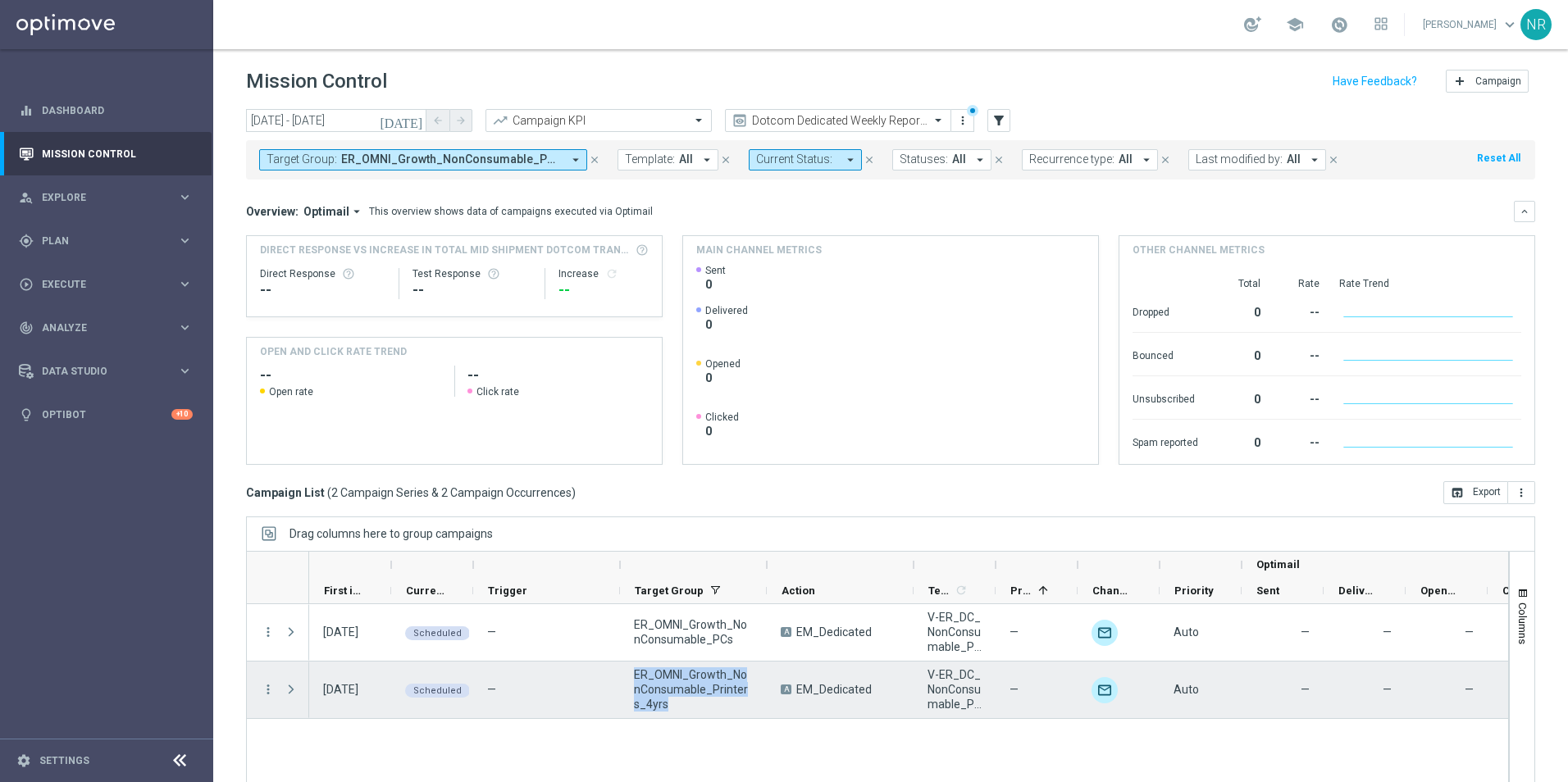 copy on "ER_OMNI_Growth_NonConsumable_Printers_4yrs" 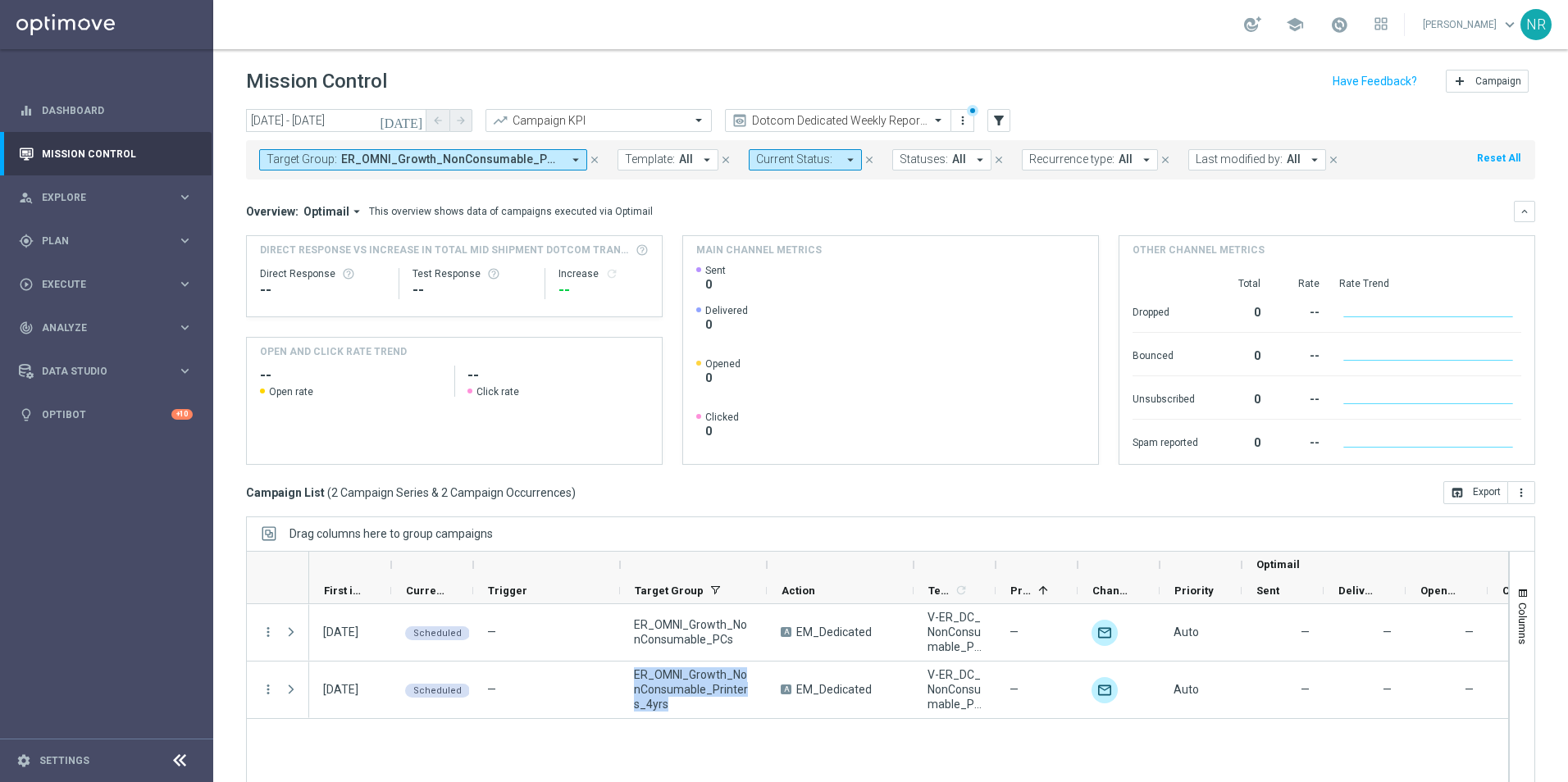 click on "[DATE]" 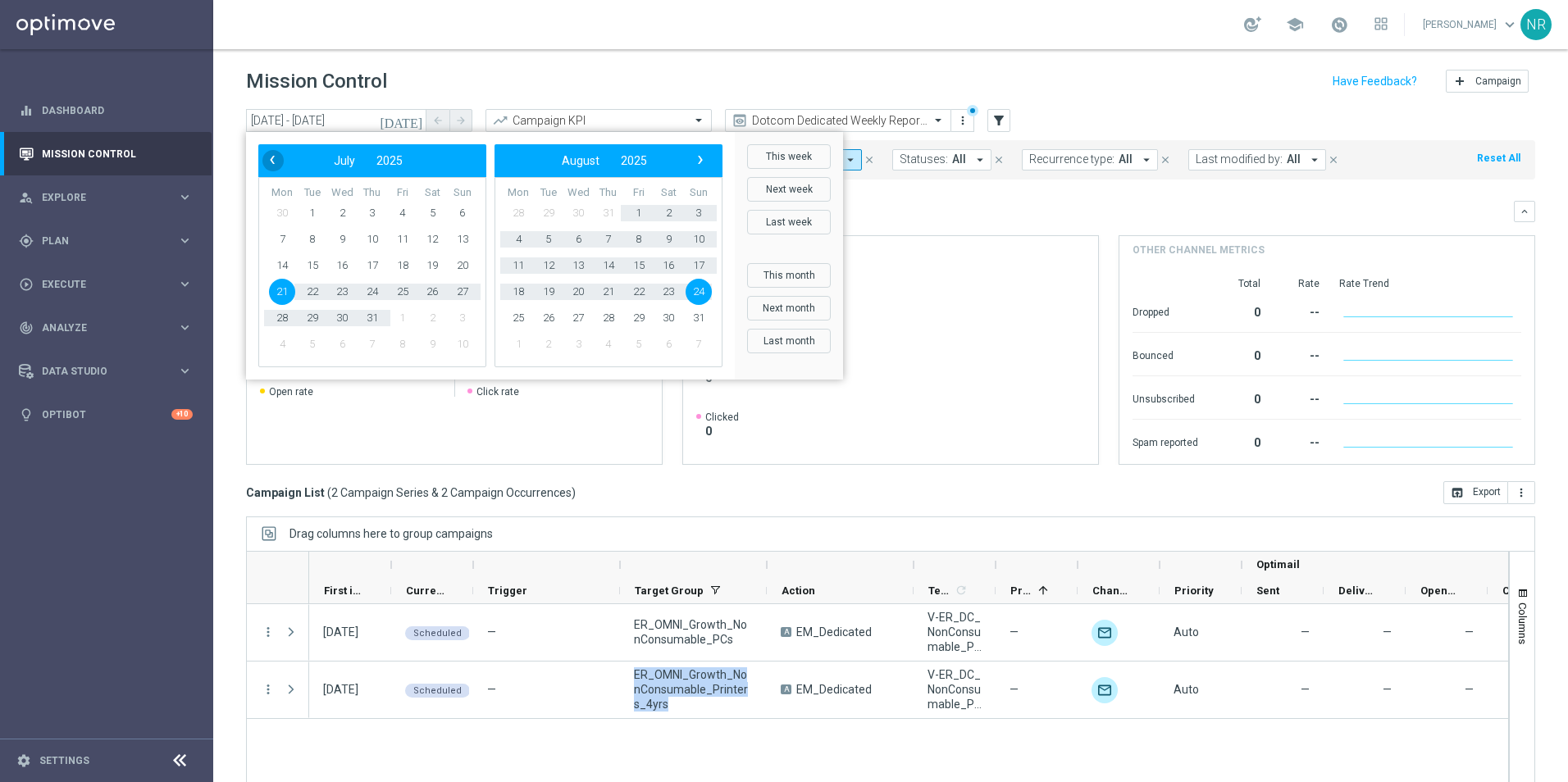 click on "‹" 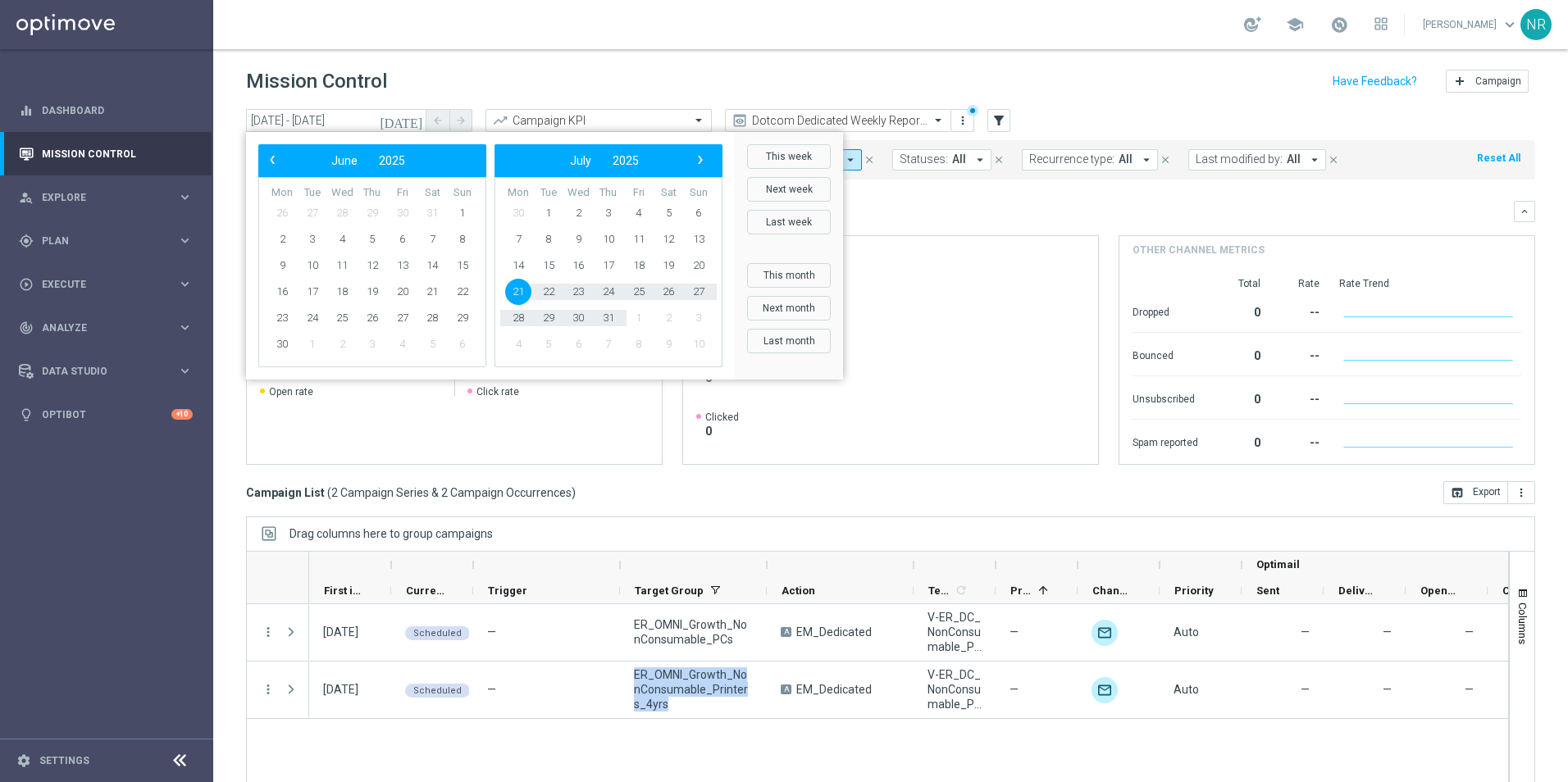 click on "‹" 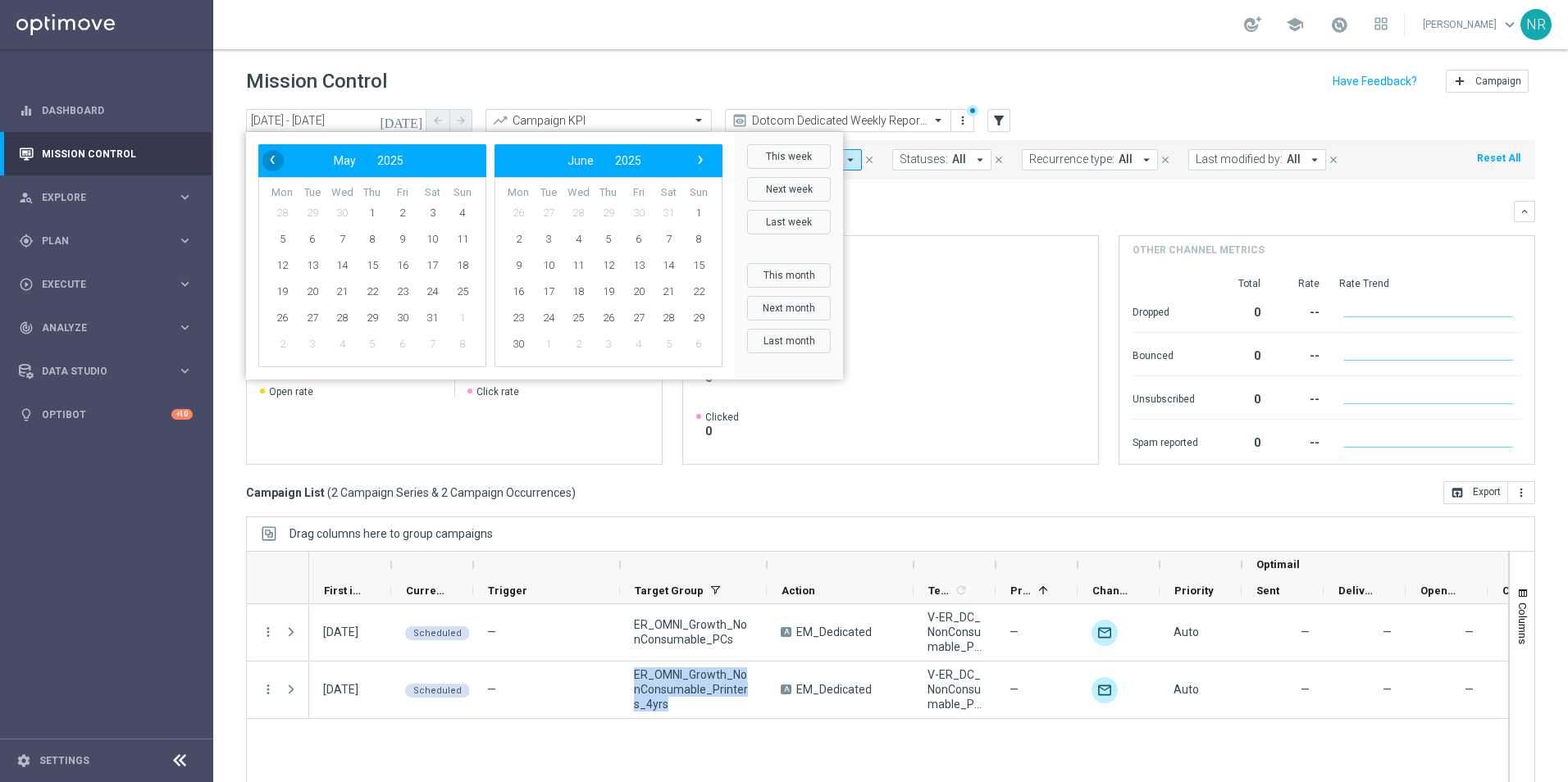 click on "‹" 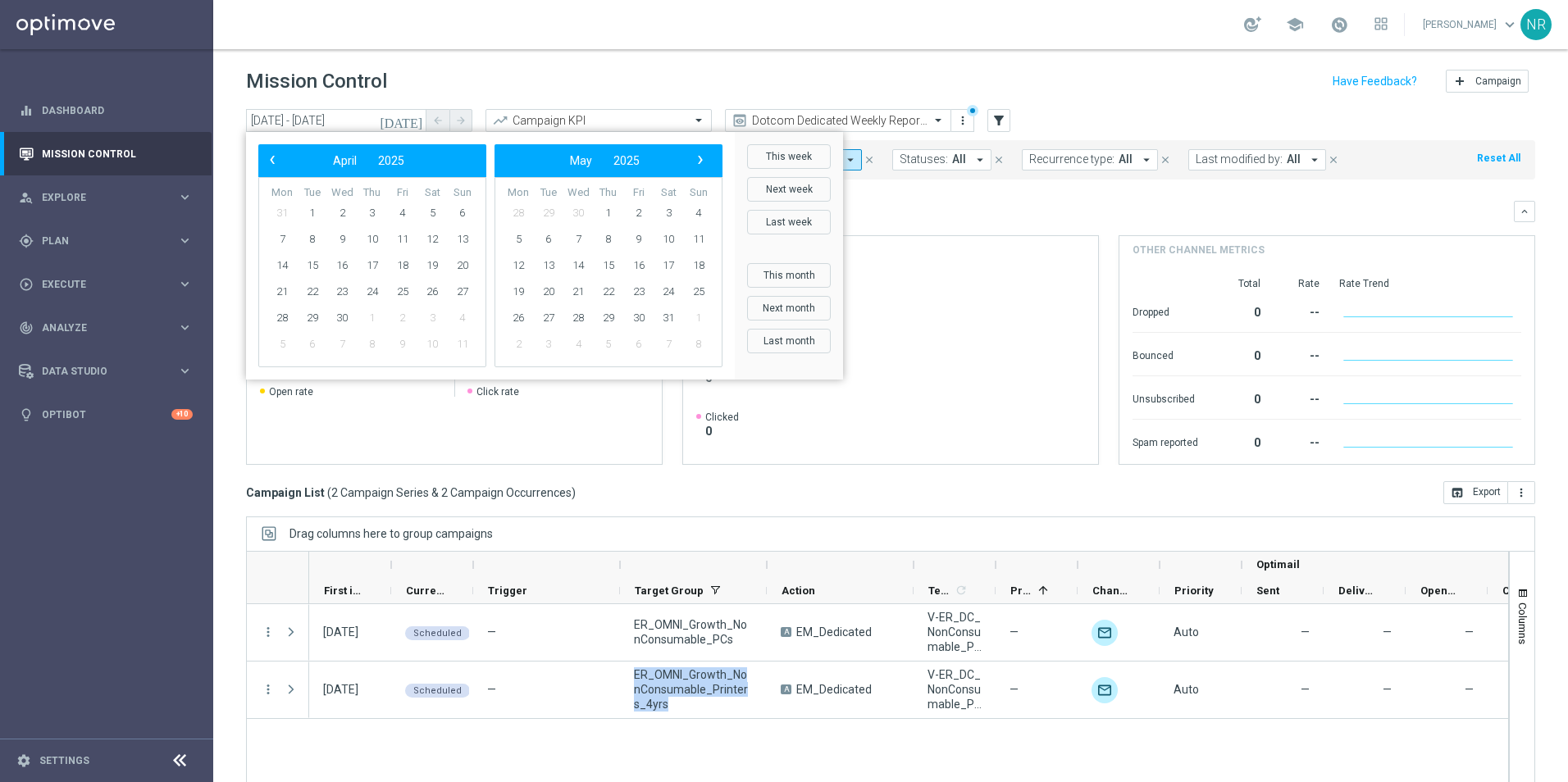click on "‹" 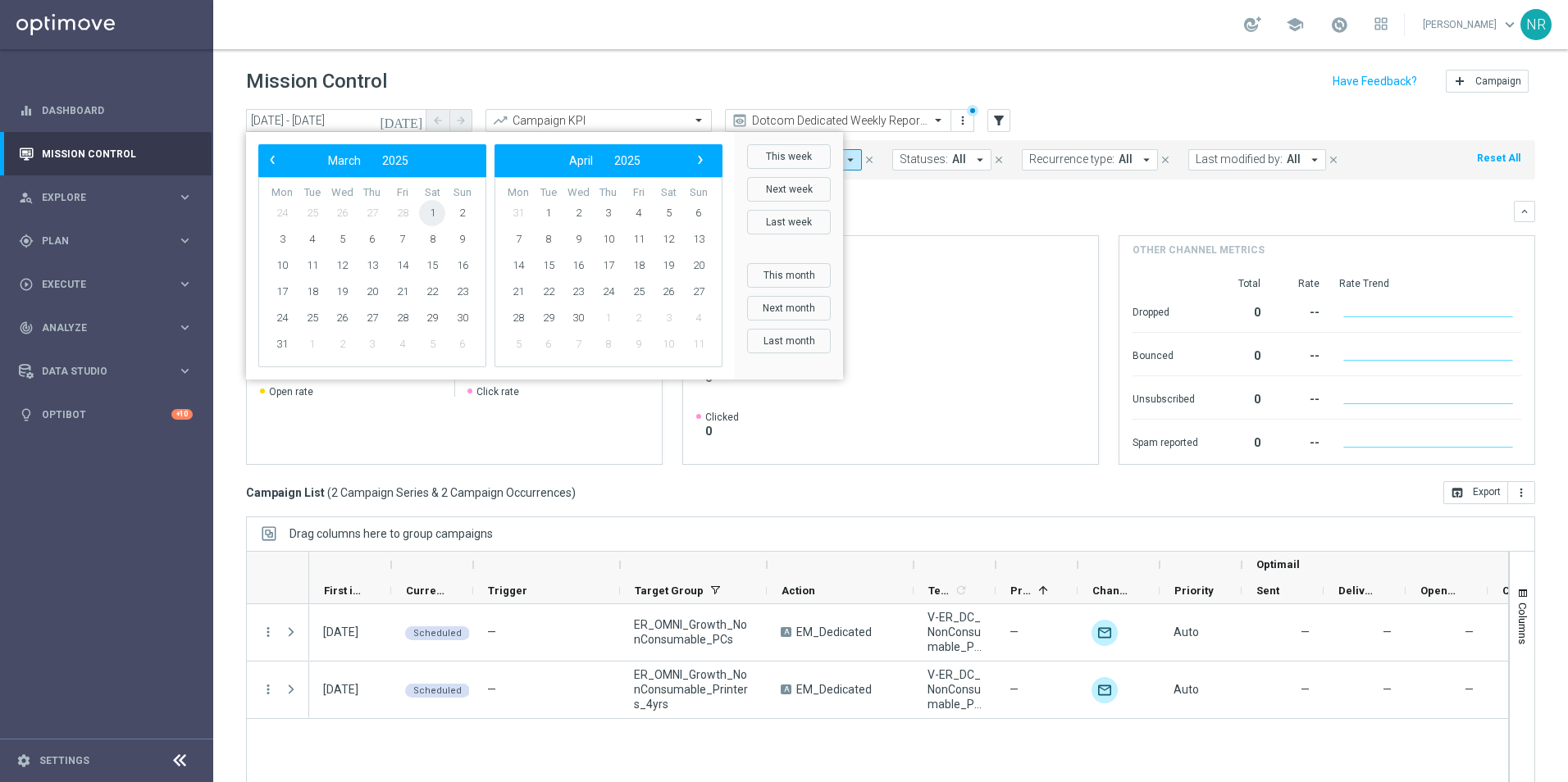 click on "1" 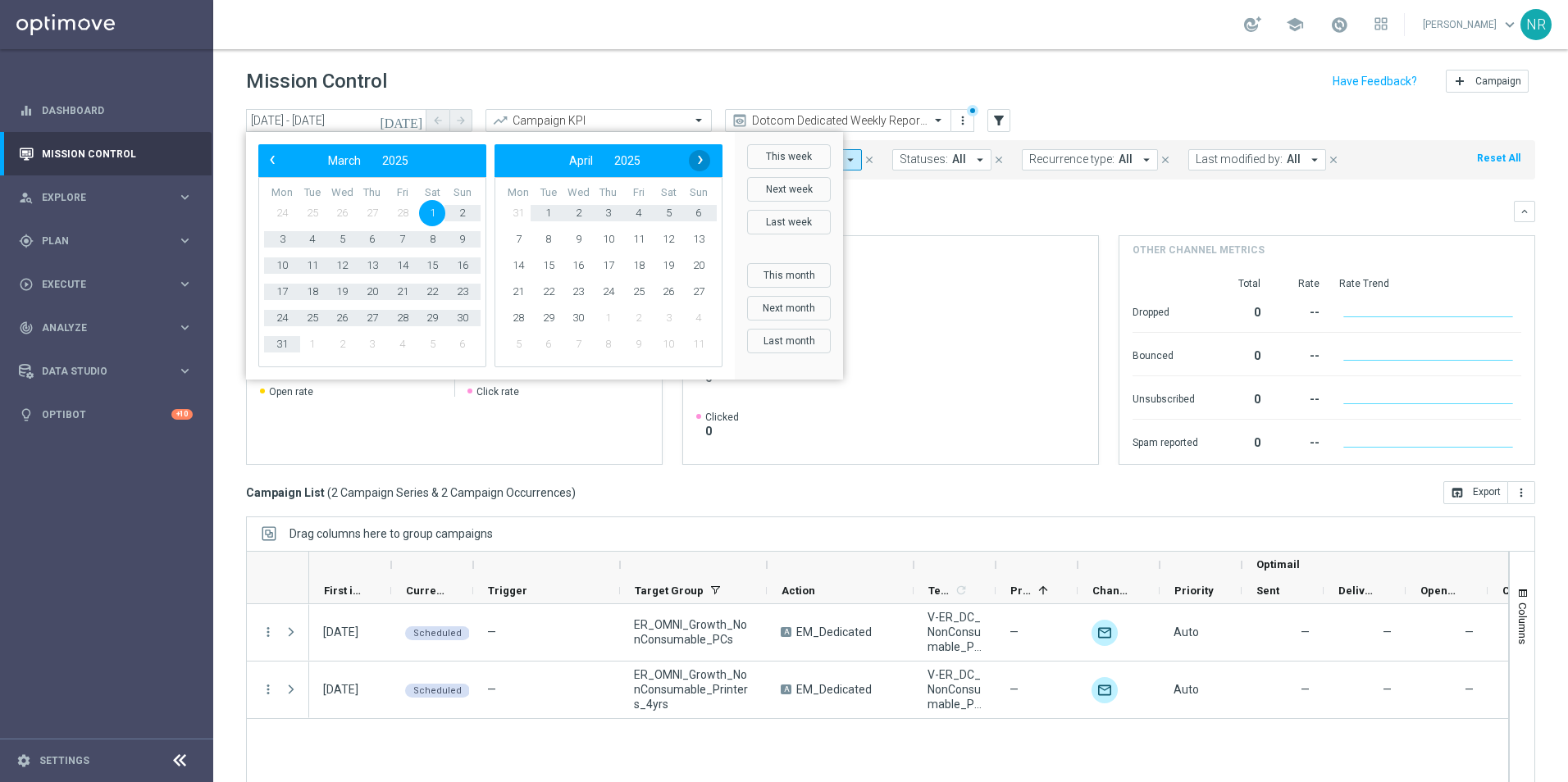 click on "›" 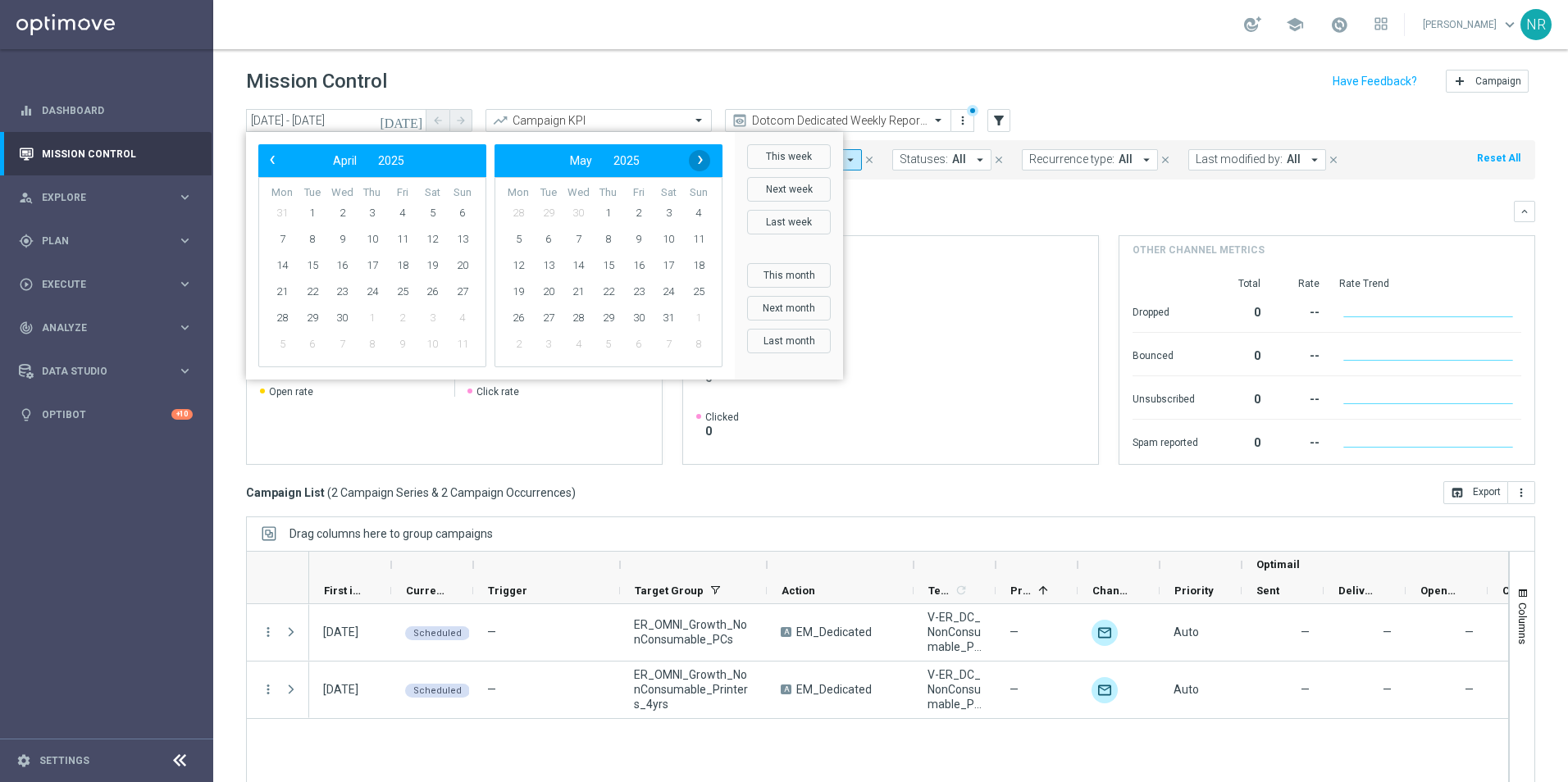 click on "›" 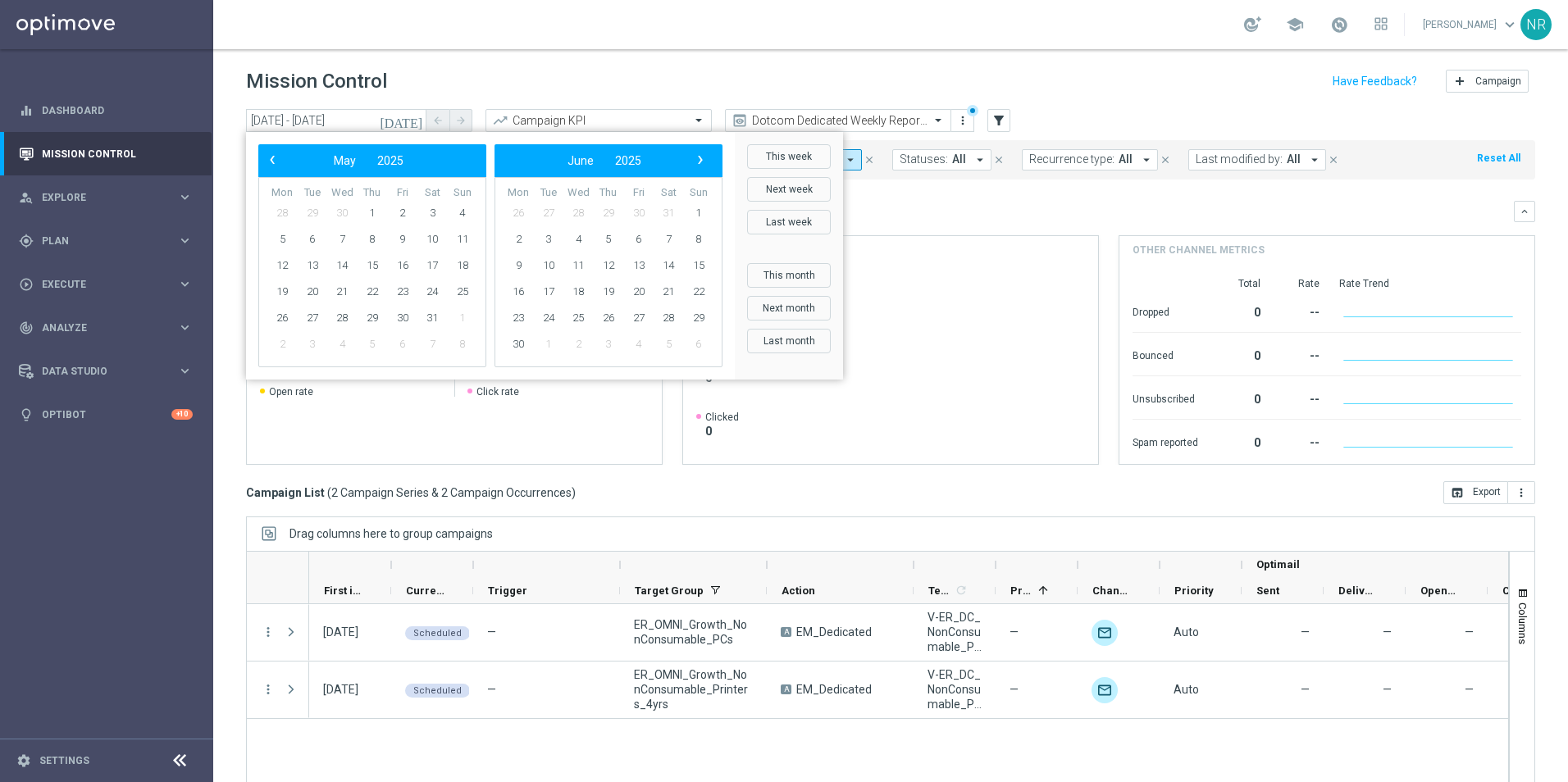click on "›" 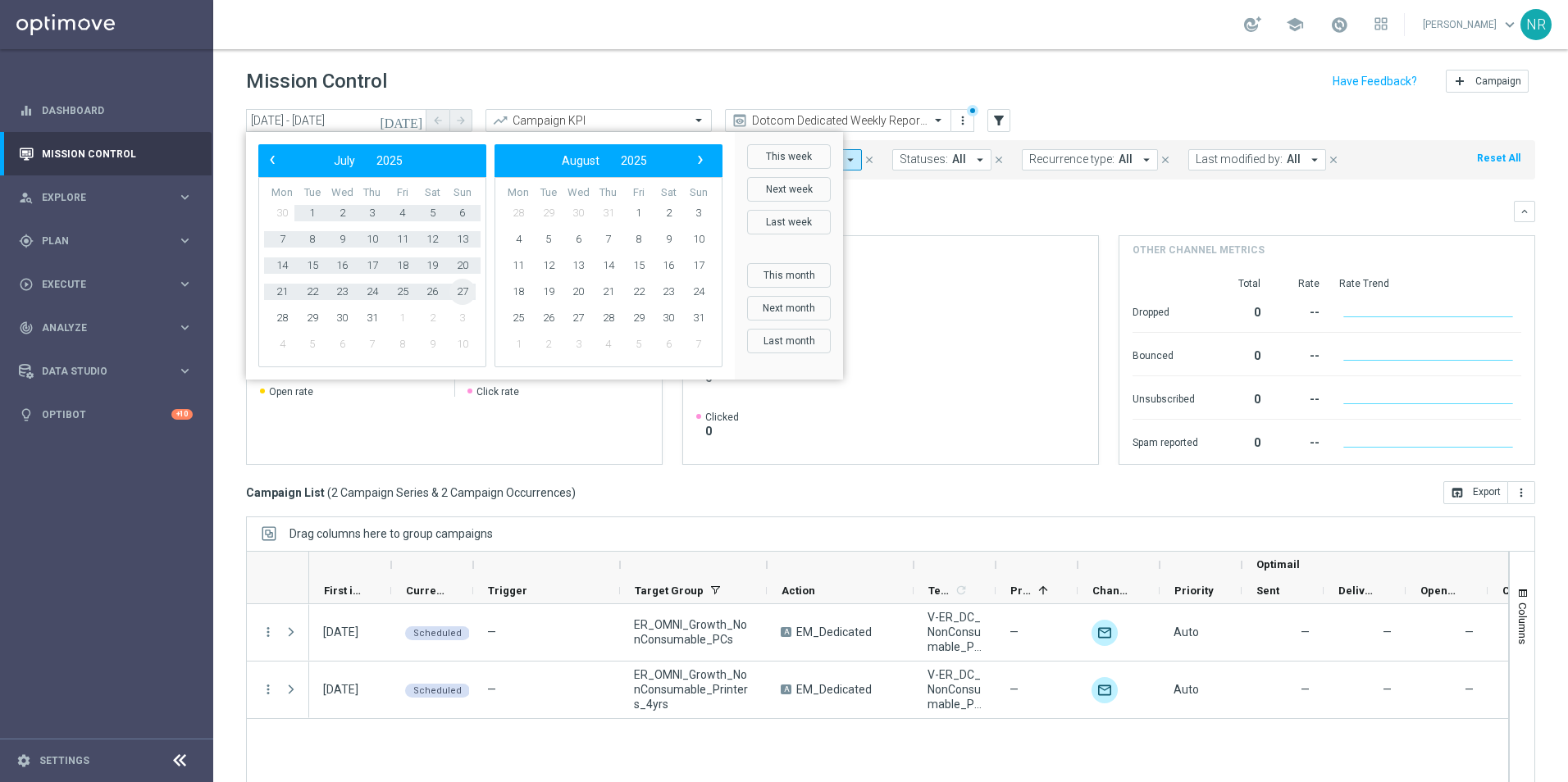click on "27" 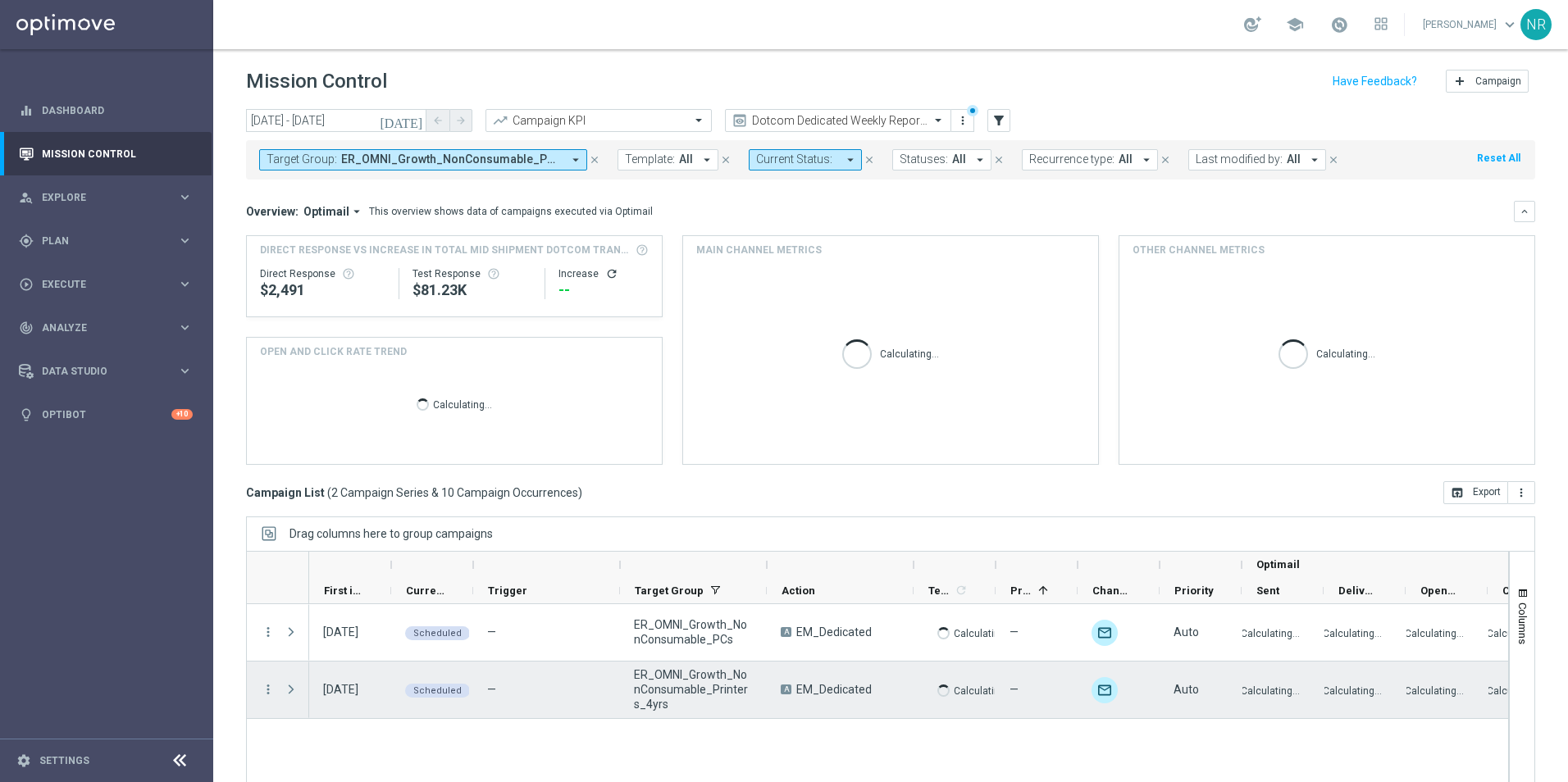 click at bounding box center (291, 689) 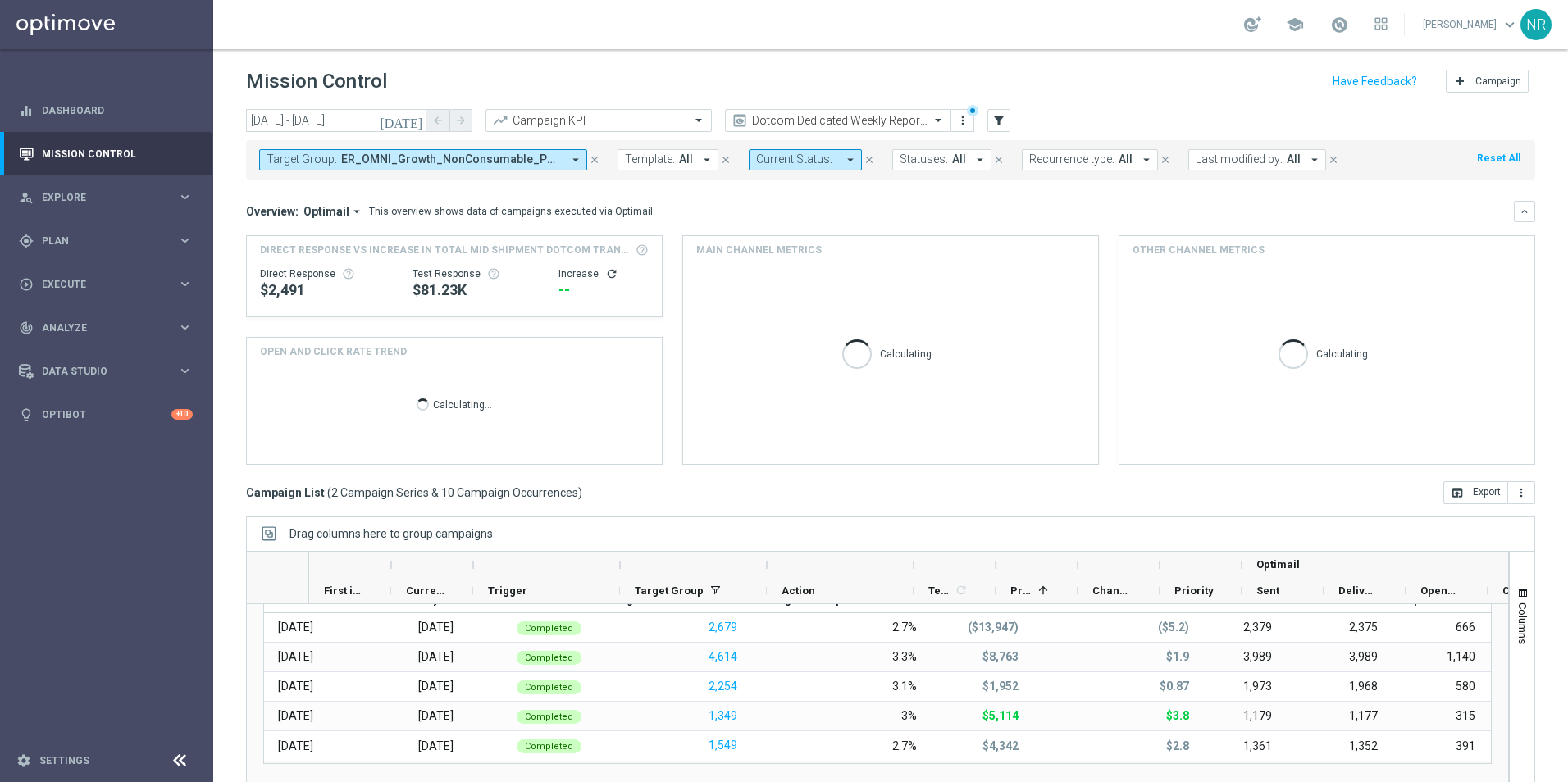 scroll, scrollTop: 179, scrollLeft: 0, axis: vertical 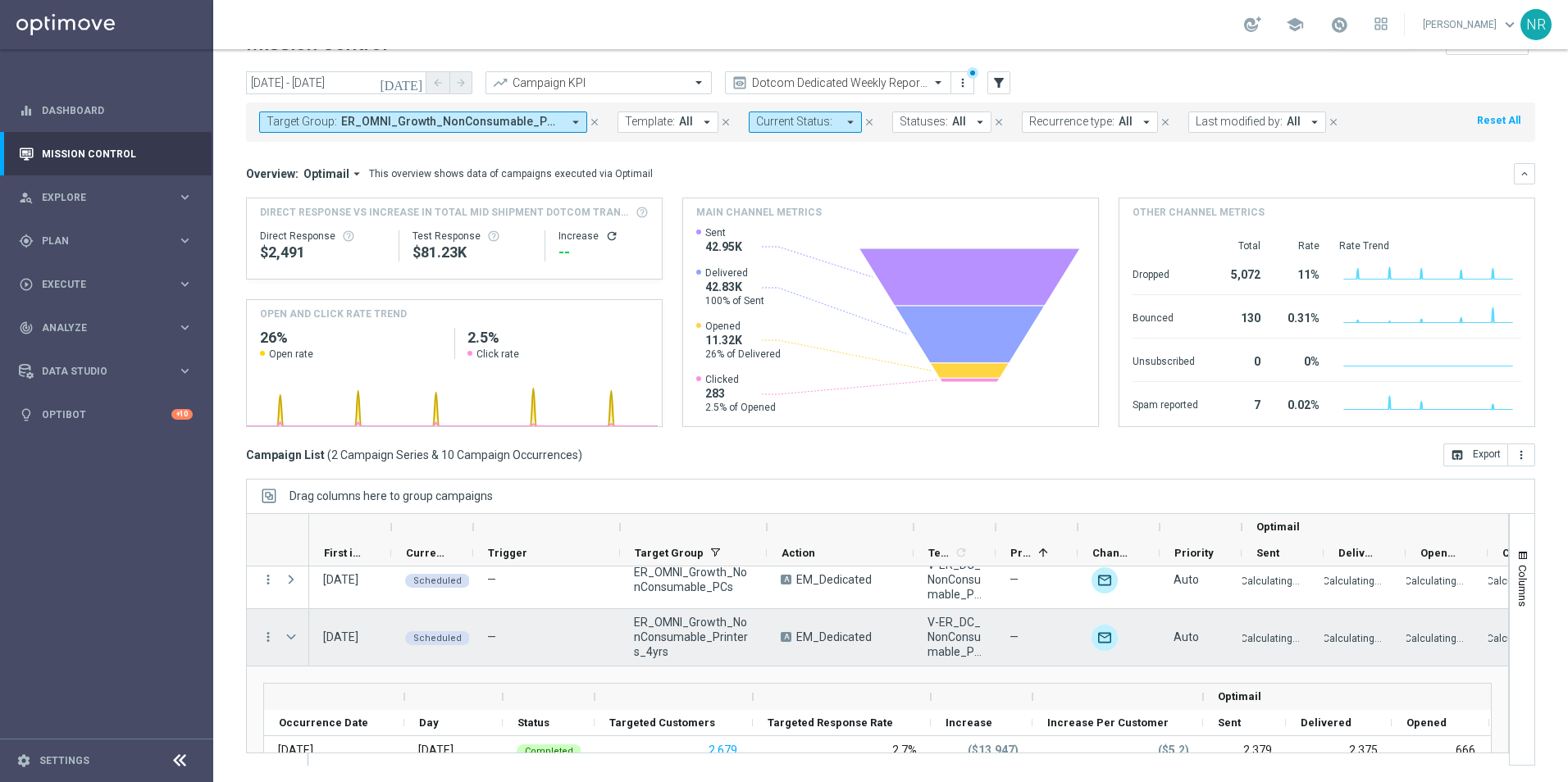 click at bounding box center (293, 637) 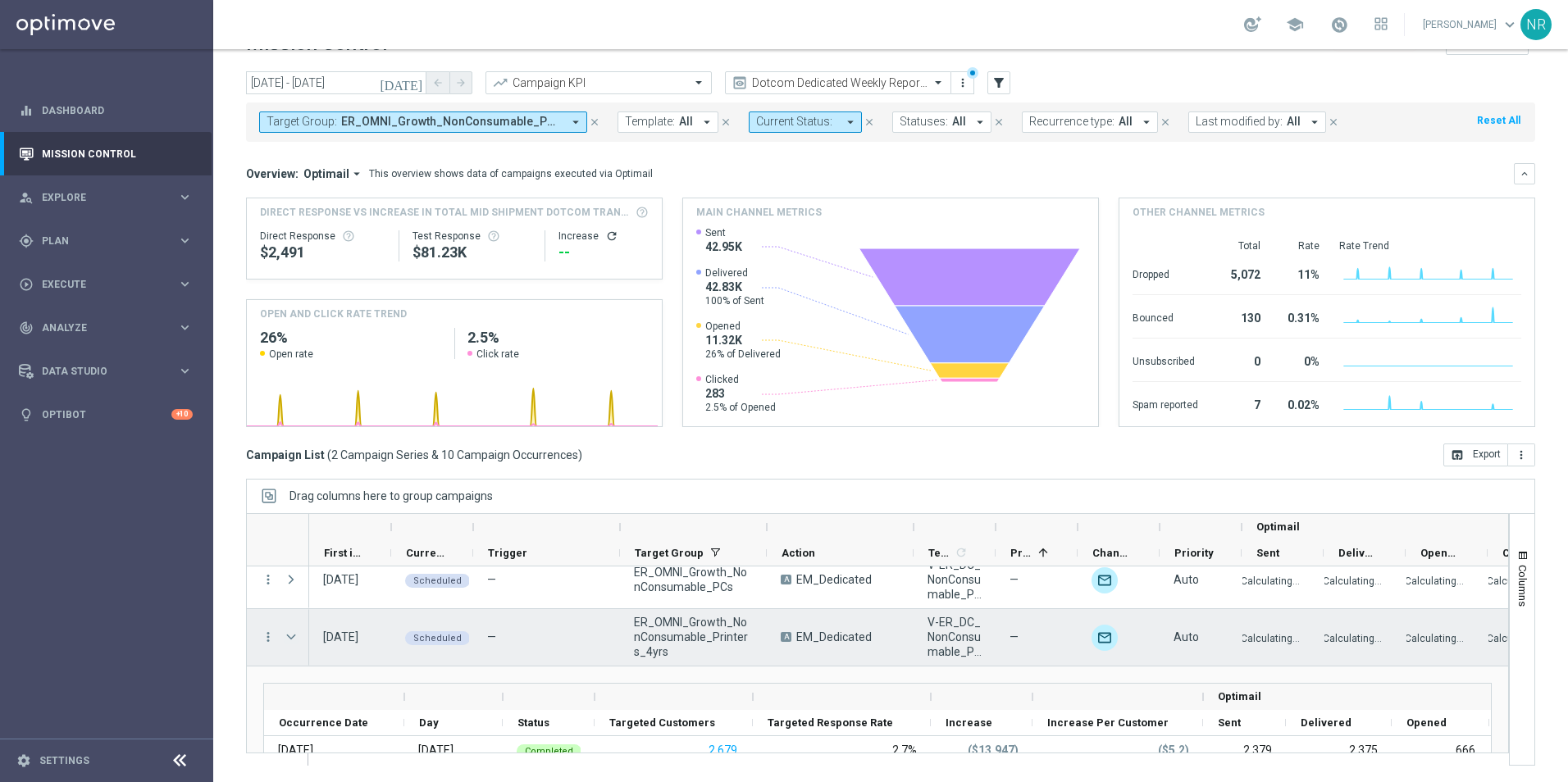 click at bounding box center [291, 637] 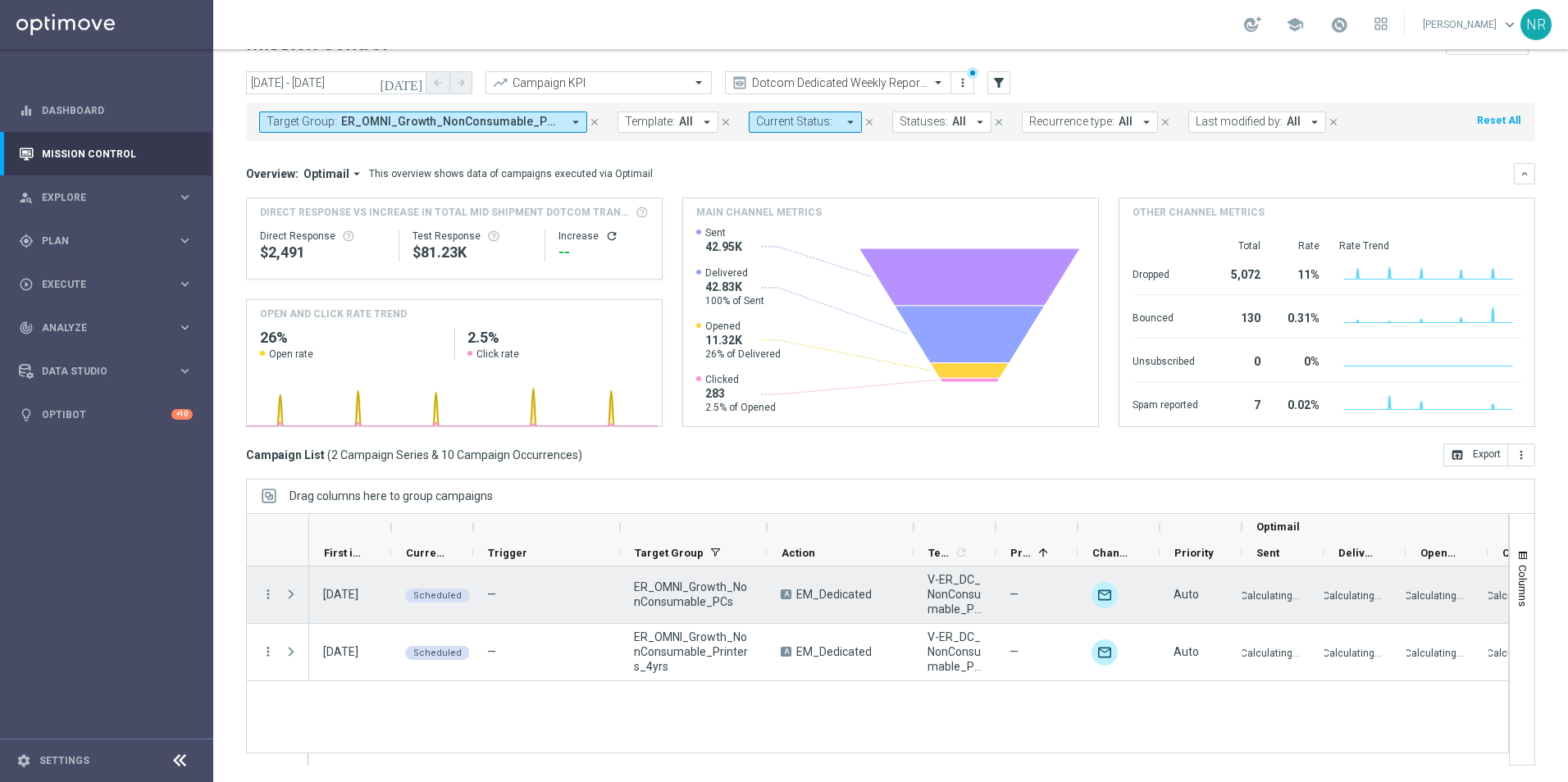 scroll, scrollTop: 0, scrollLeft: 0, axis: both 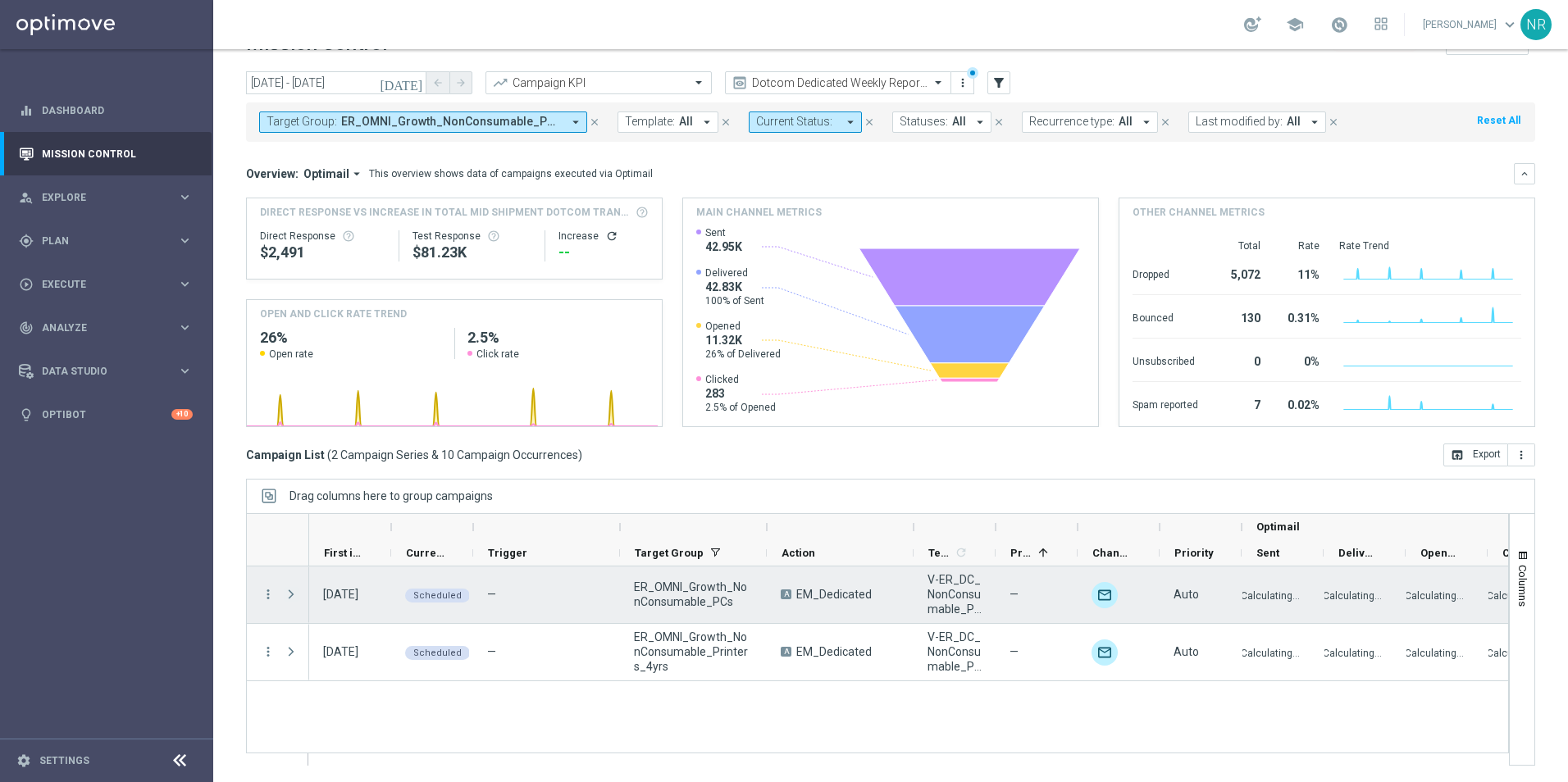 click at bounding box center [291, 594] 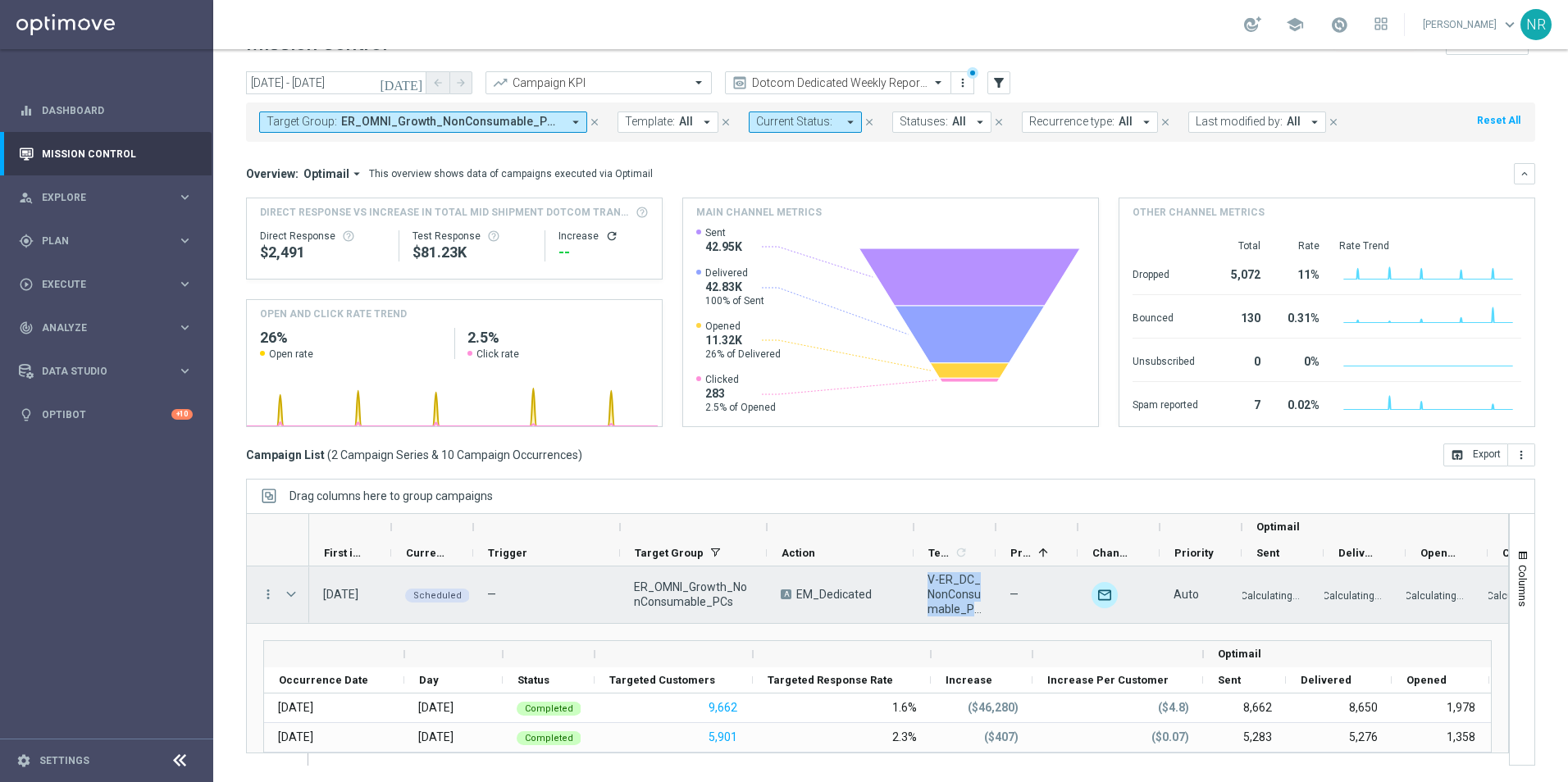 drag, startPoint x: 924, startPoint y: 576, endPoint x: 988, endPoint y: 613, distance: 73.92564 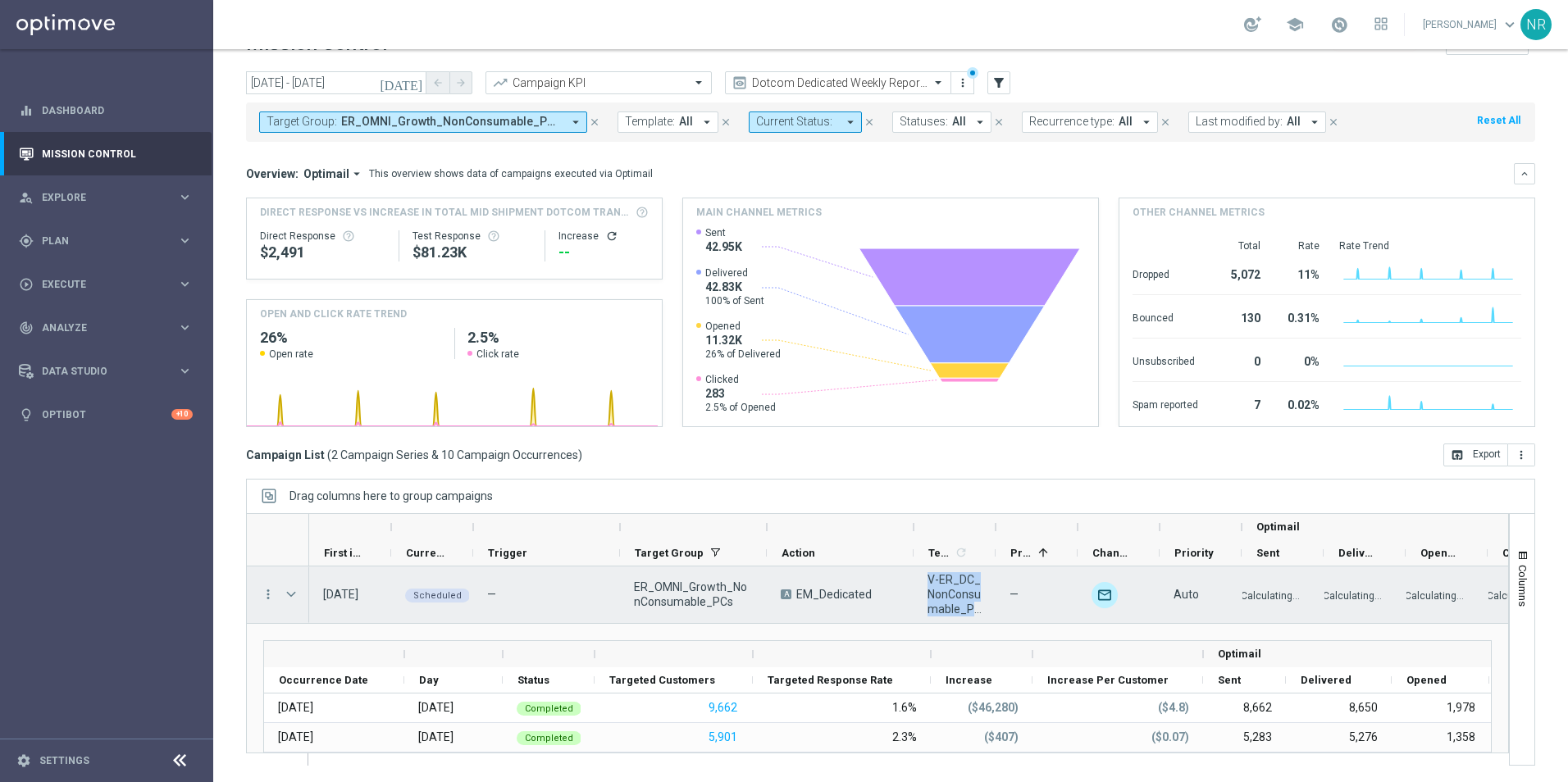 click on "V-ER_DC_NonConsumable_PCs" at bounding box center (955, 594) 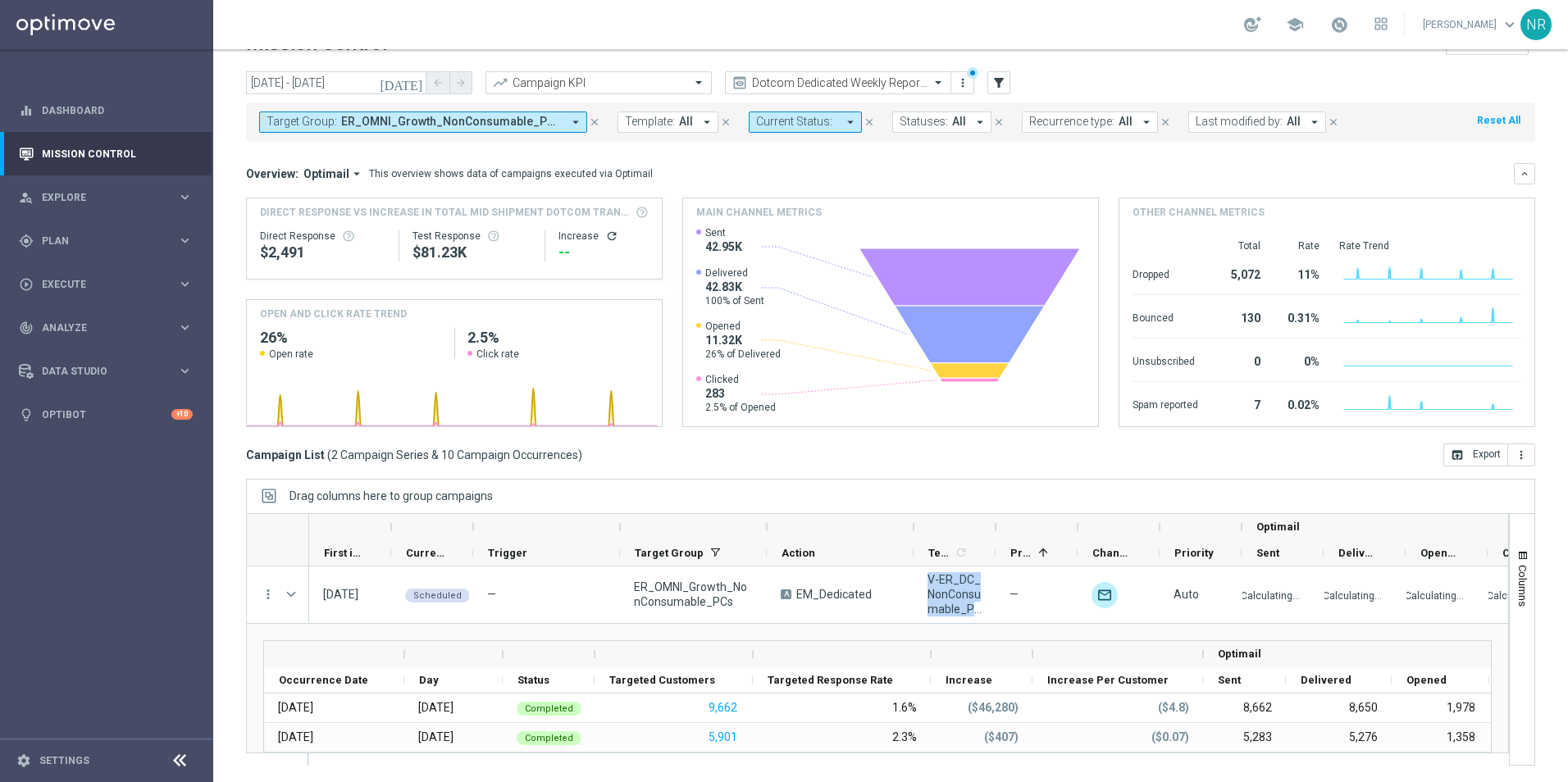 drag, startPoint x: 988, startPoint y: 614, endPoint x: 953, endPoint y: 592, distance: 41.34005 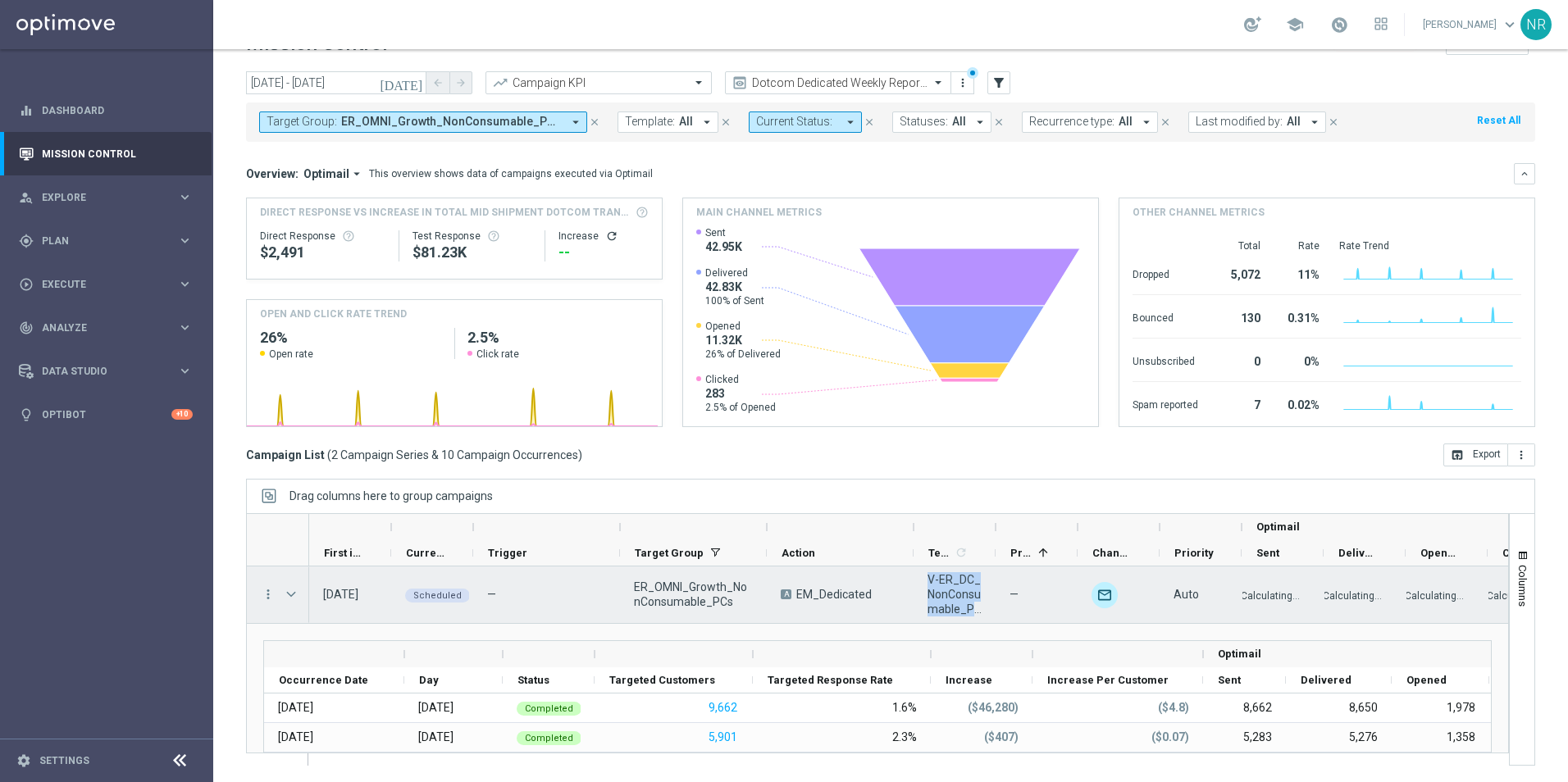 copy on "V-ER_DC_NonConsumable_PC" 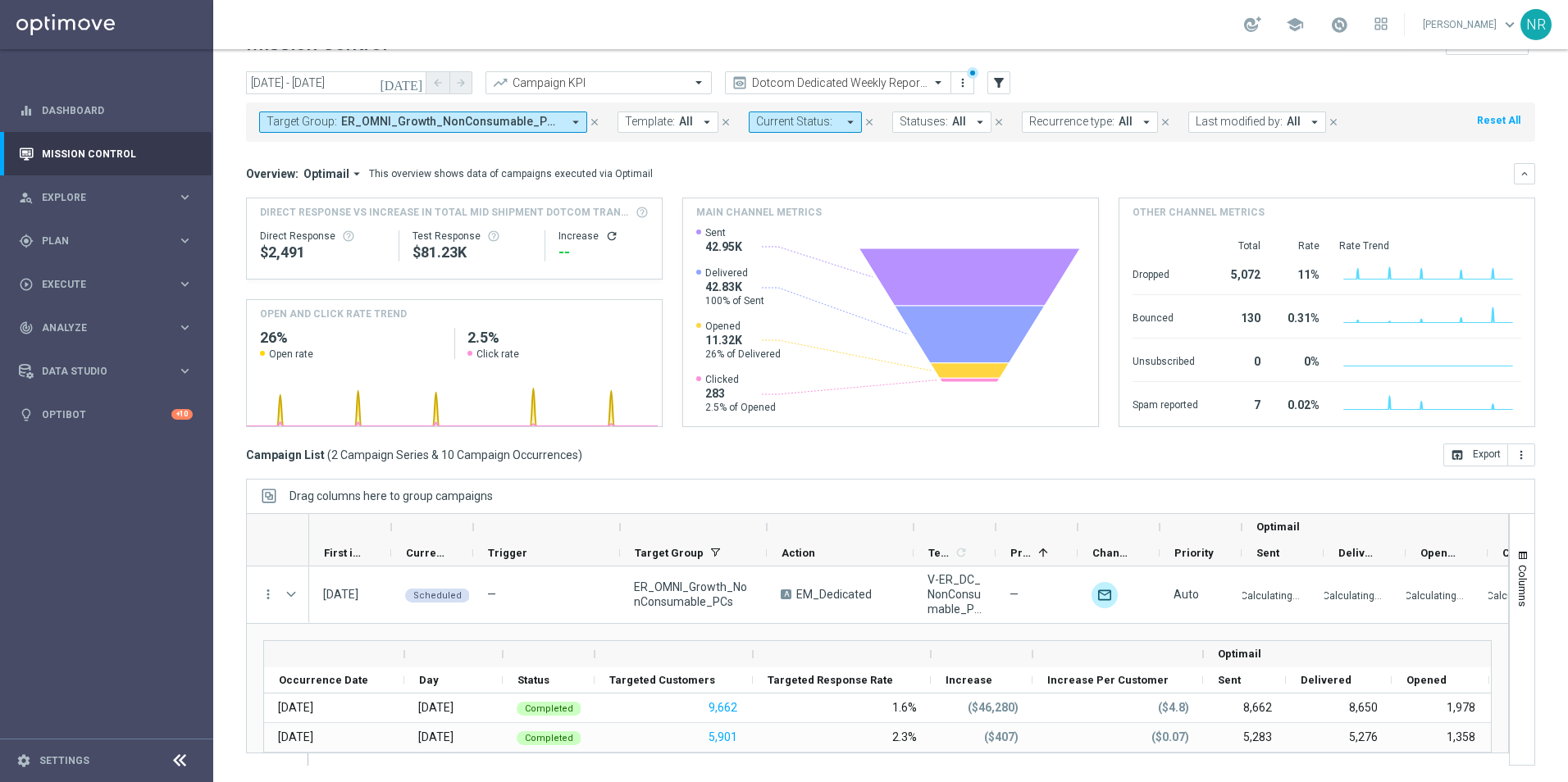 click on "Overview:
Optimail
arrow_drop_down
This overview shows data of campaigns executed via Optimail" 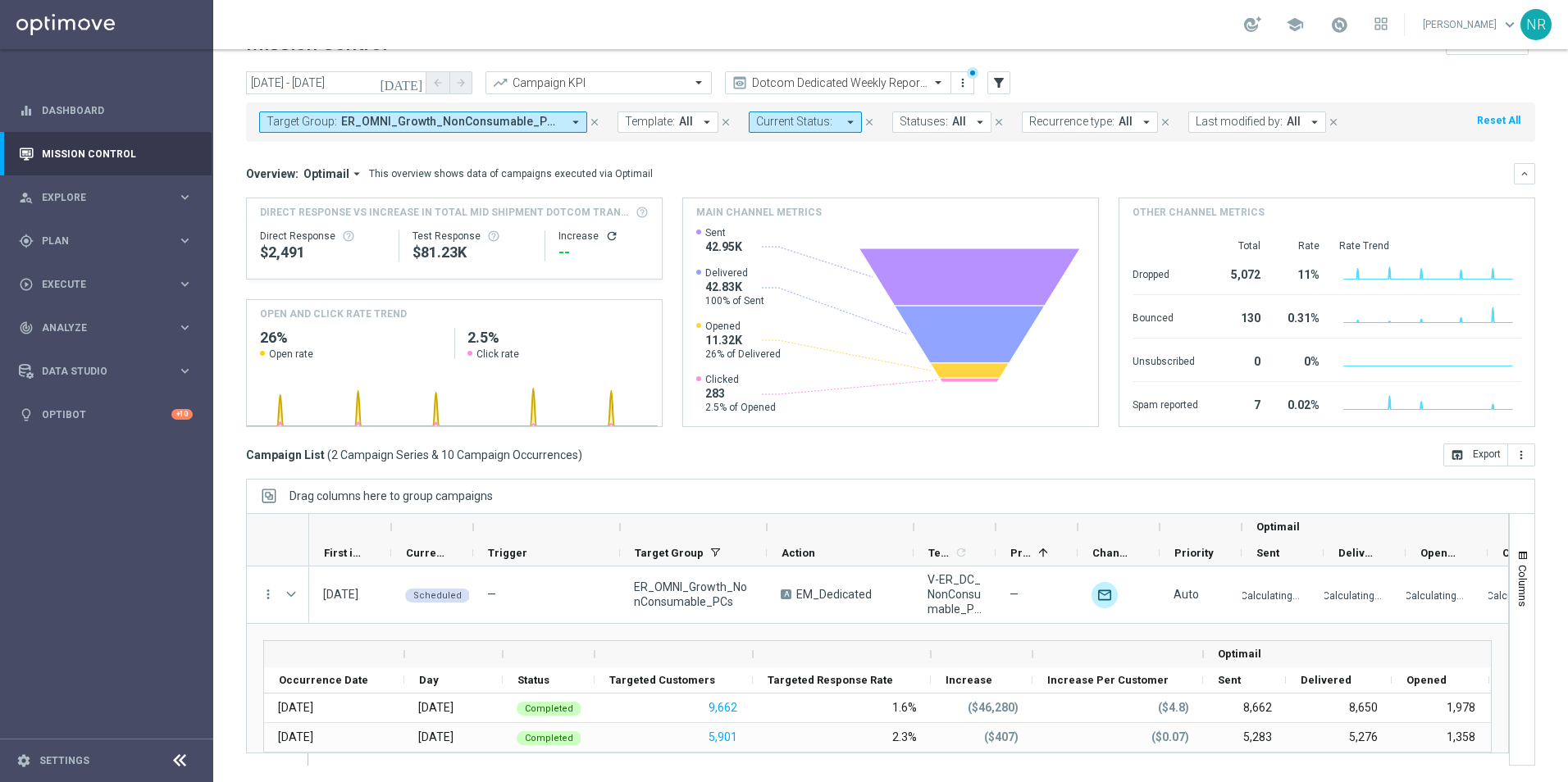 click on "school
[PERSON_NAME]  keyboard_arrow_down
NR" at bounding box center [891, 25] 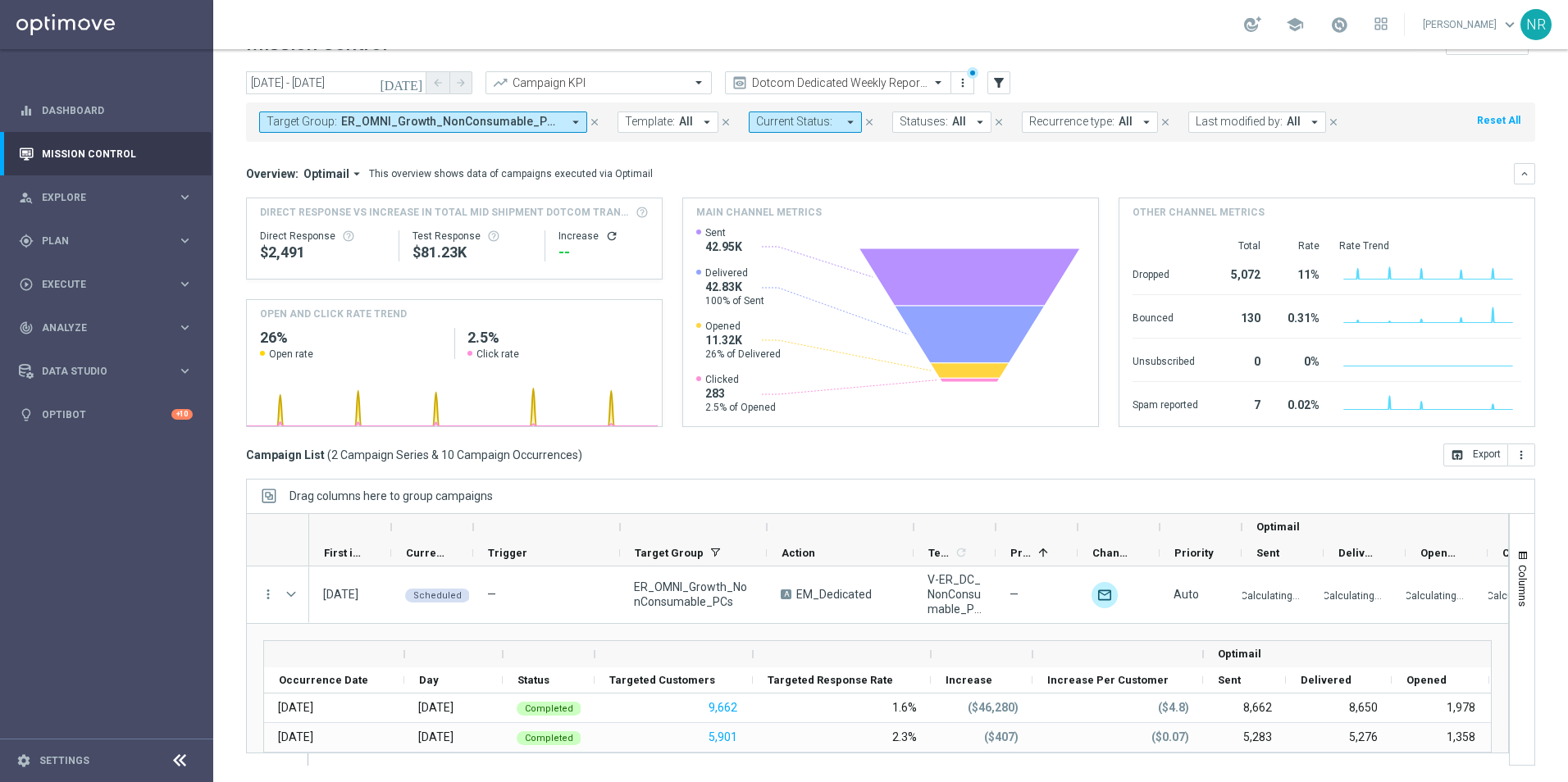 click on "[DATE]
[DATE] - [DATE]
arrow_back
arrow_forward
Campaign KPI  trending_up
Dotcom Dedicated Weekly Reporting  preview
more_vert
filter_alt
Target Group:
ER_OMNI_Growth_NonConsumable_PCs, ER_OMNI_Growth_NonConsumable_Printers_4yrs
arrow_drop_down
close
Template:
All
arrow_drop_down
close" 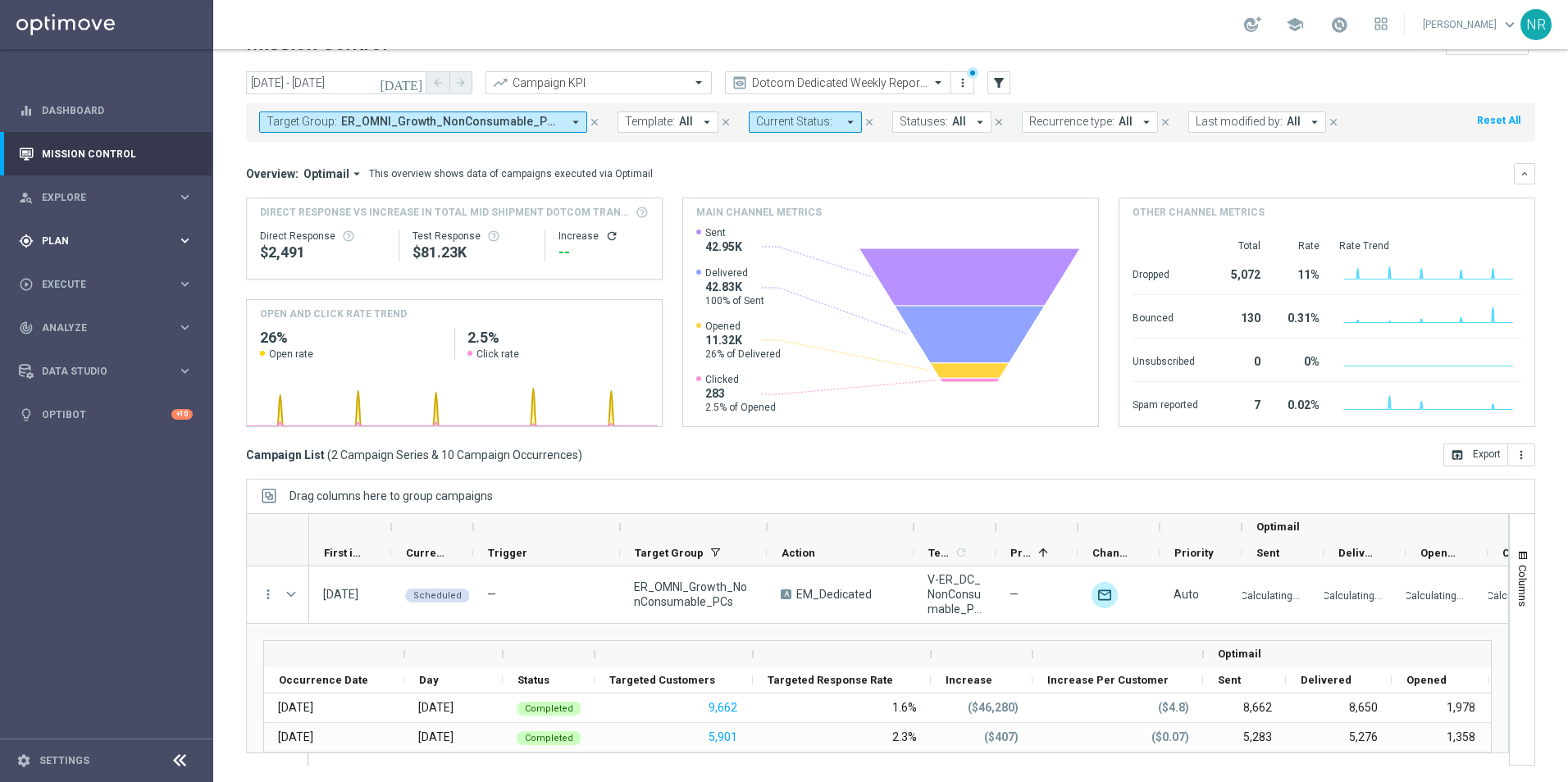 click on "gps_fixed
Plan
keyboard_arrow_right" at bounding box center [106, 240] 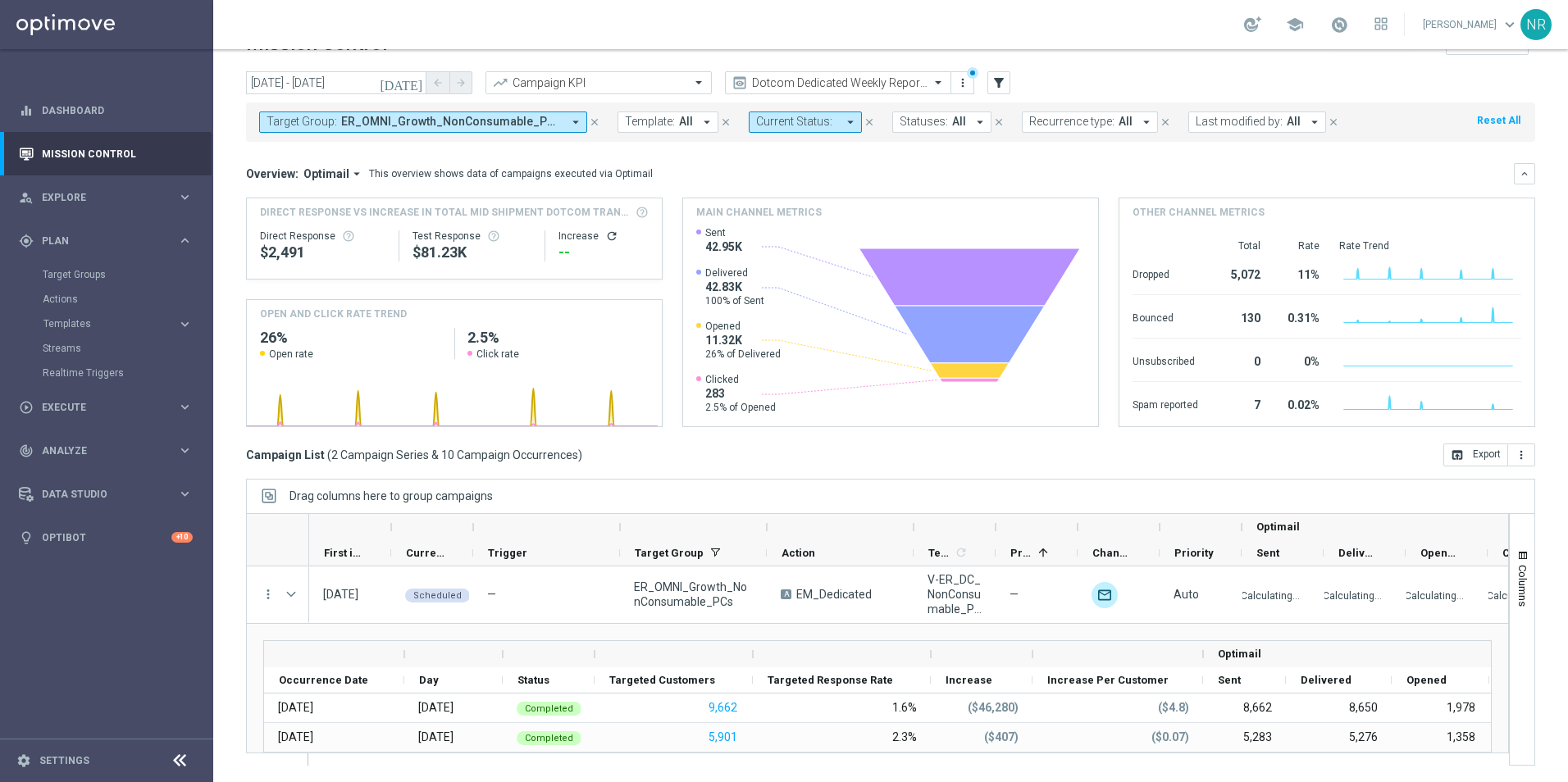 click on "Templates
keyboard_arrow_right
Optimail
OptiMobile In-App
OptiMobile Push
Web Push Notifications" at bounding box center (127, 324) 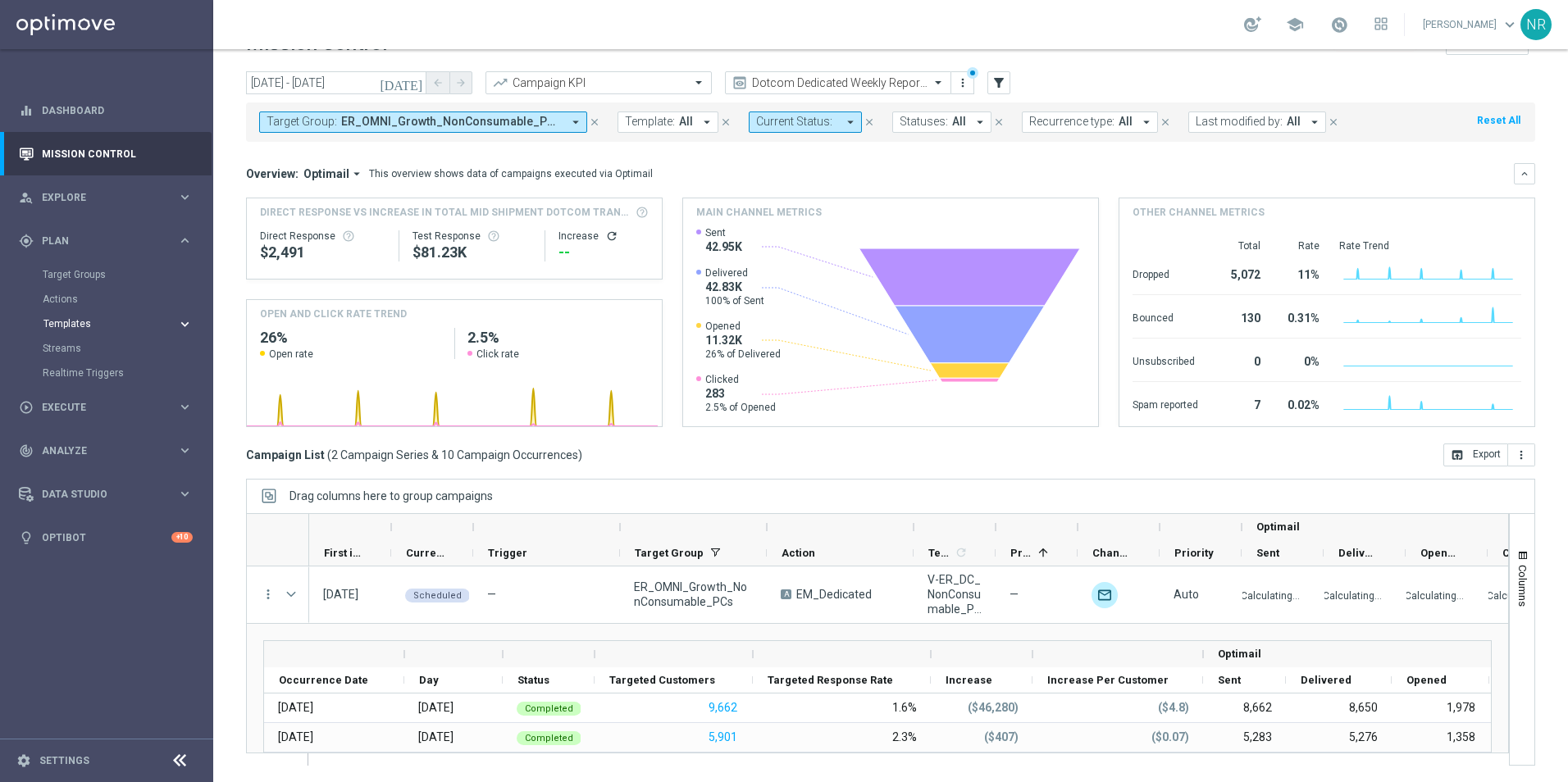 click on "Templates
keyboard_arrow_right" at bounding box center (118, 324) 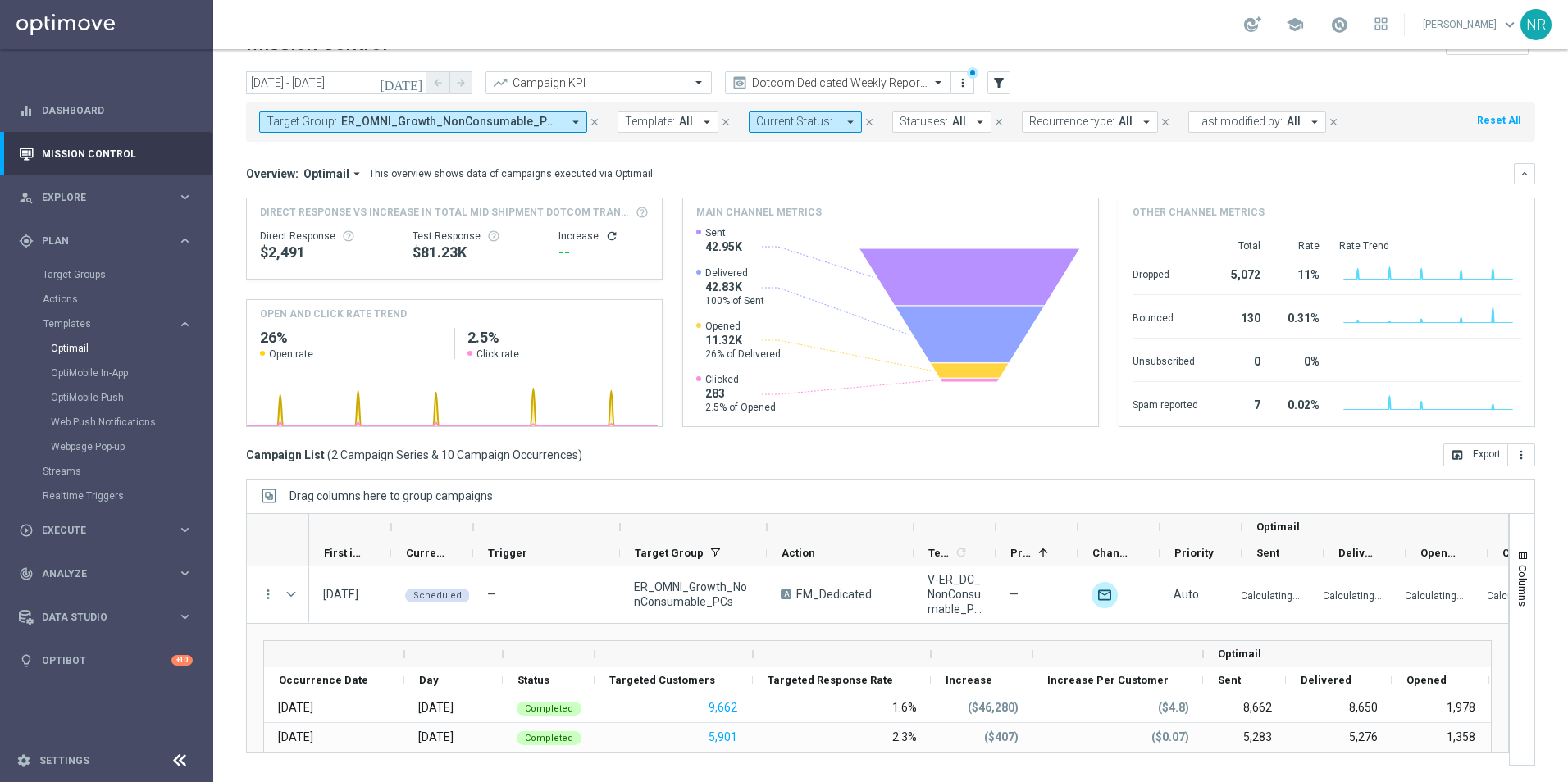 click on "Optimail" at bounding box center [131, 348] 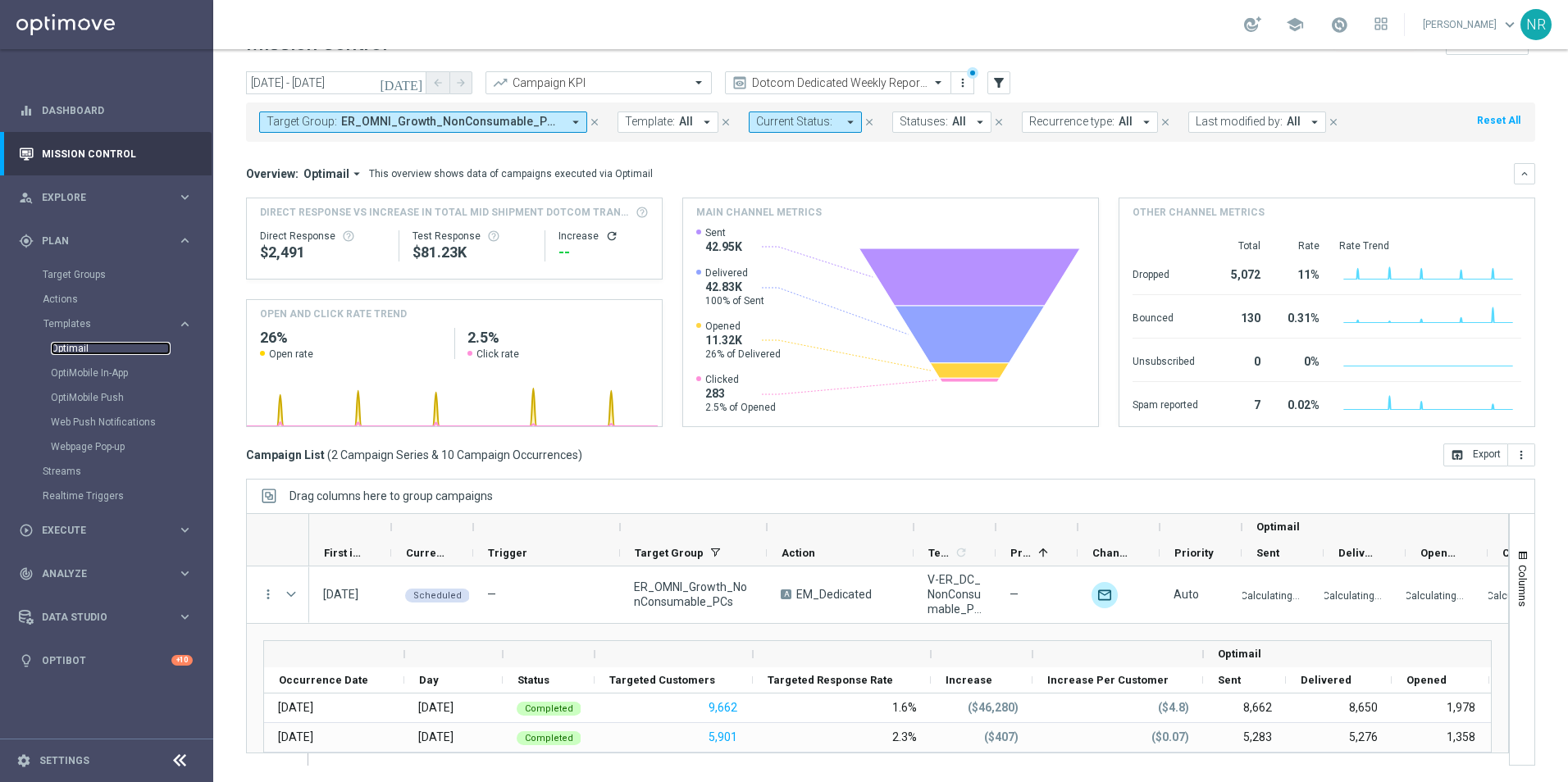 click on "Optimail" at bounding box center [111, 348] 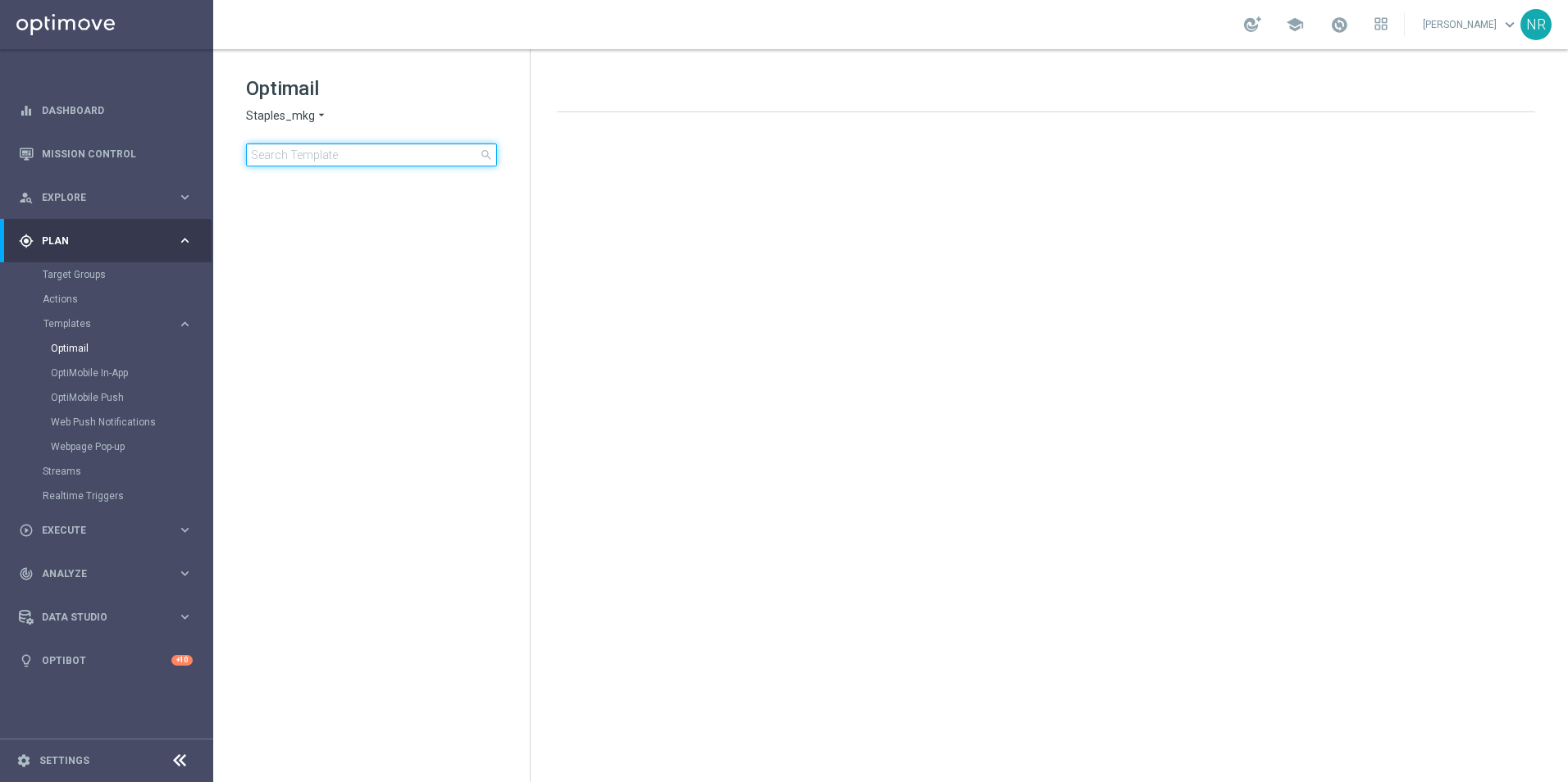 click 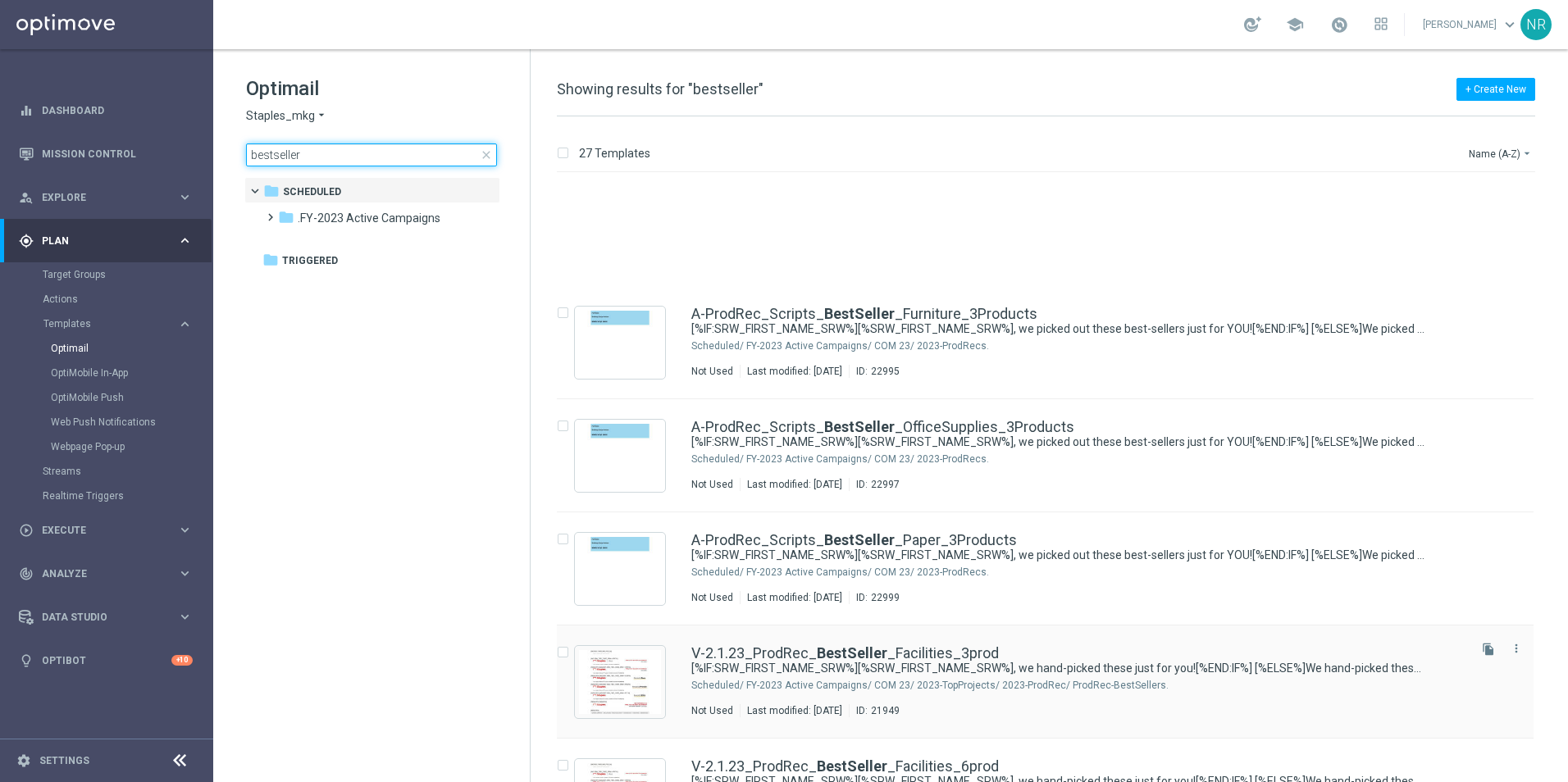 scroll, scrollTop: 164, scrollLeft: 0, axis: vertical 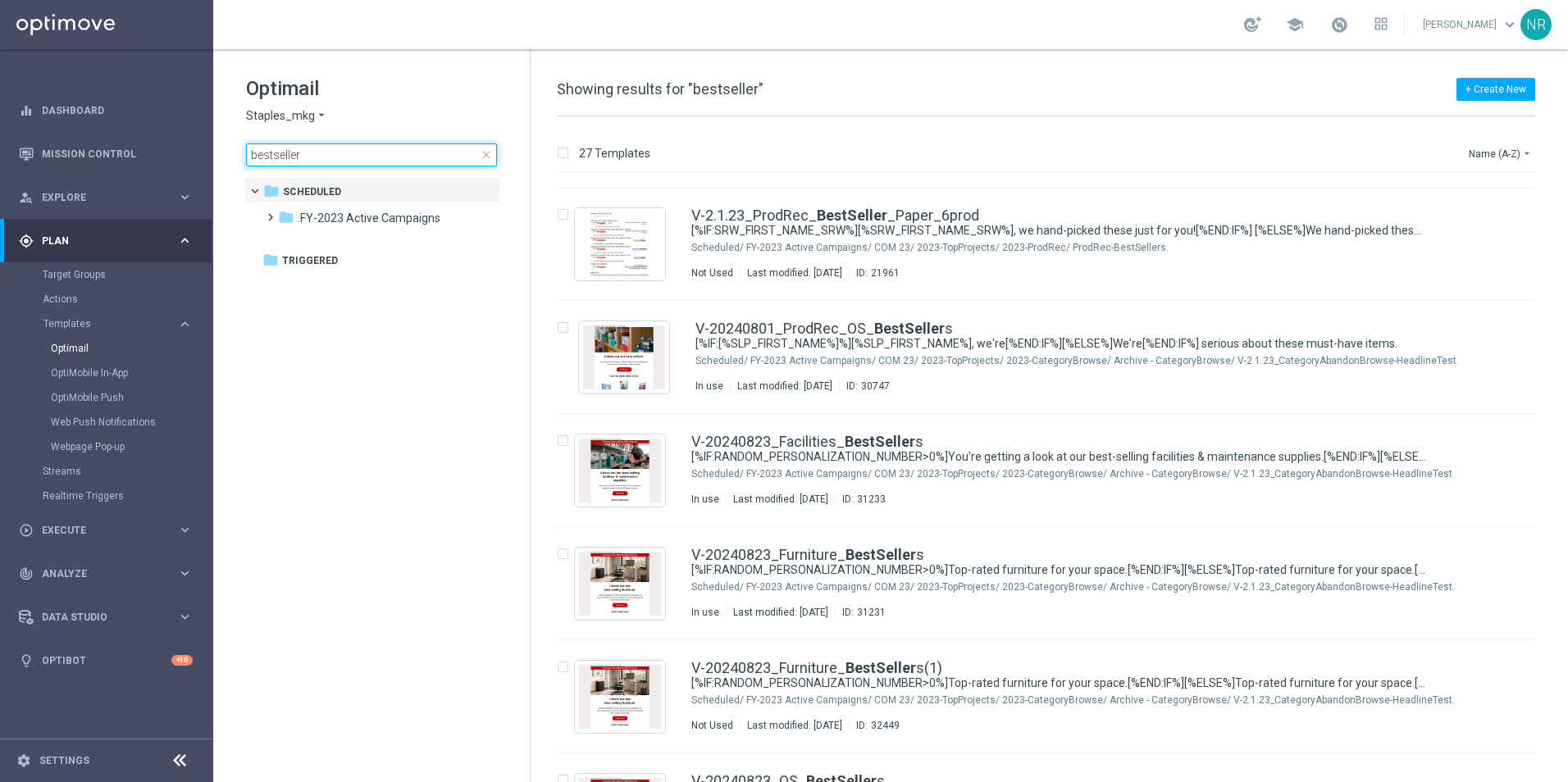 click on "bestseller" 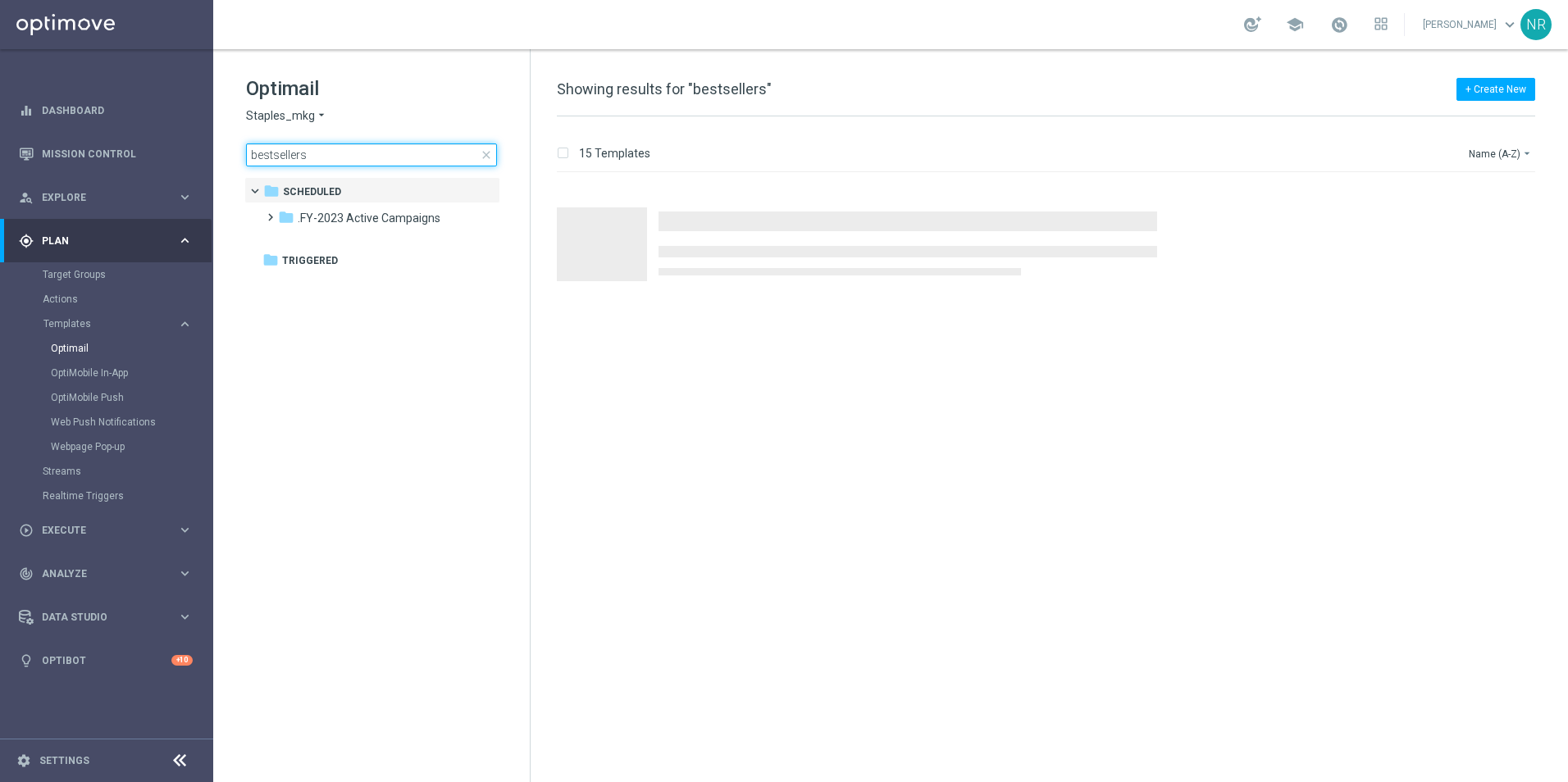 scroll, scrollTop: 0, scrollLeft: 0, axis: both 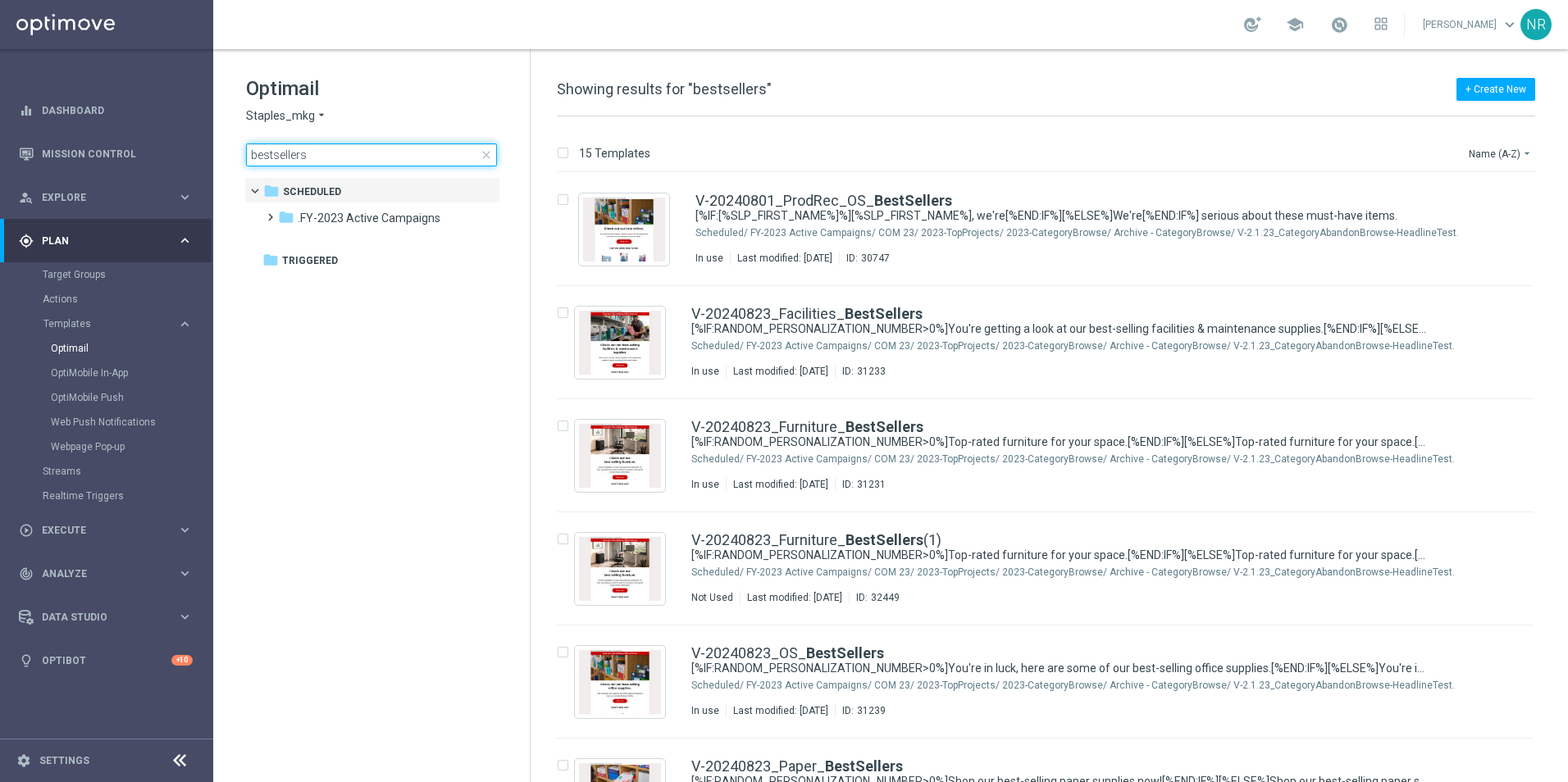 type on "bestsellers" 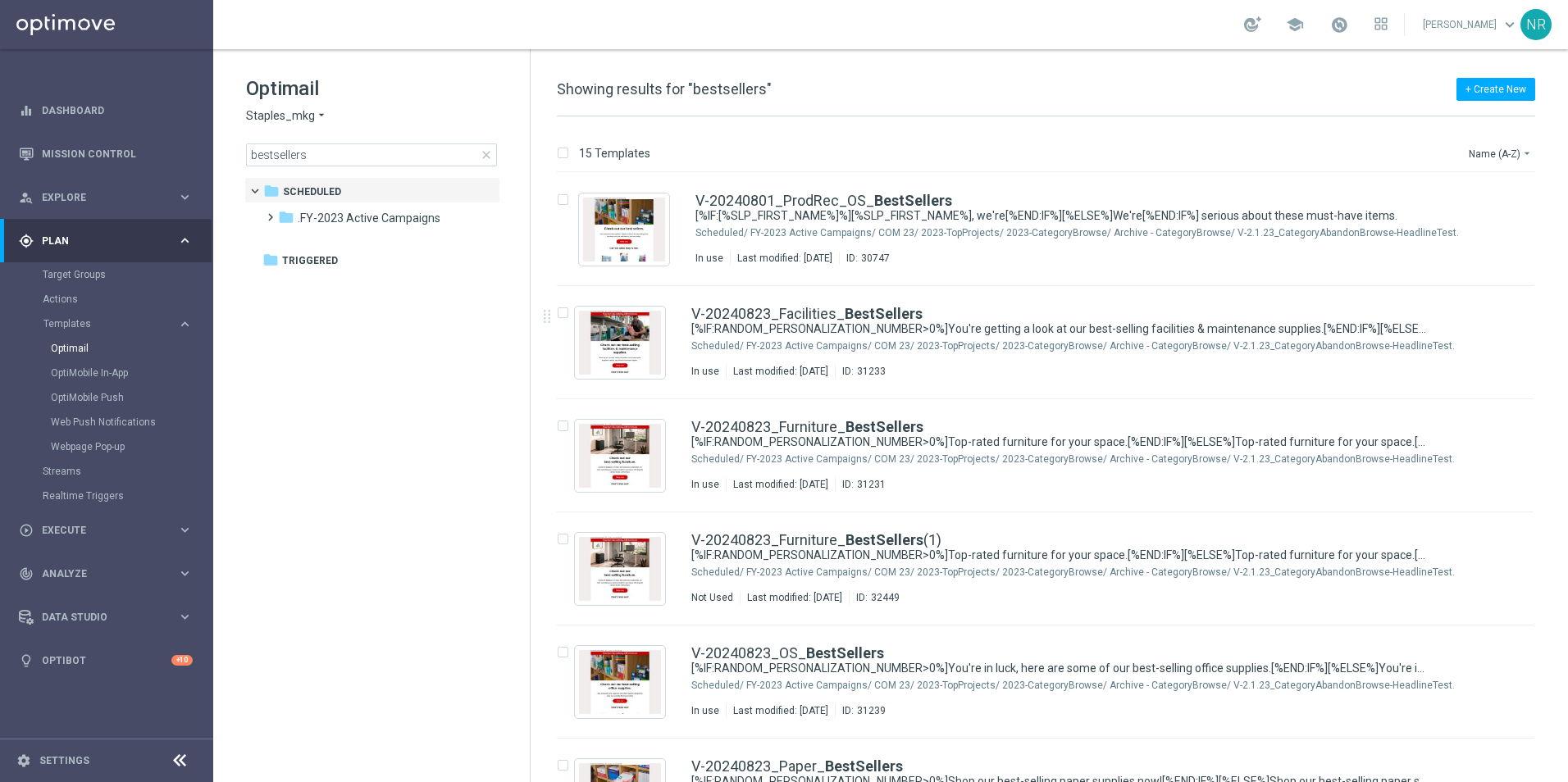 drag, startPoint x: 480, startPoint y: 152, endPoint x: 302, endPoint y: 161, distance: 178.22738 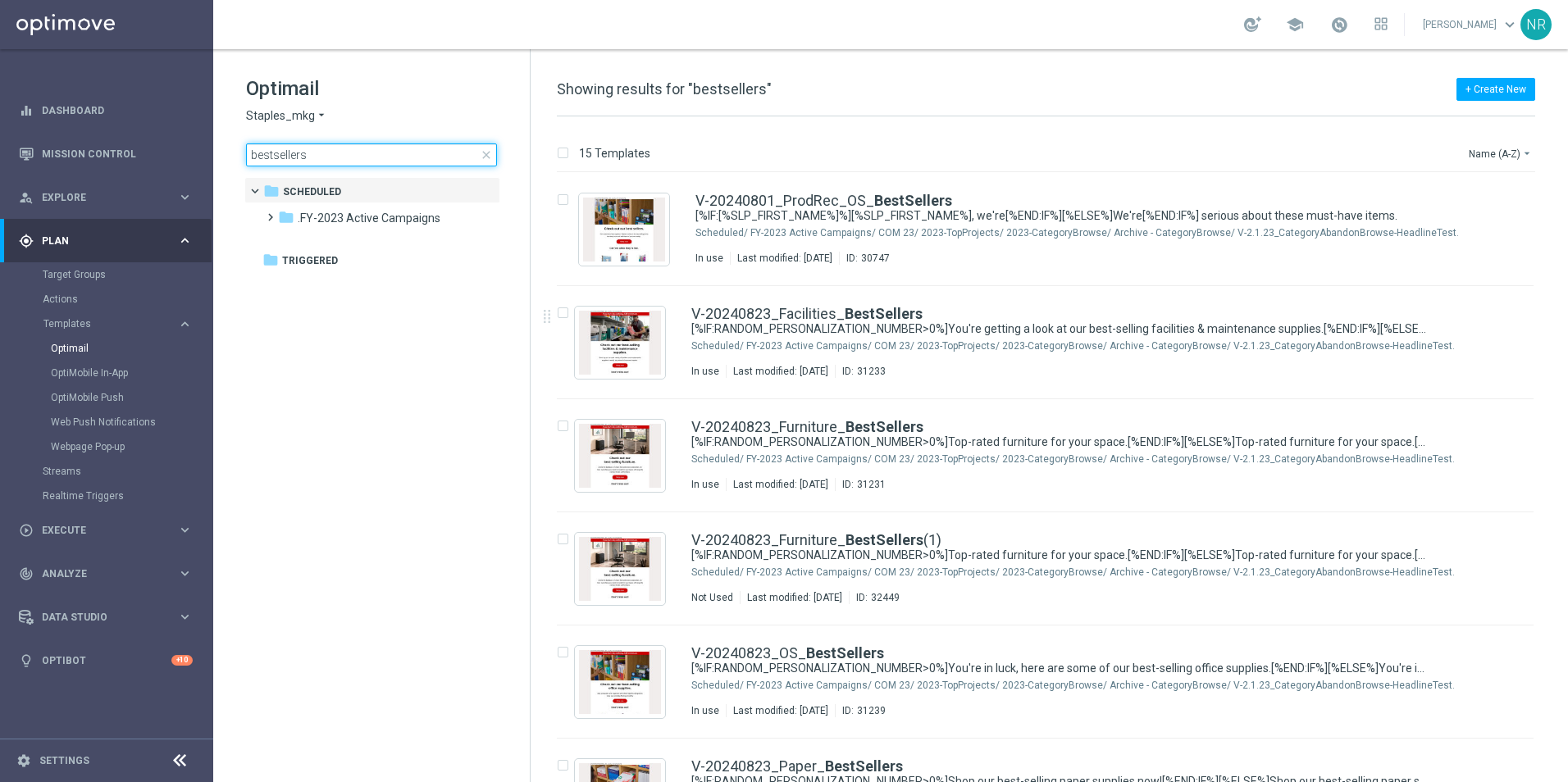 click on "Optimail
Staples_mkg
arrow_drop_down
× Staples_mkg
bestsellers
close
folder
1 Folder
folder
Scheduled
more_vert" 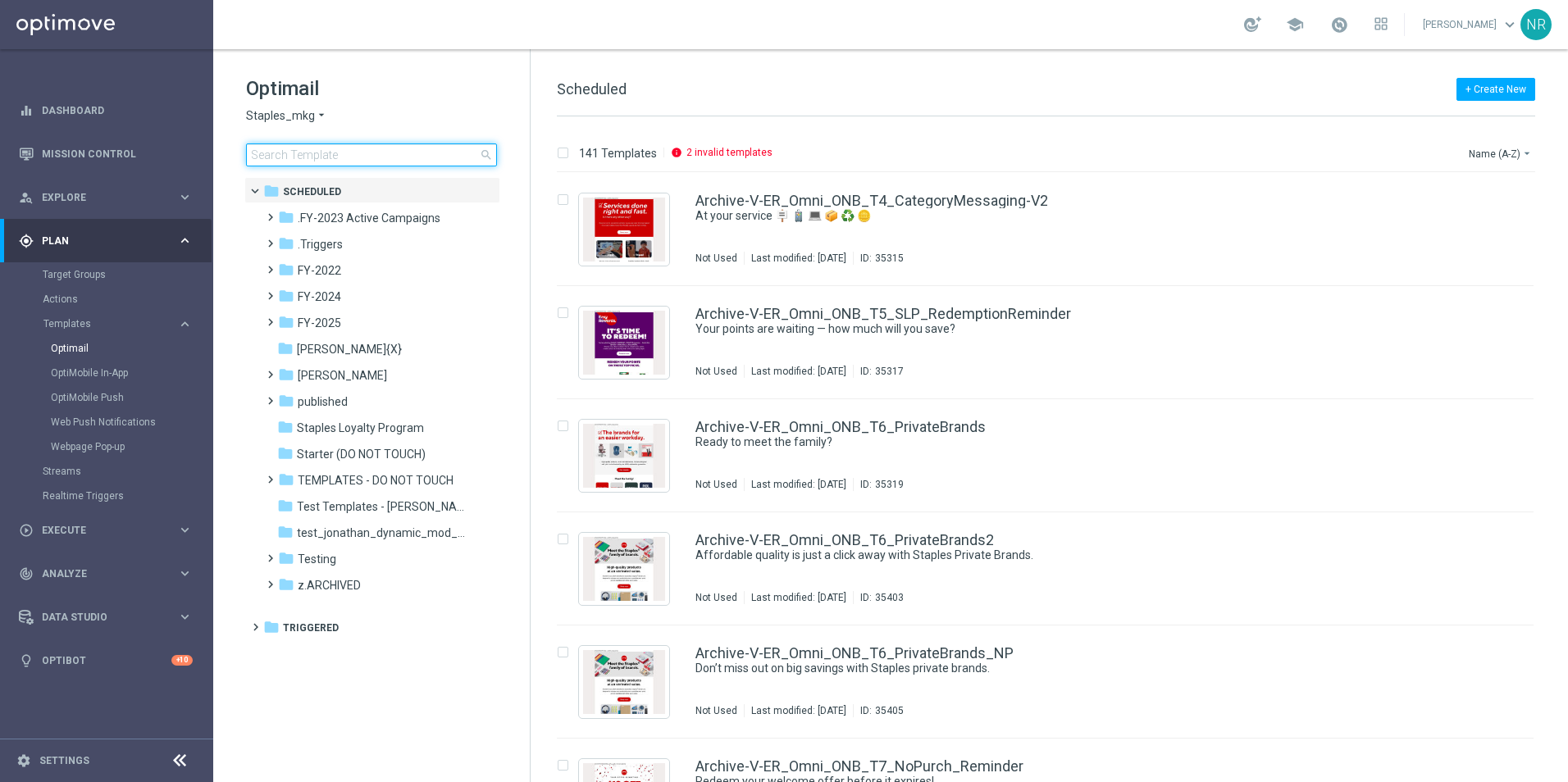 click 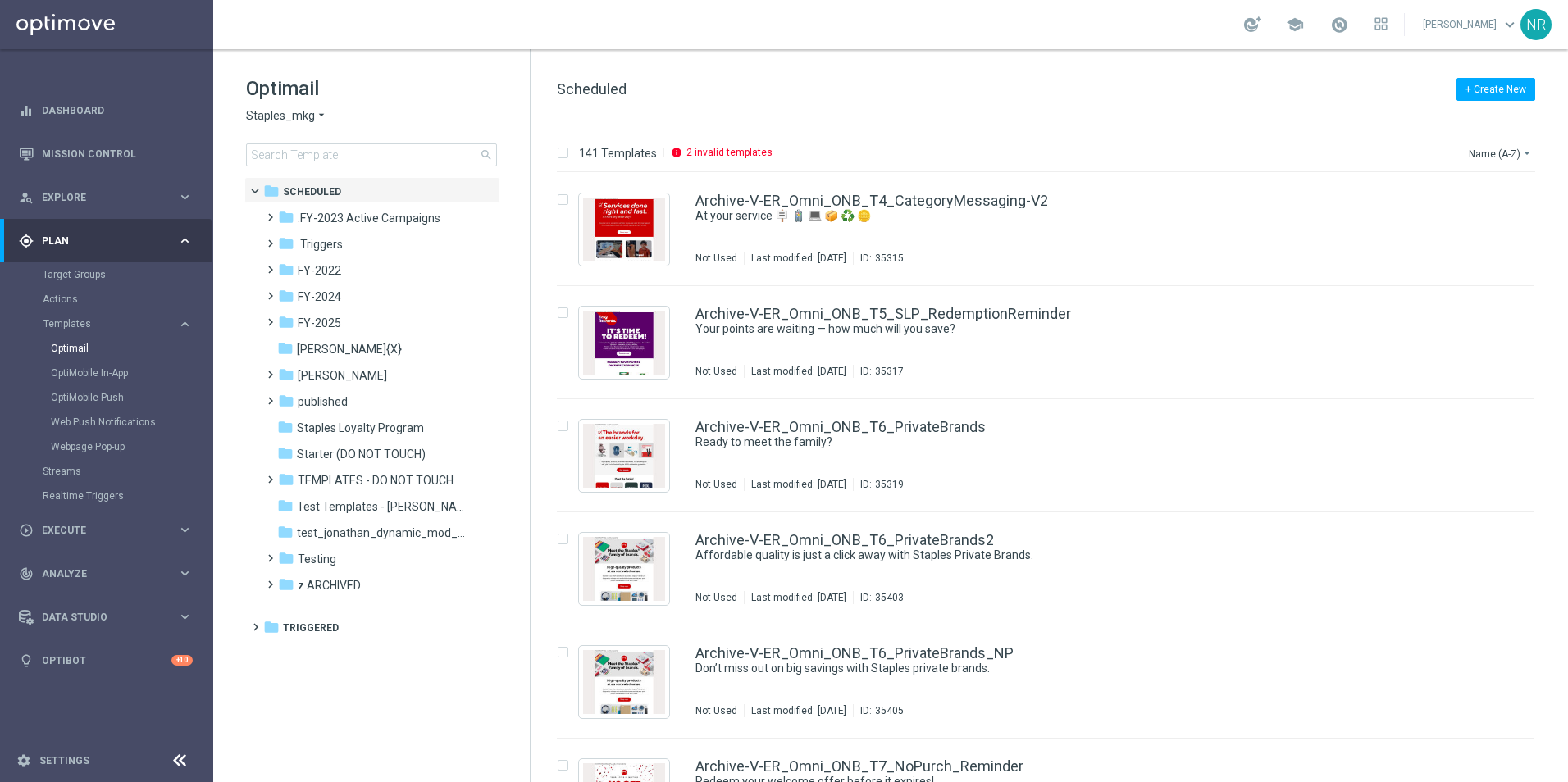 click on "Optimail
Staples_mkg
arrow_drop_down
× Staples_mkg
search
folder
1 Folder
folder
Scheduled
more_vert
folder" 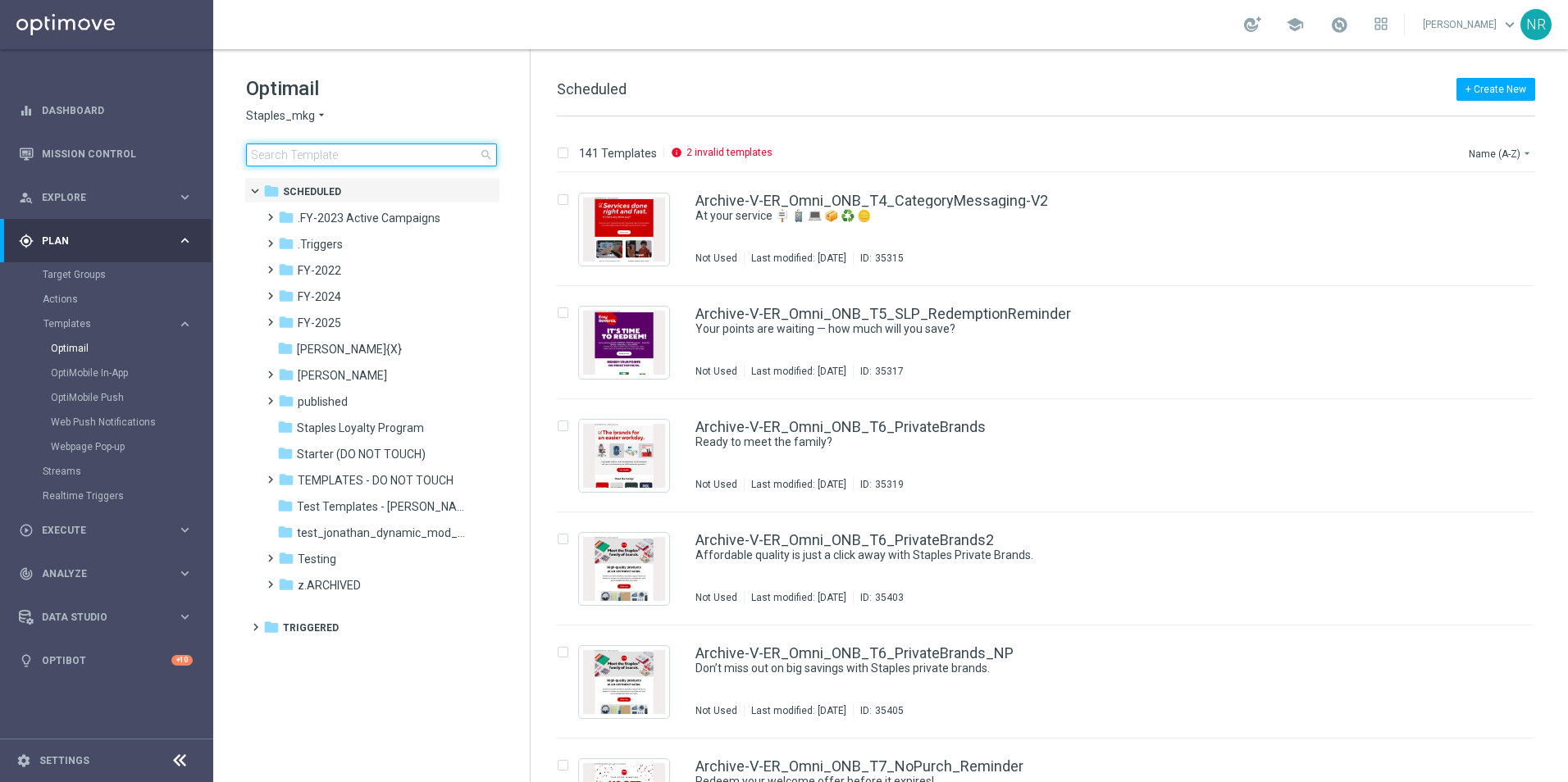 click 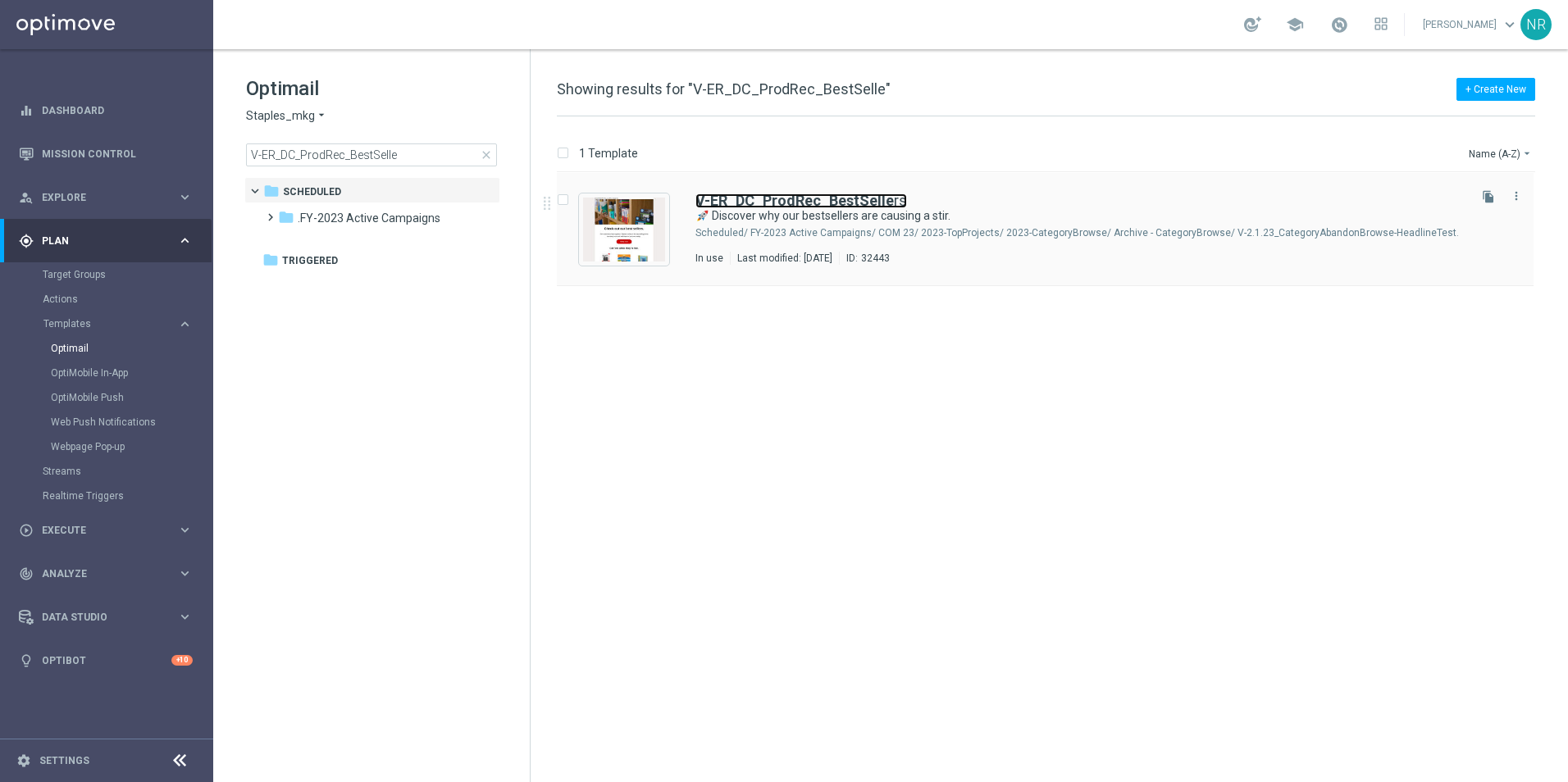 drag, startPoint x: 827, startPoint y: 198, endPoint x: 811, endPoint y: 211, distance: 21 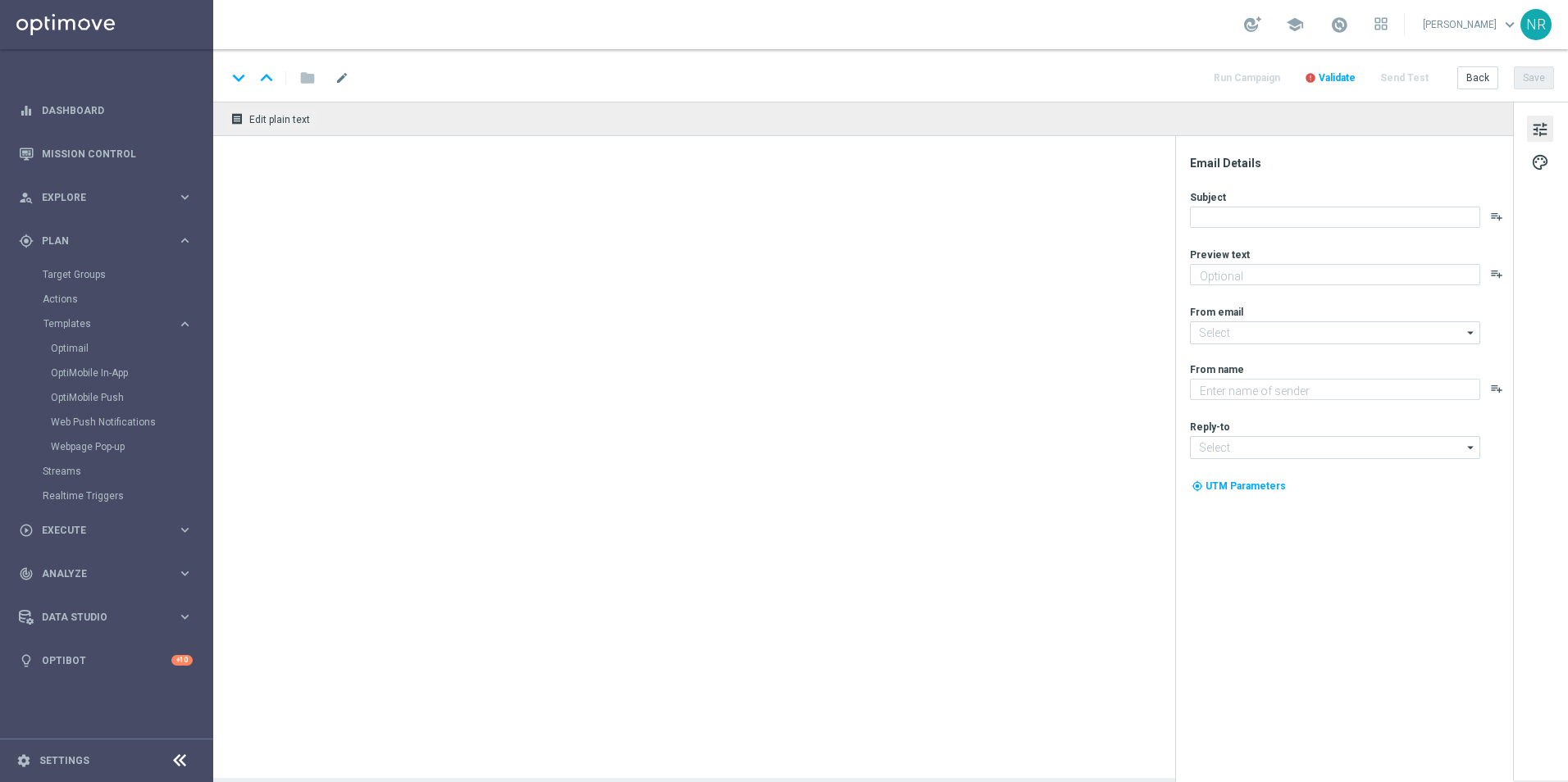 type on "These items belong in your cart." 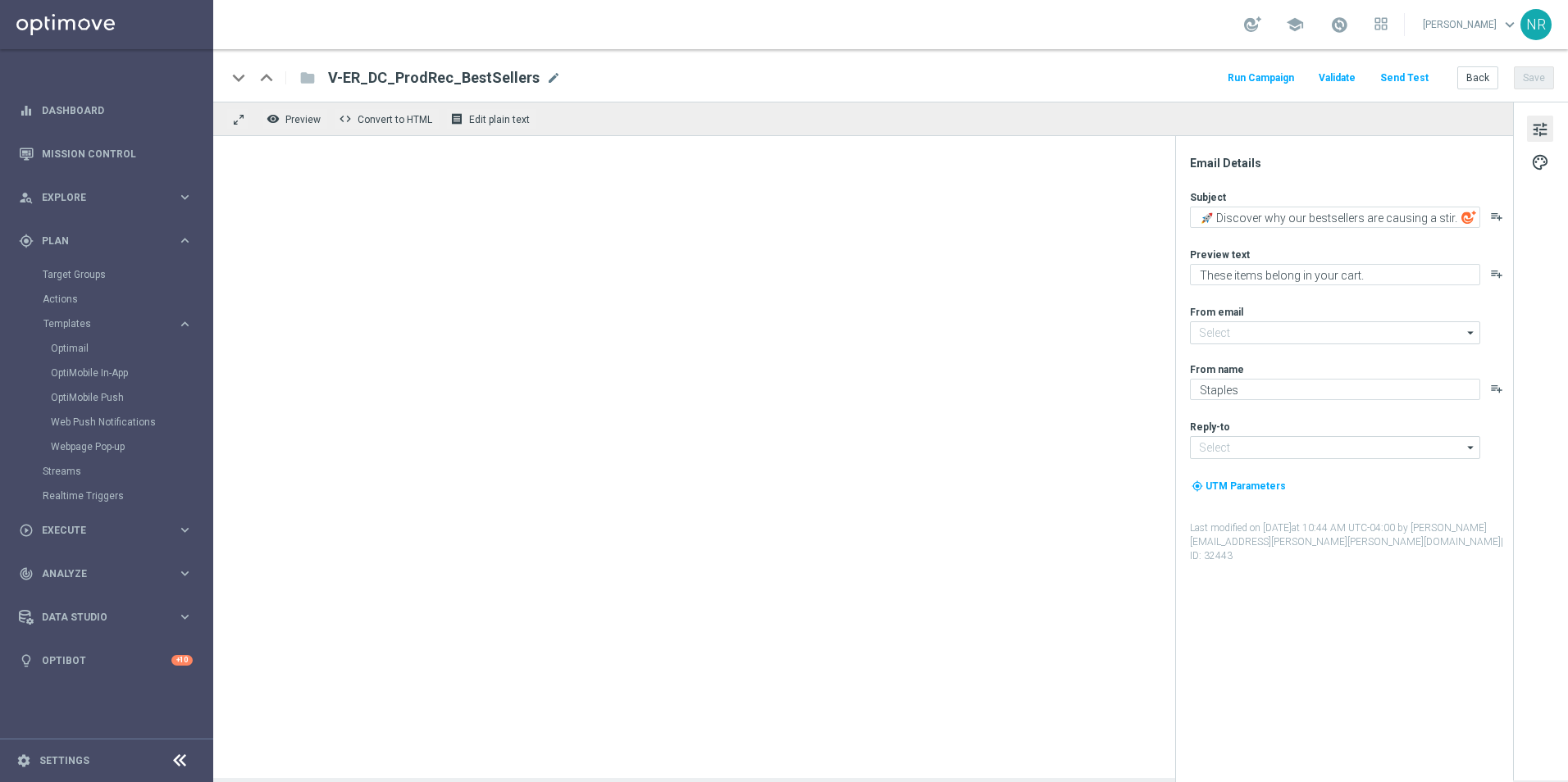 type on "[EMAIL_ADDRESS][DOMAIN_NAME]" 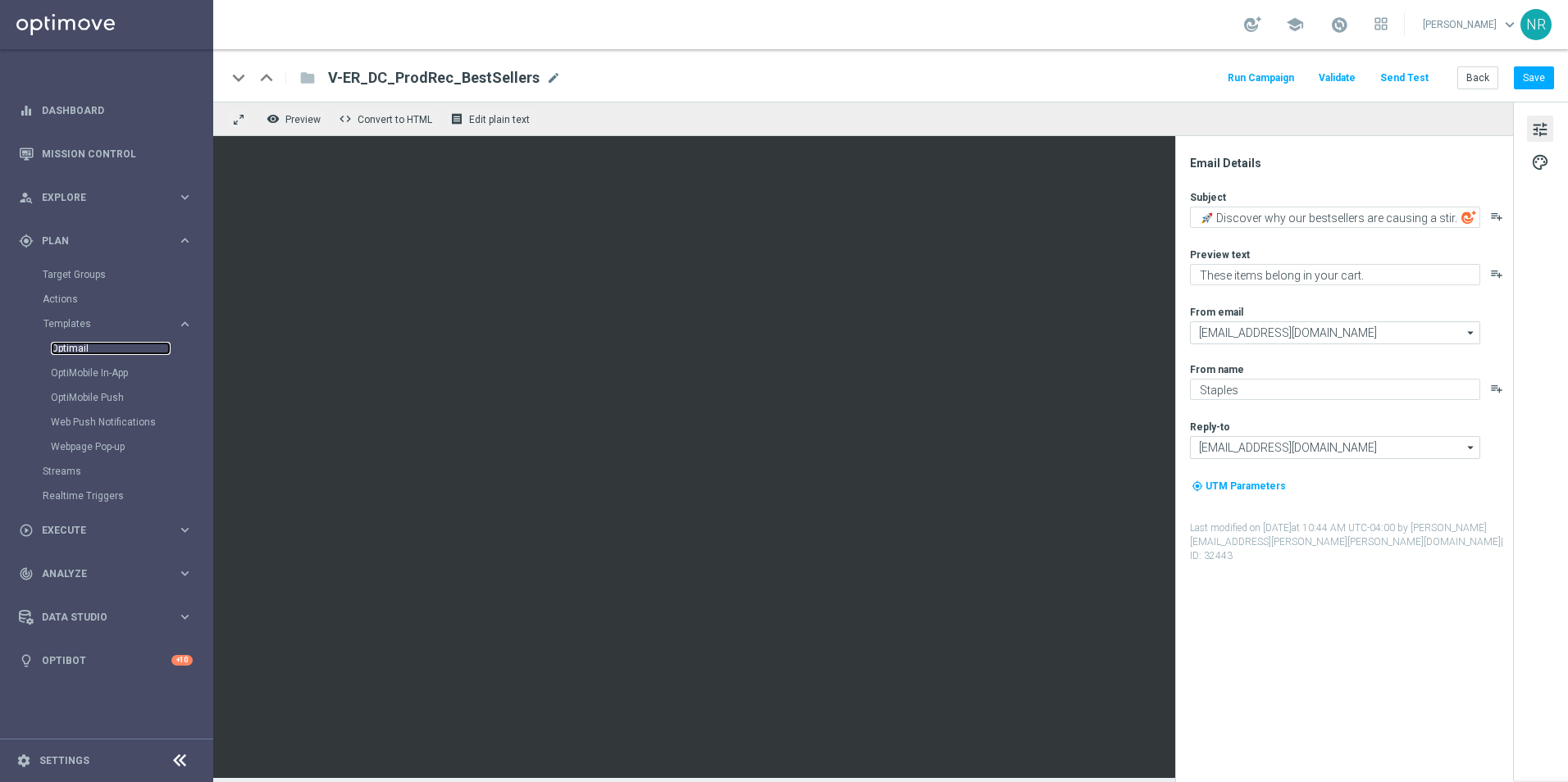 click on "Optimail" at bounding box center (111, 348) 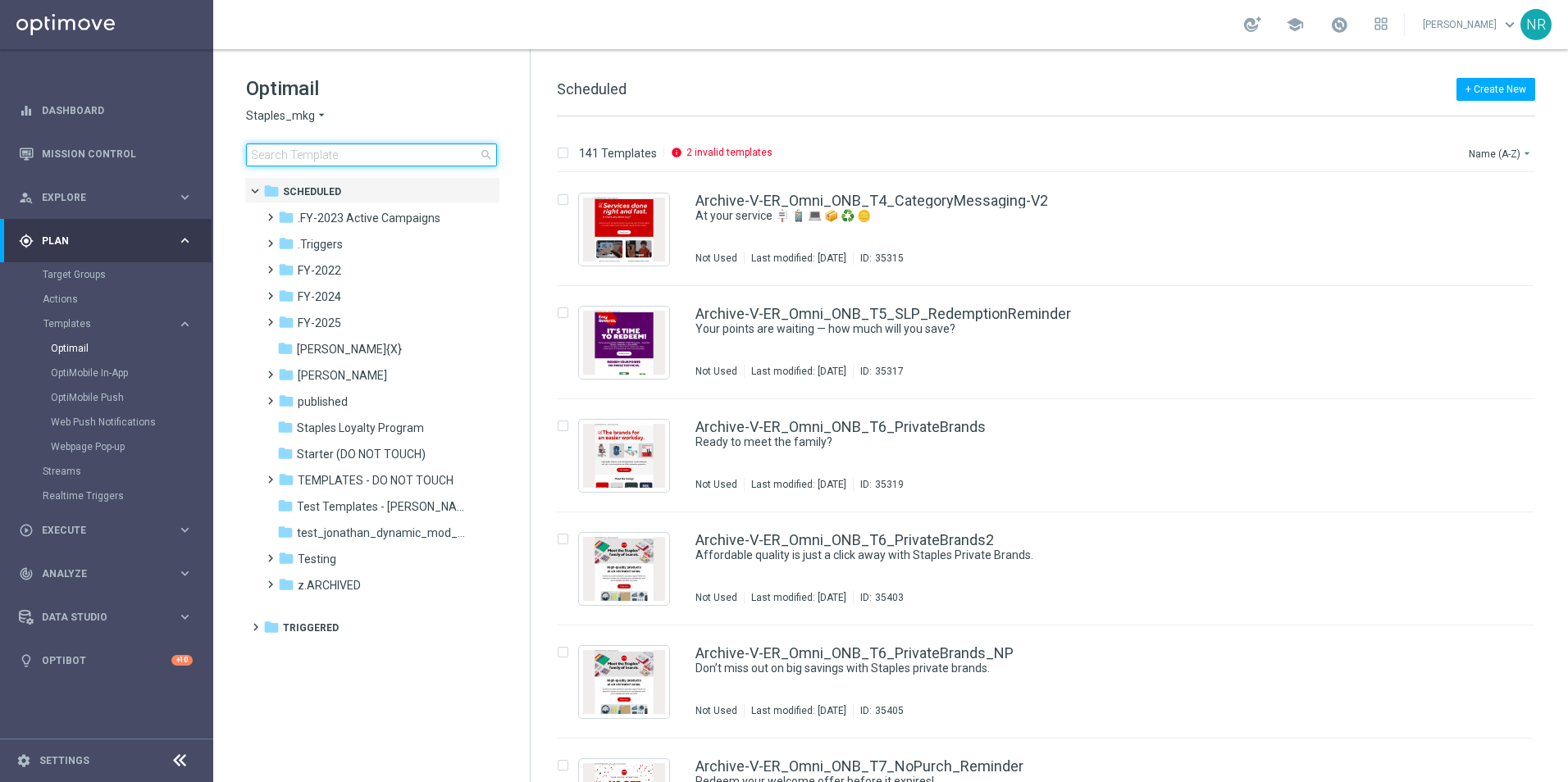 click 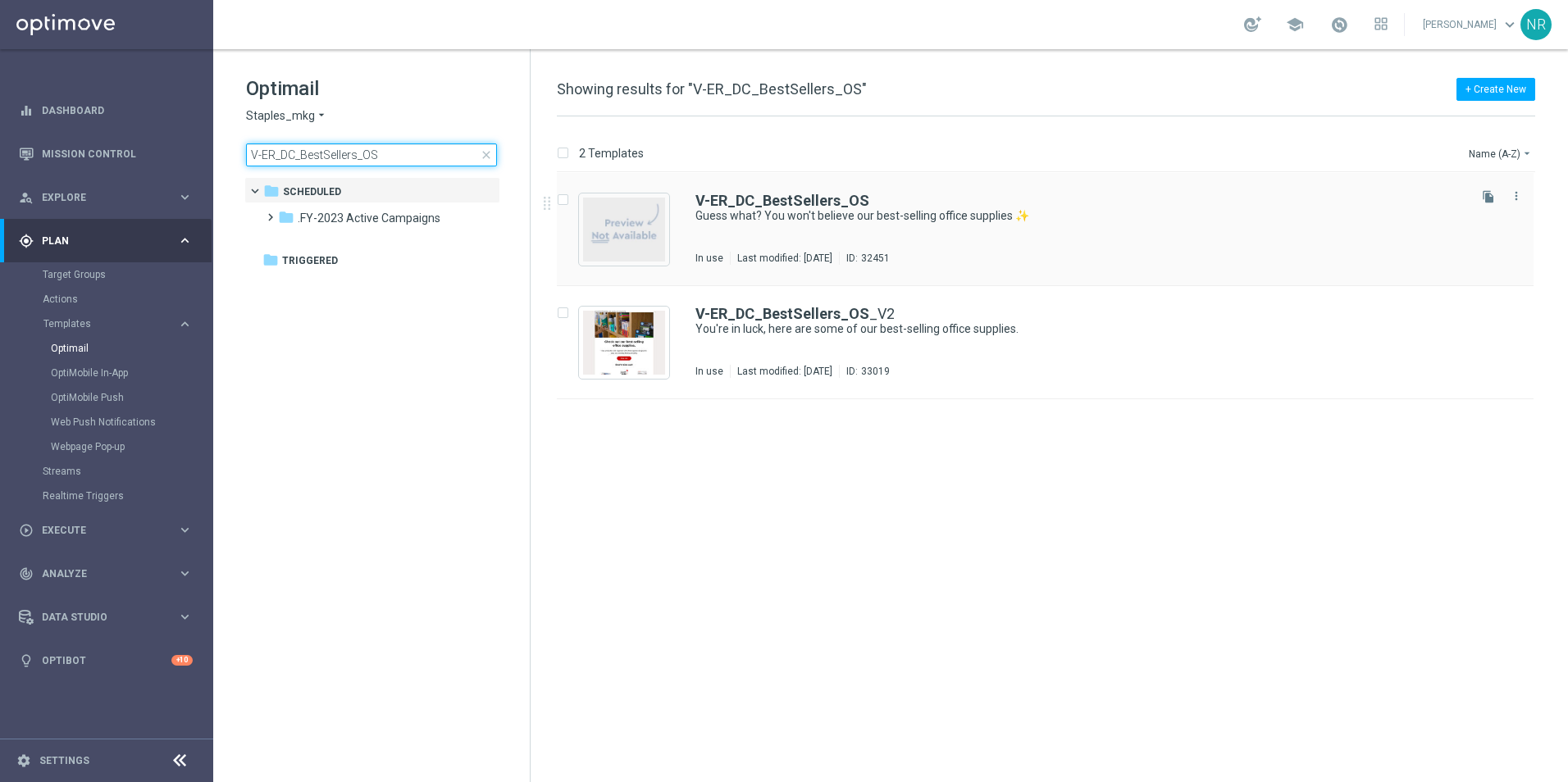 type on "V-ER_DC_BestSellers_OS" 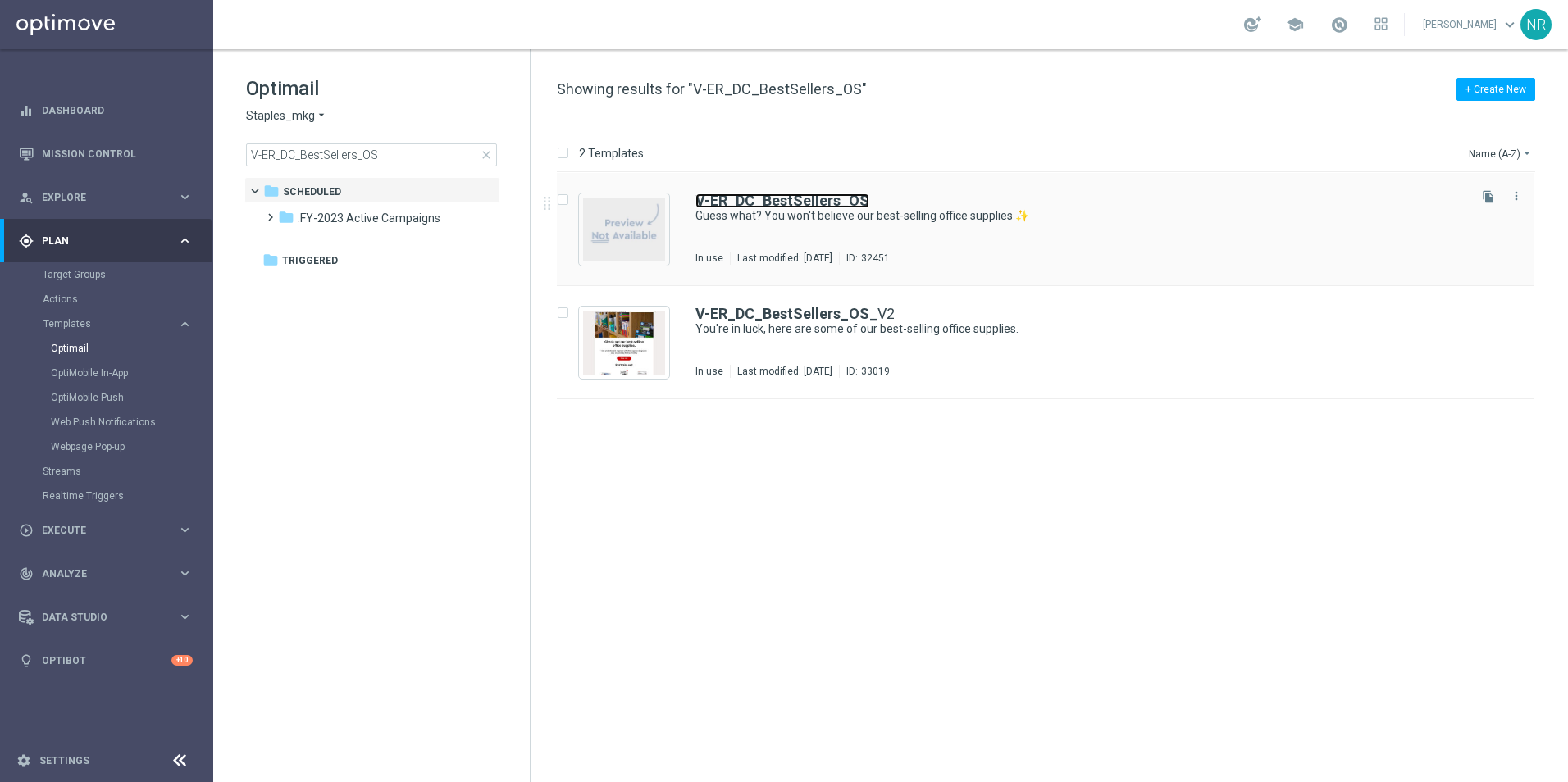 click on "V-ER_DC_BestSellers_OS" at bounding box center [782, 200] 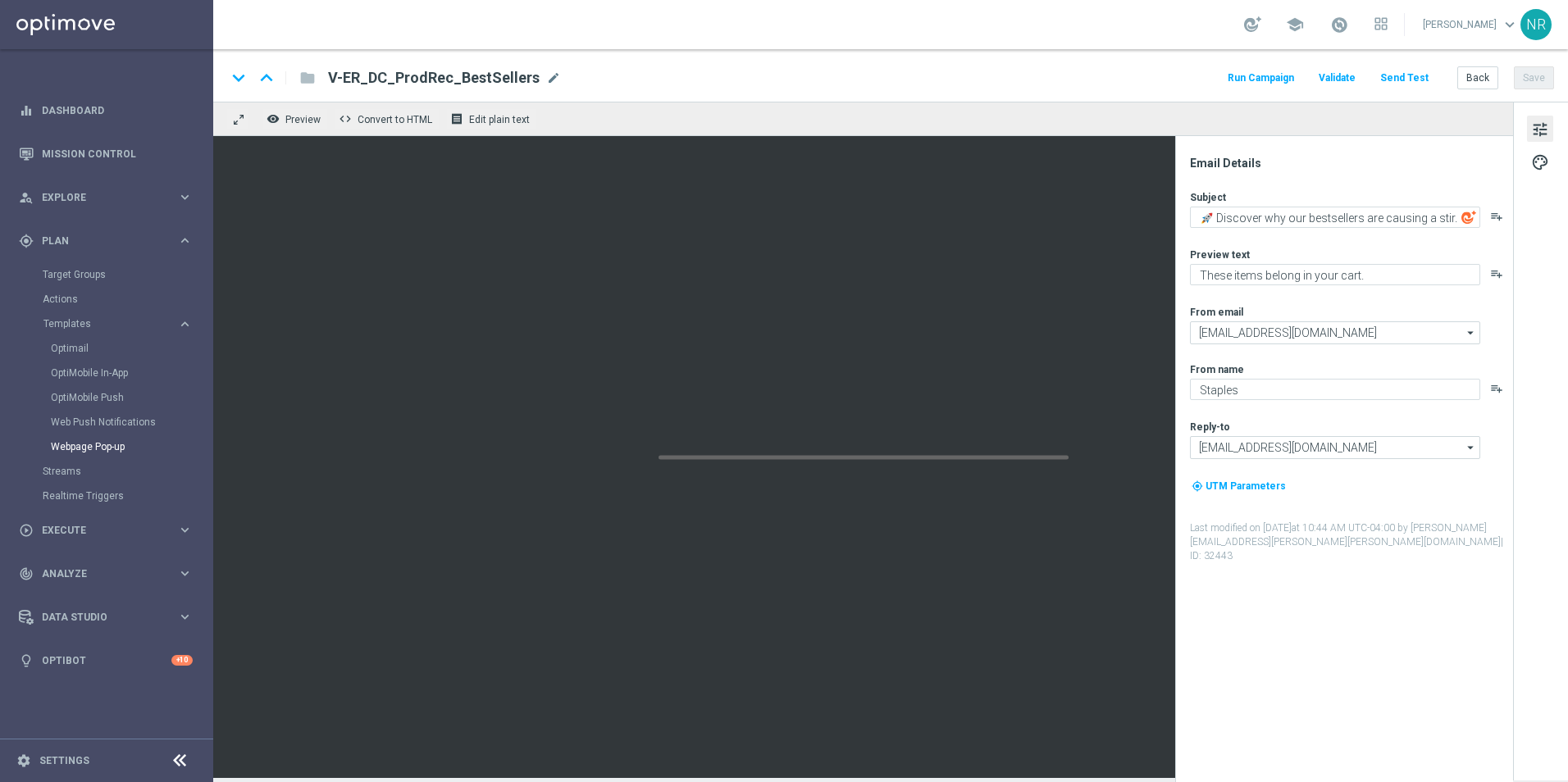 type on "Guess what? You won't believe our best-selling office supplies ✨" 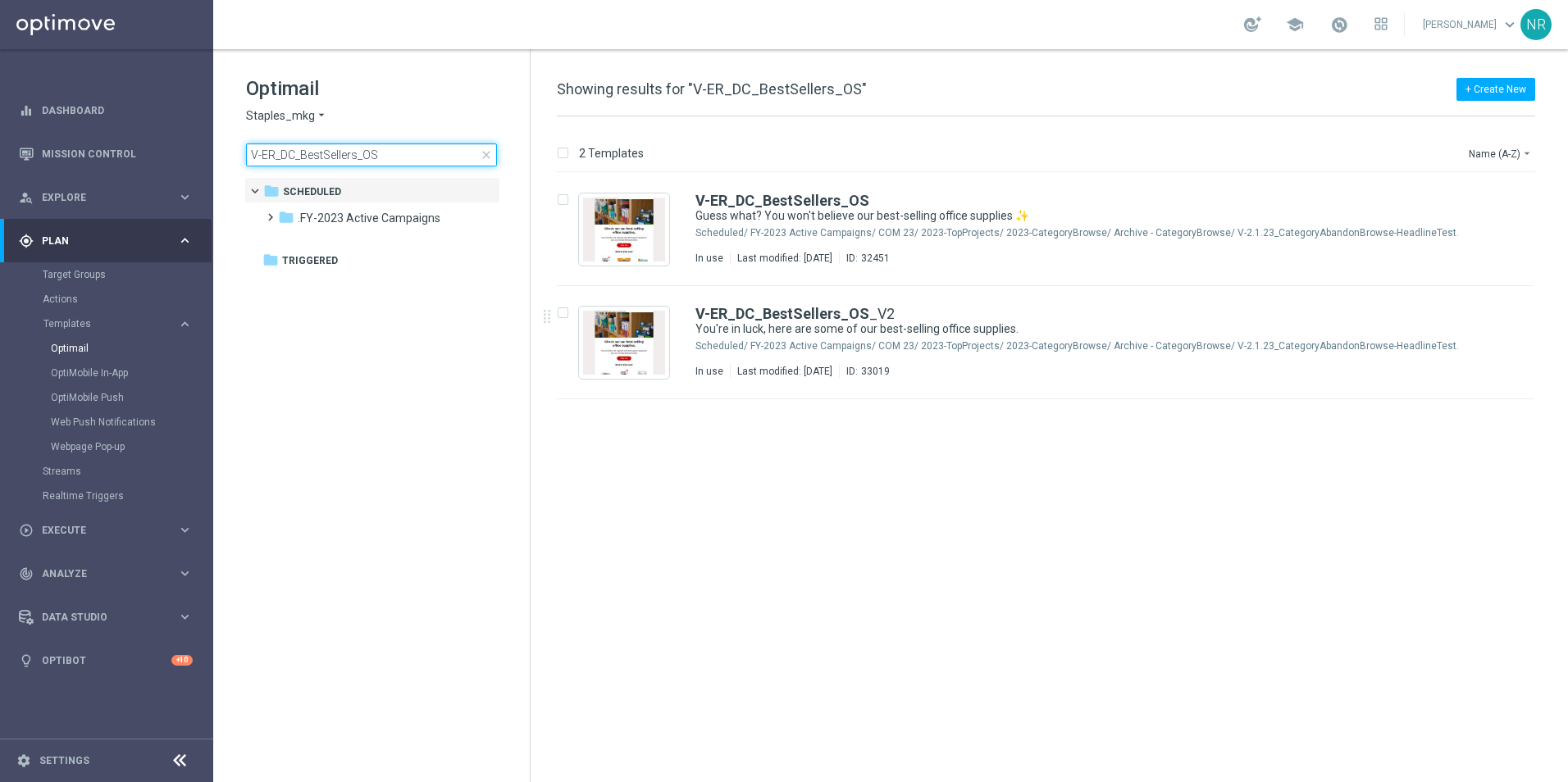 click on "V-ER_DC_BestSellers_OS" 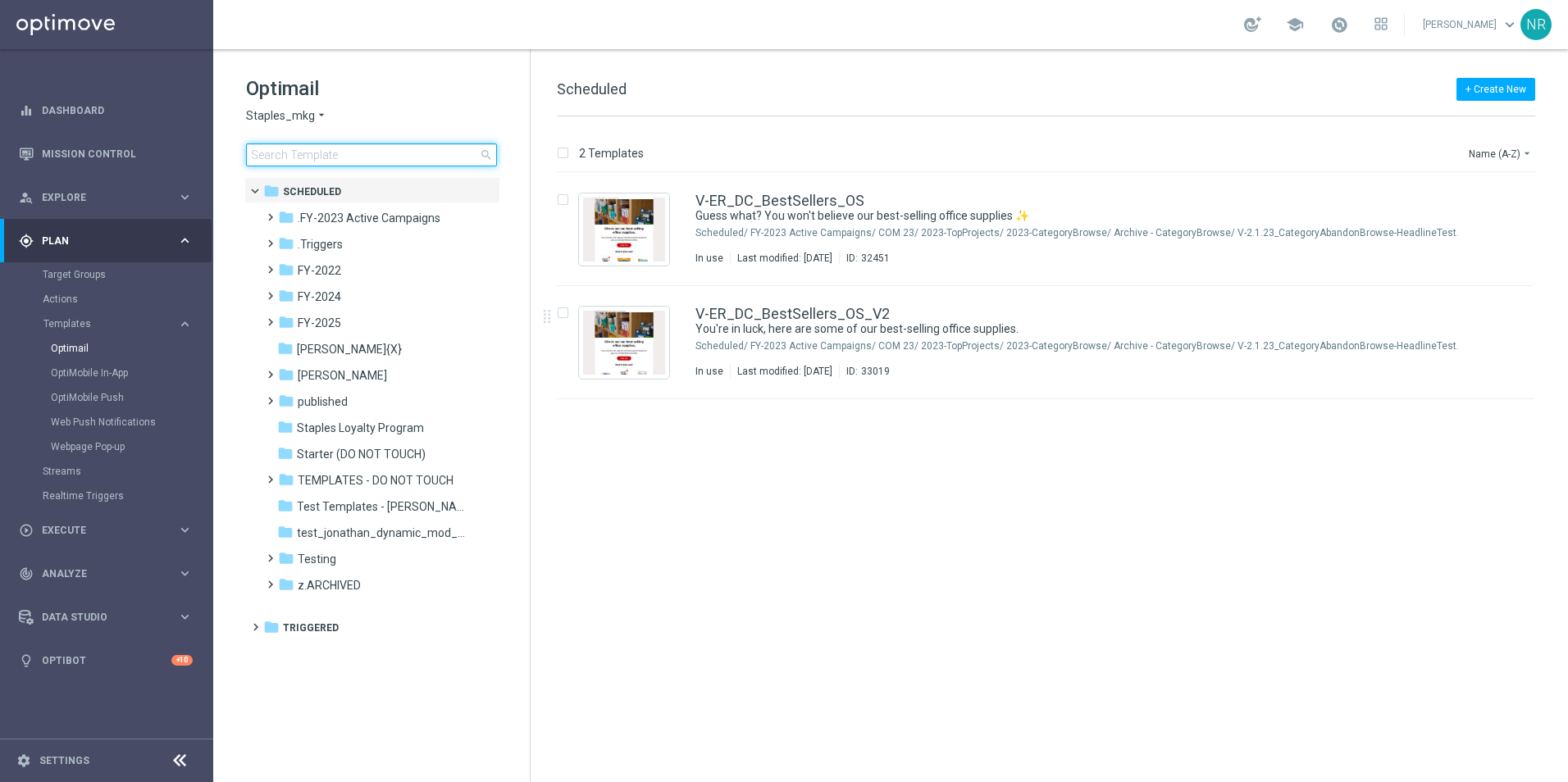click 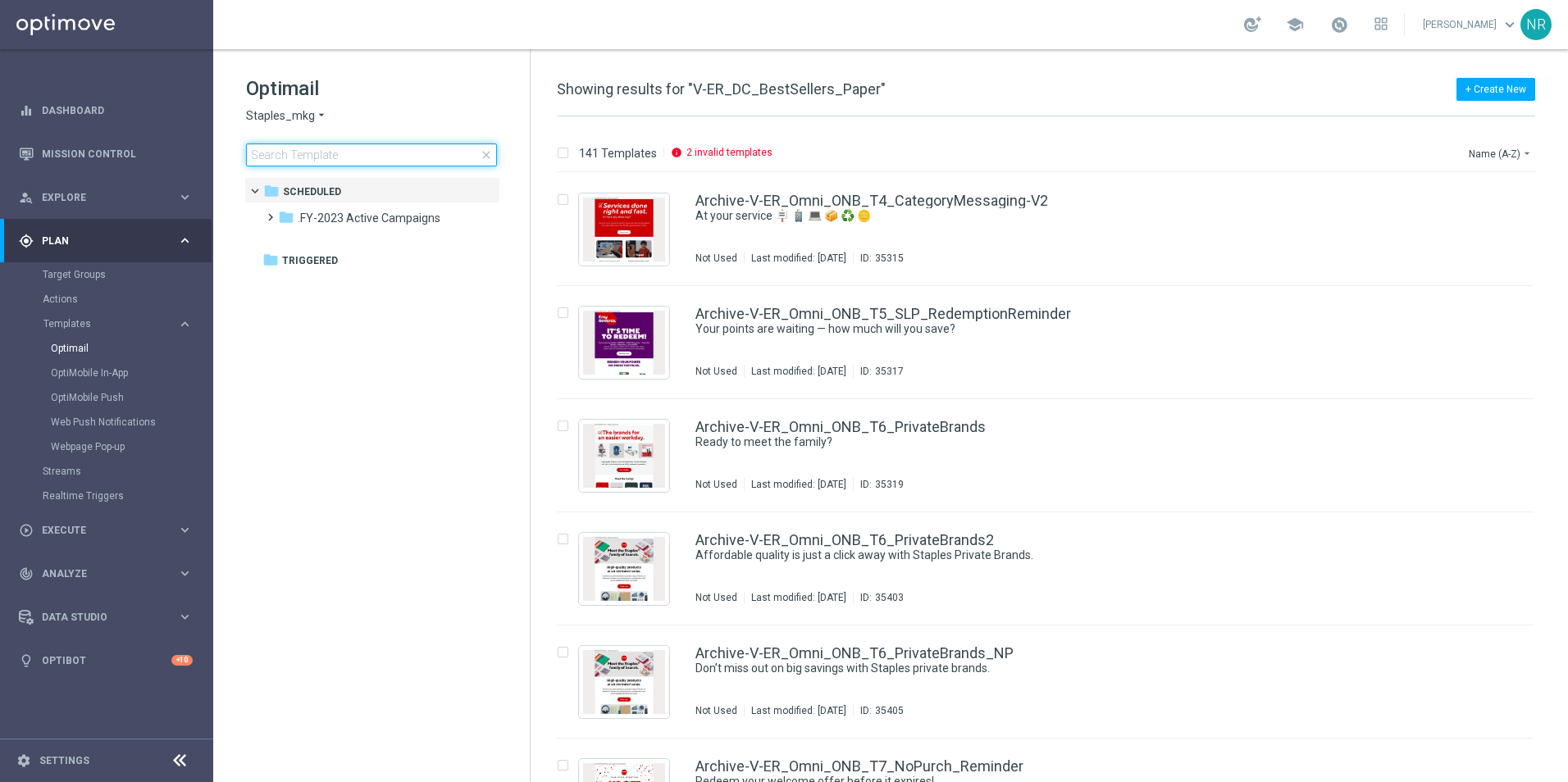 type on "V-ER_DC_BestSellers_Paper" 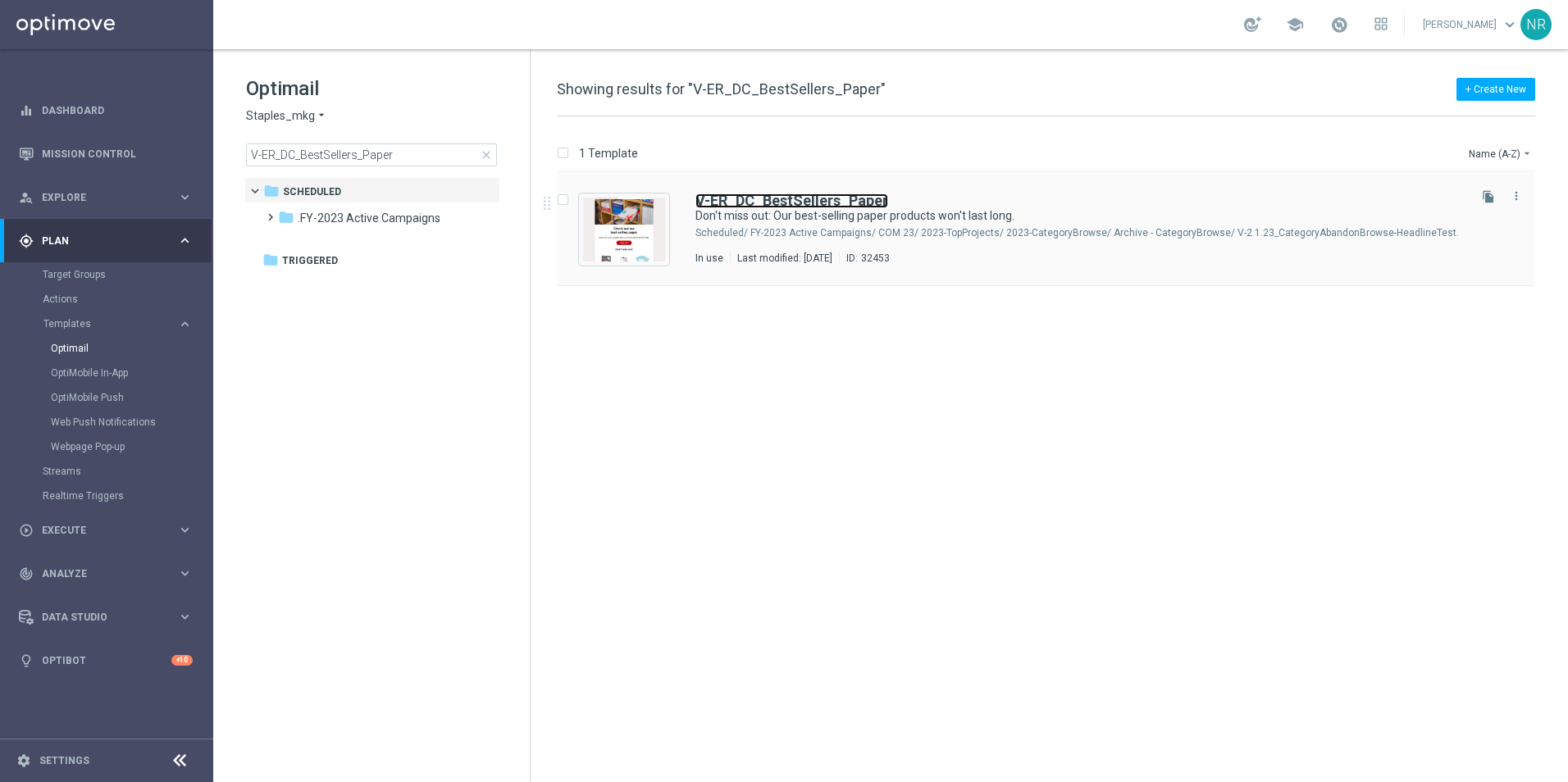 click on "V-ER_DC_BestSellers_Paper" at bounding box center [791, 200] 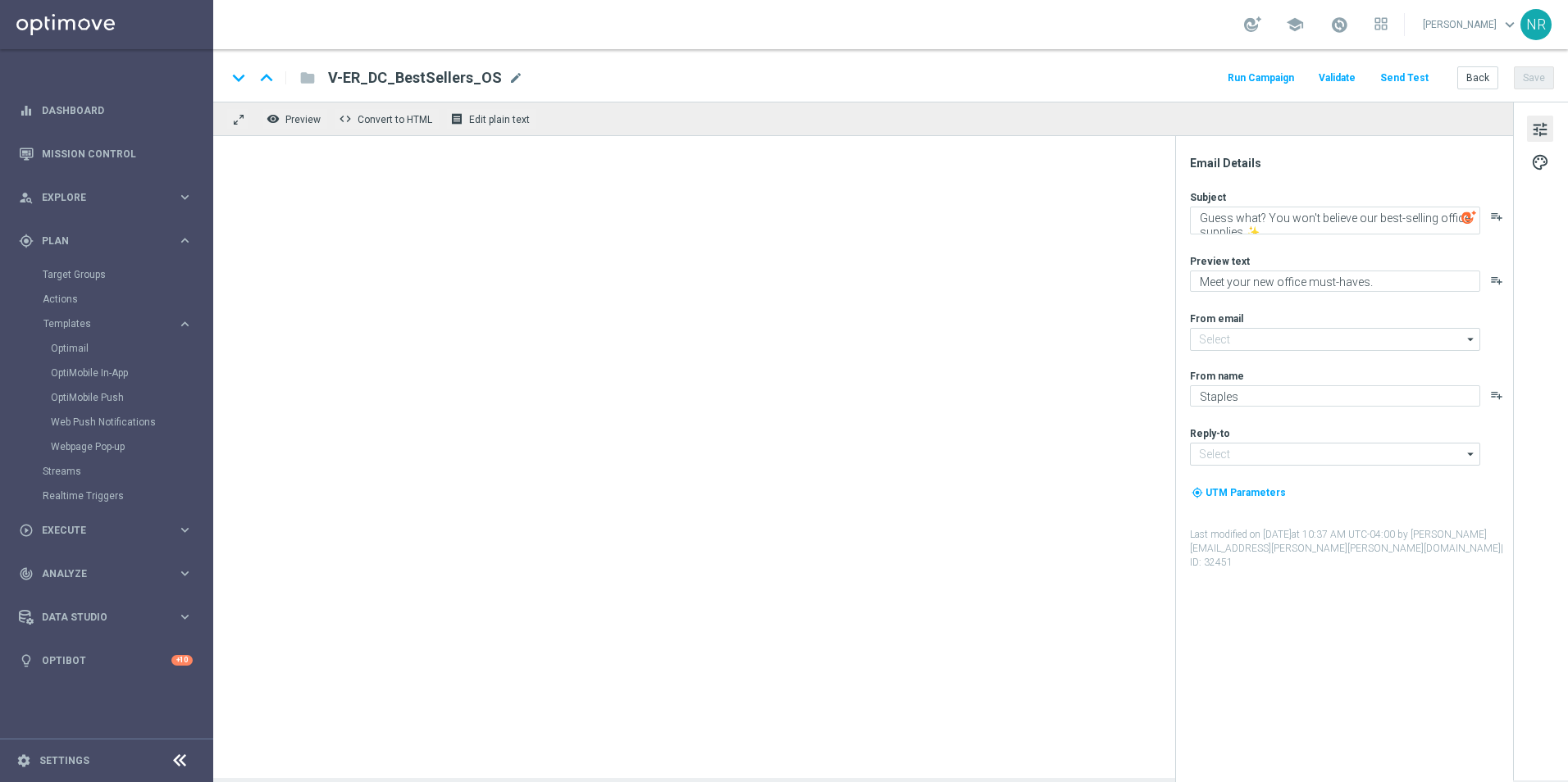 type on "[EMAIL_ADDRESS][DOMAIN_NAME]" 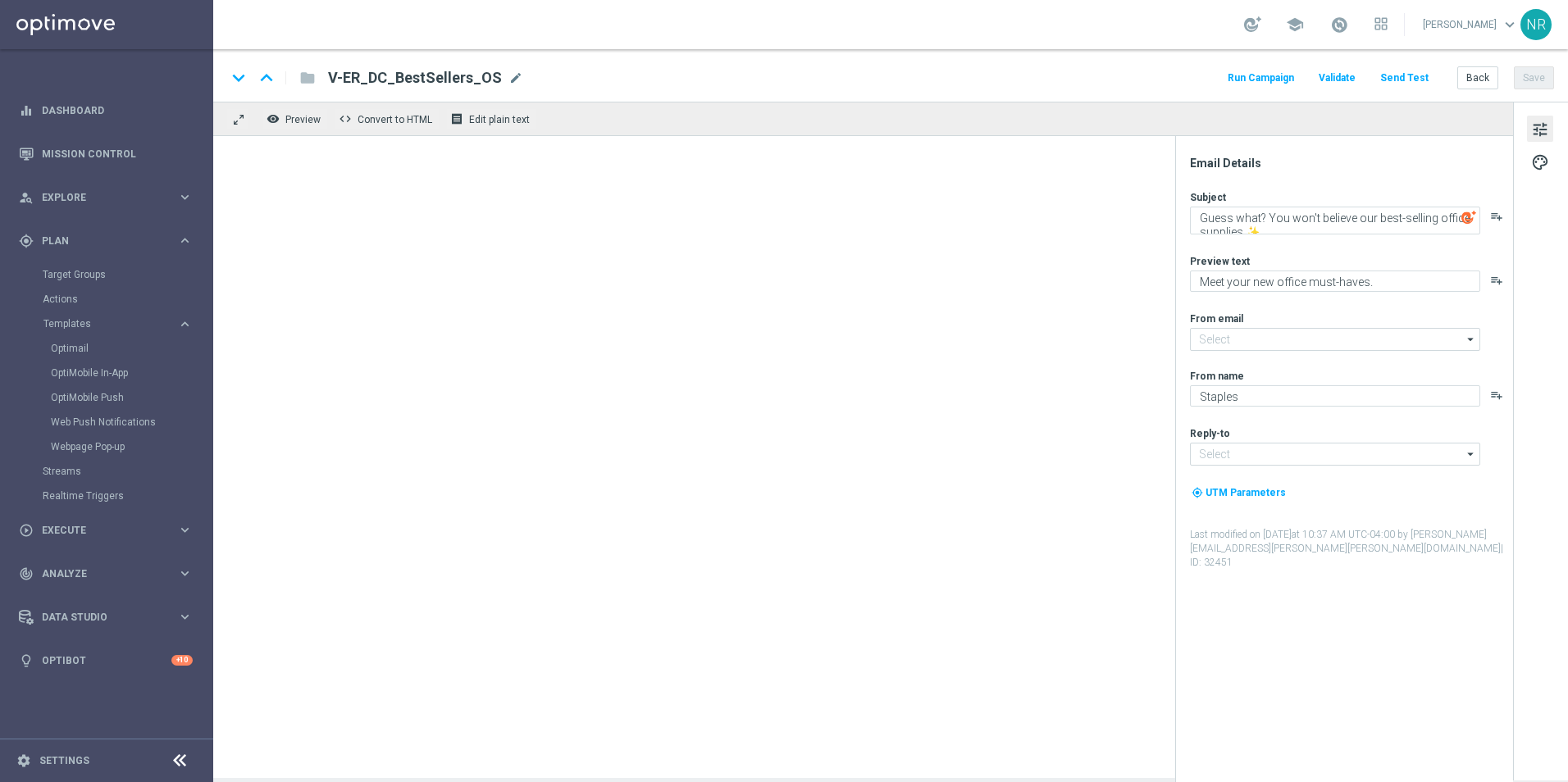 type on "[EMAIL_ADDRESS][DOMAIN_NAME]" 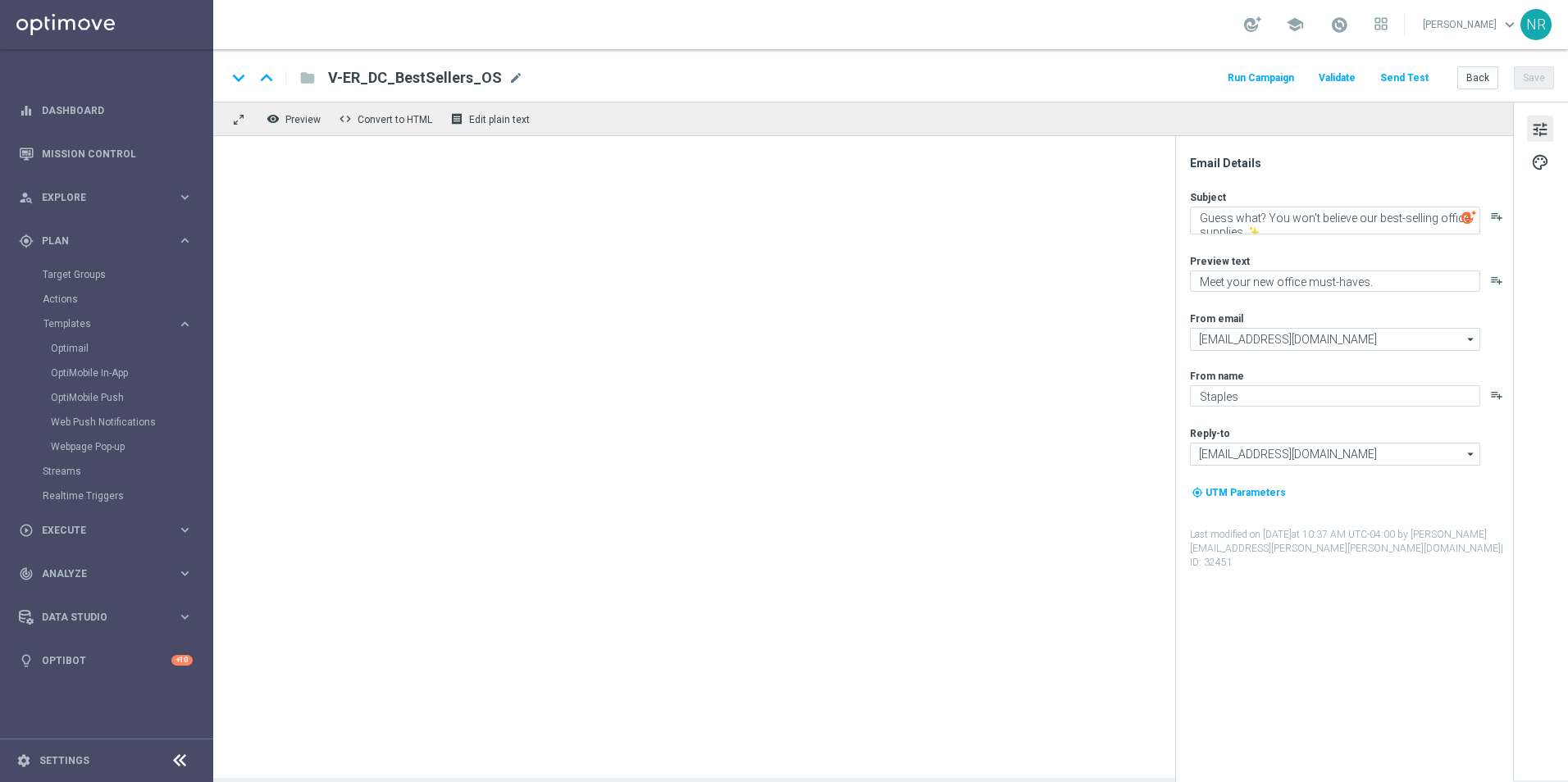 type on "Don't miss out: Our best-selling paper products won't last long." 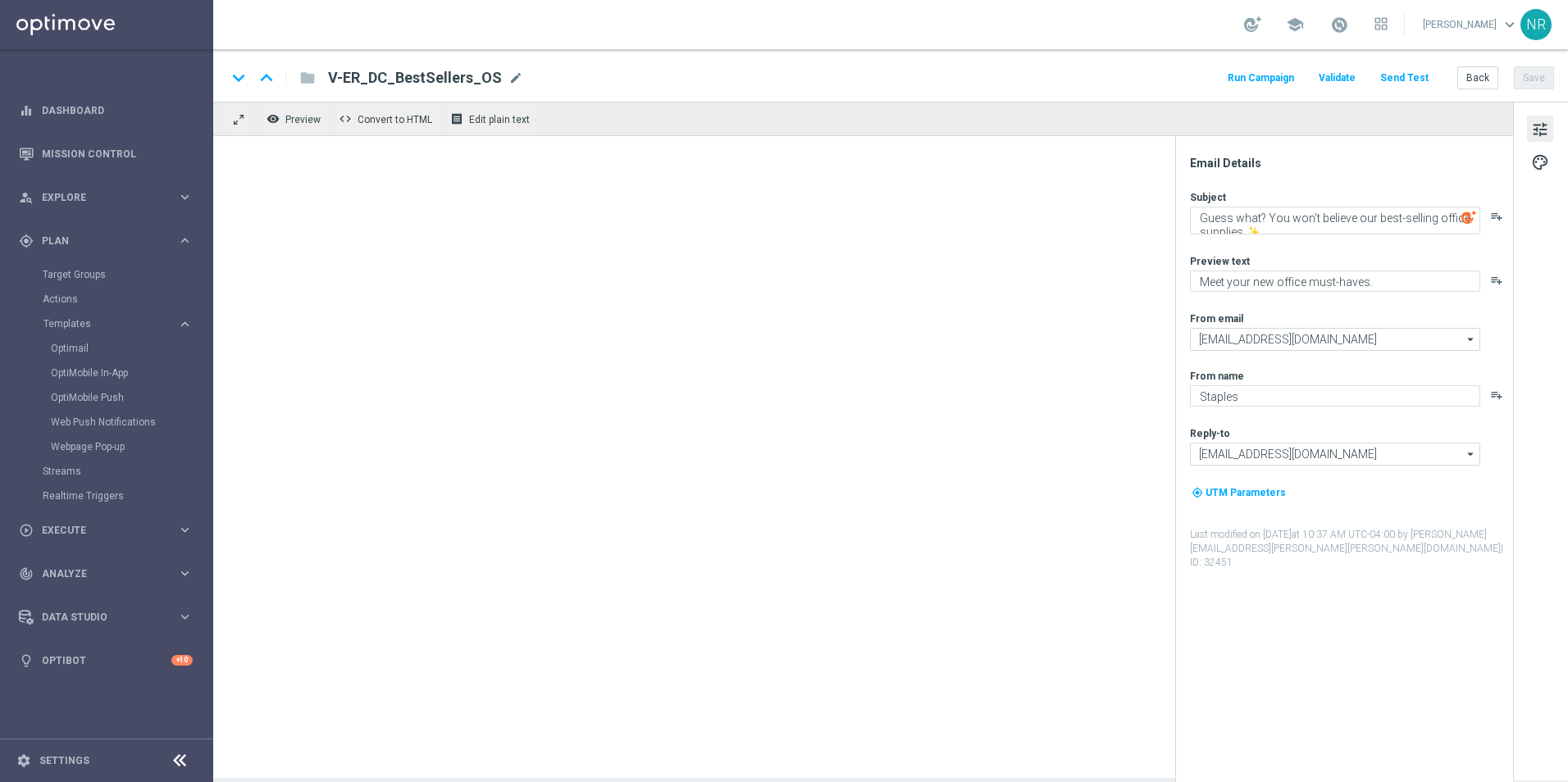 type on "Discover our top paper products now!" 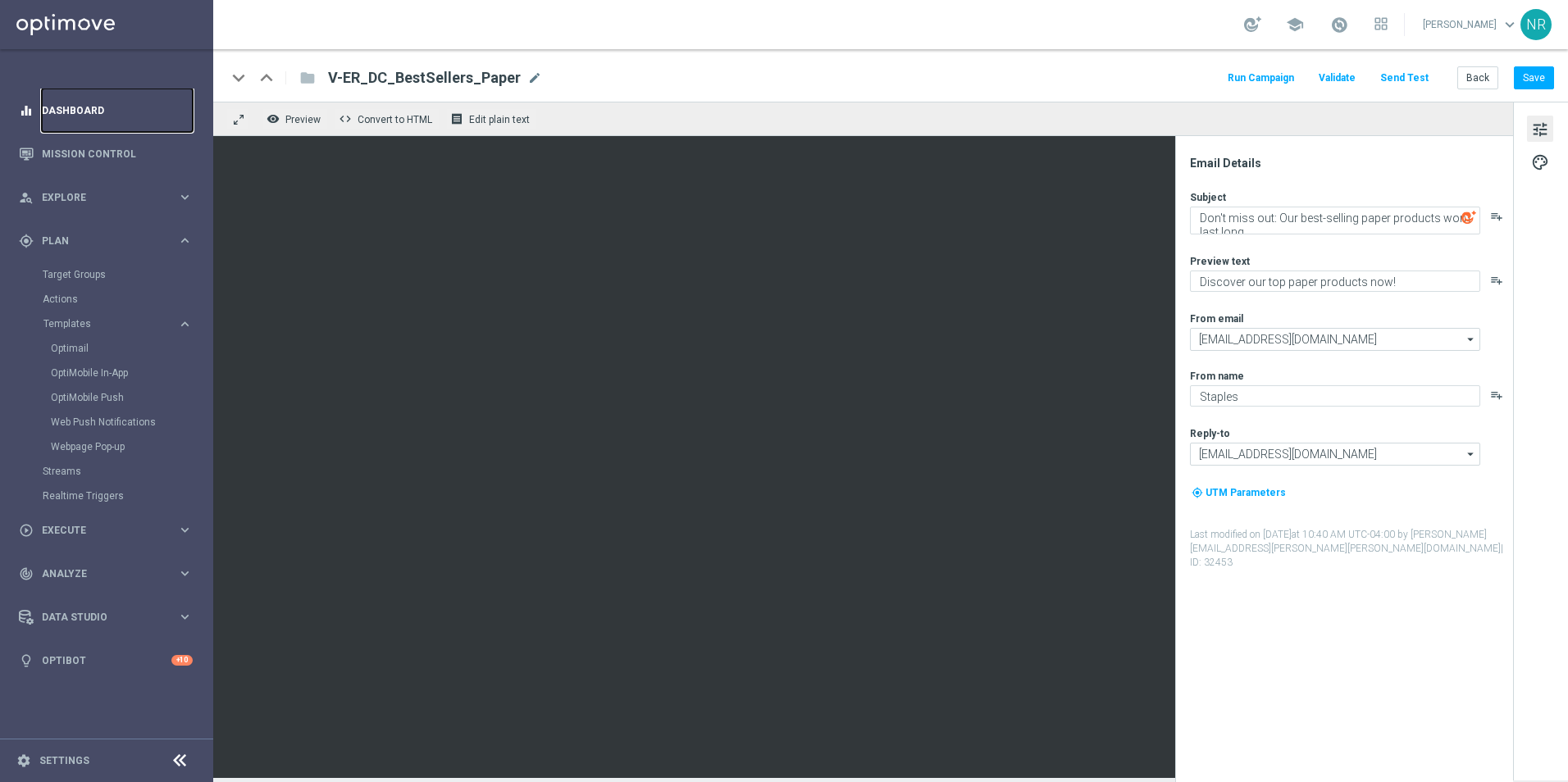 click on "Dashboard" at bounding box center (117, 110) 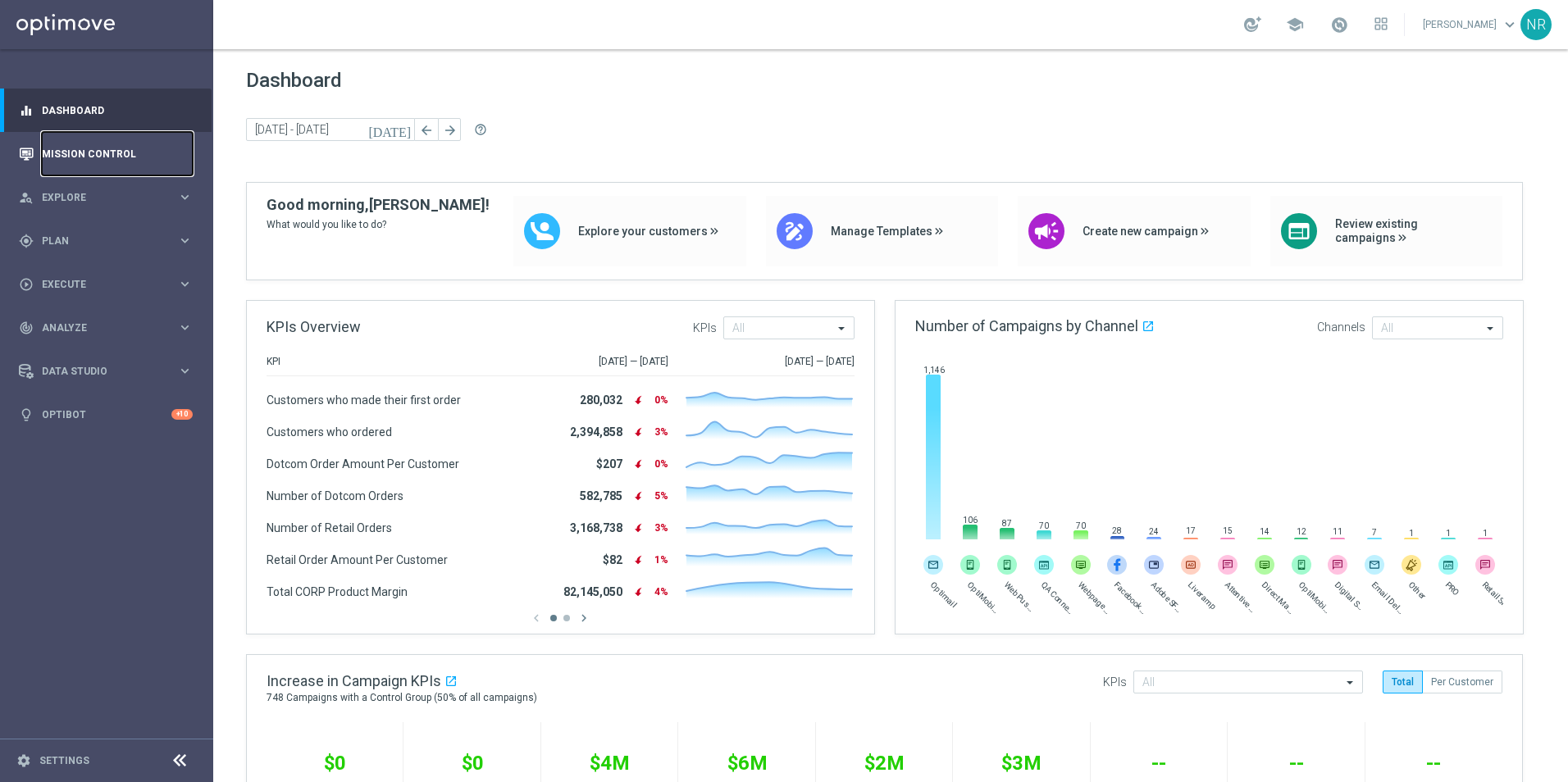 click on "Mission Control" at bounding box center [117, 153] 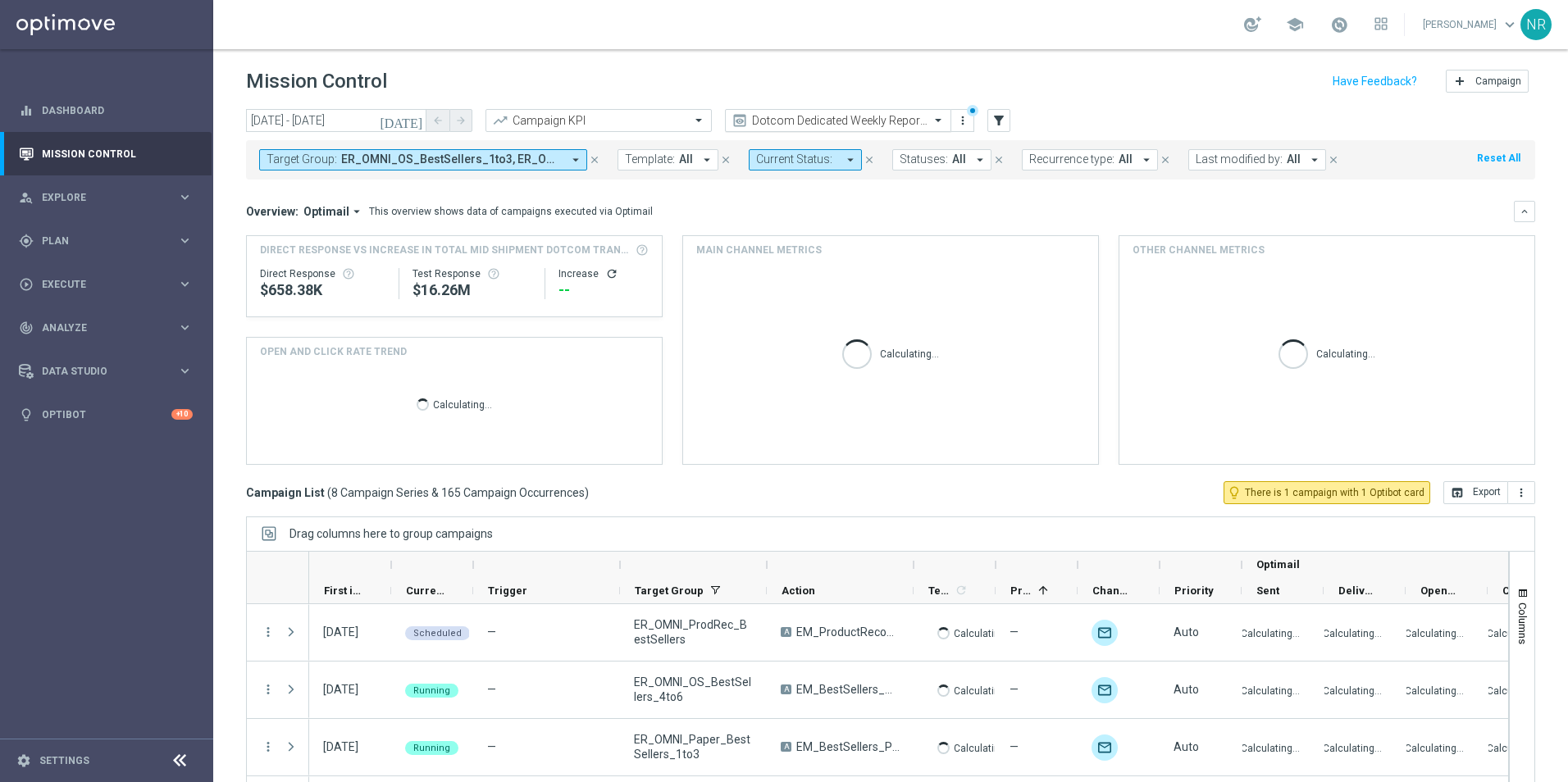 click 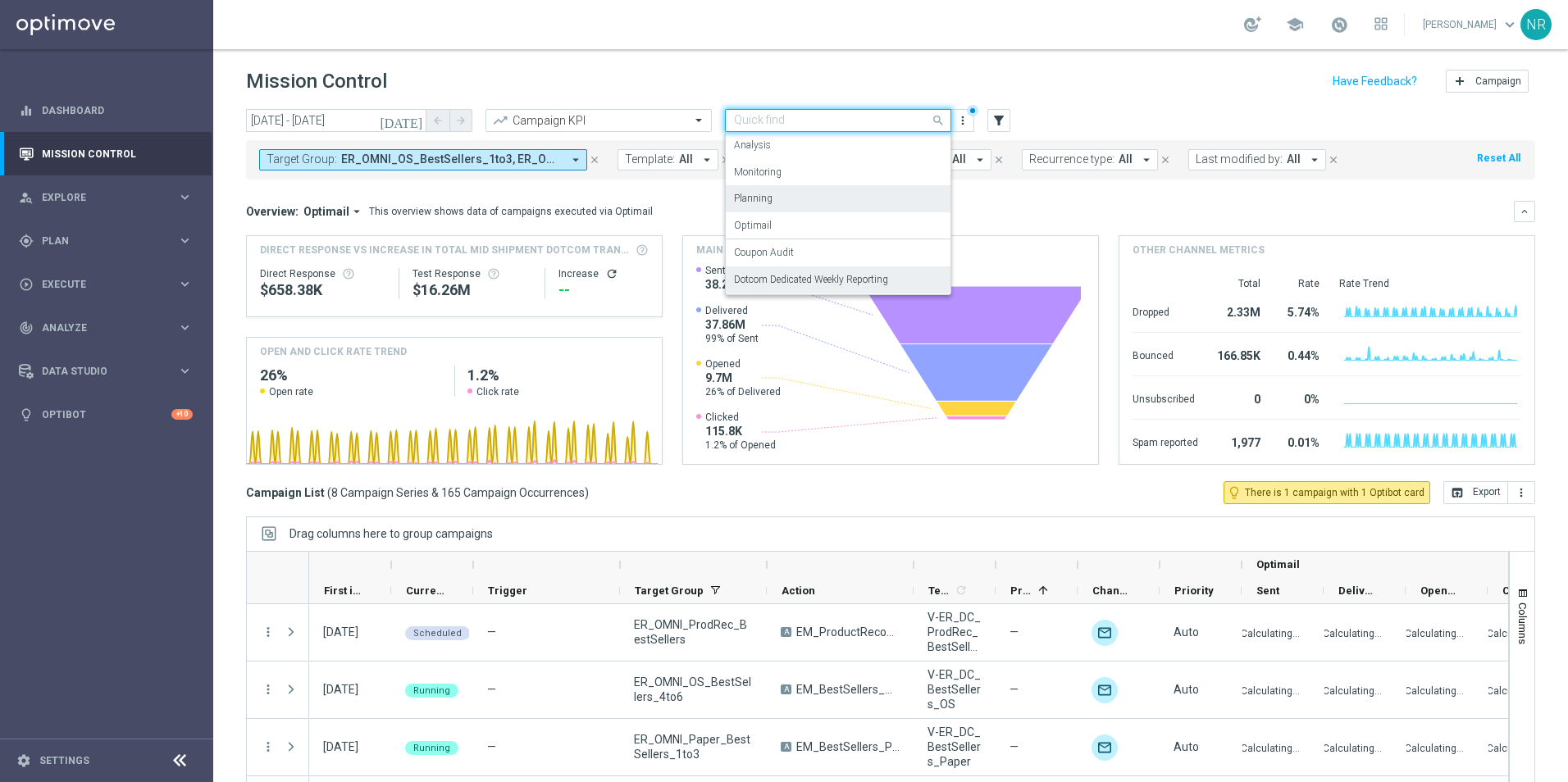 click on "Planning" at bounding box center (753, 198) 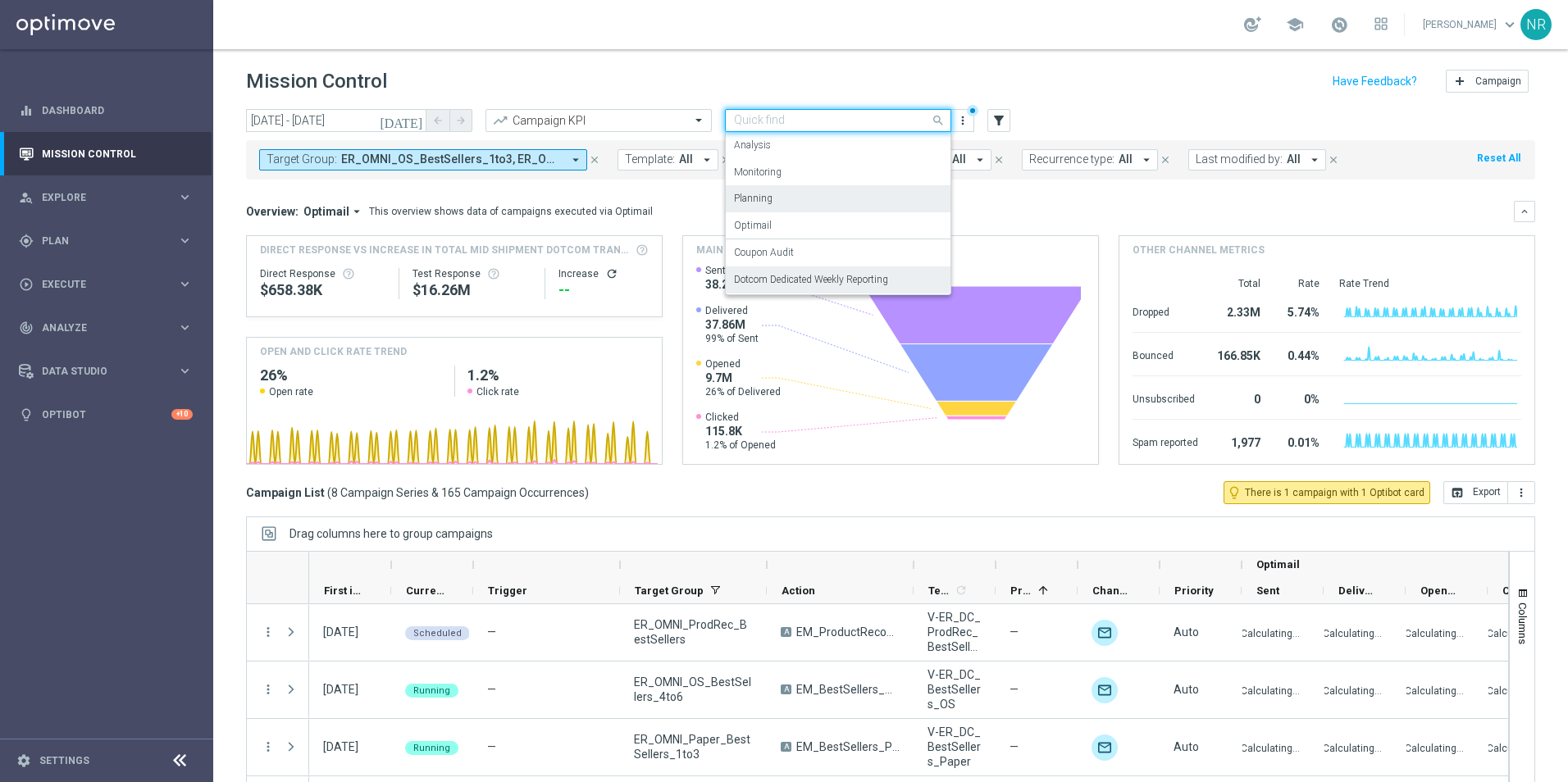 click 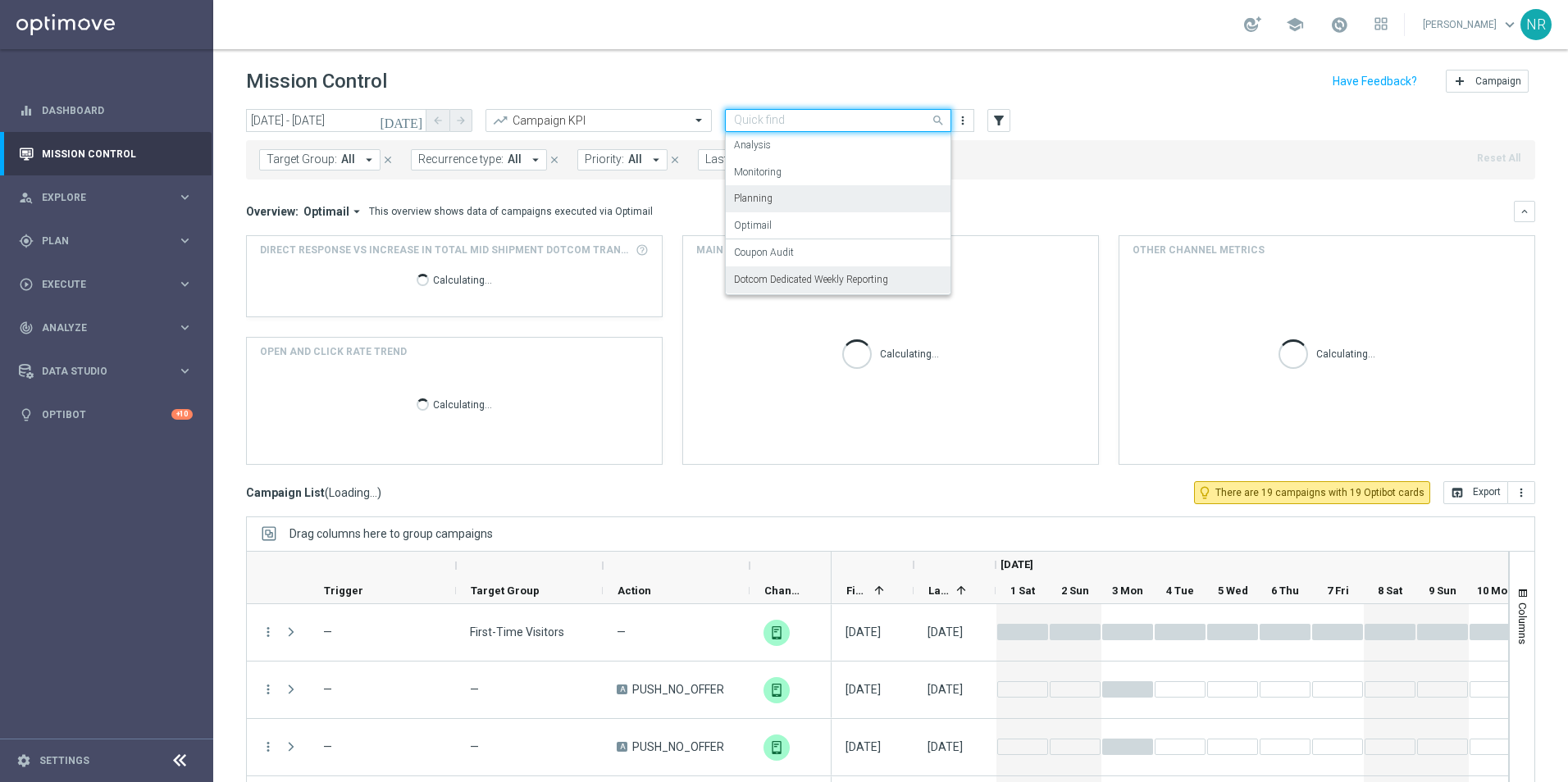 click on "Dotcom Dedicated Weekly Reporting" at bounding box center [811, 280] 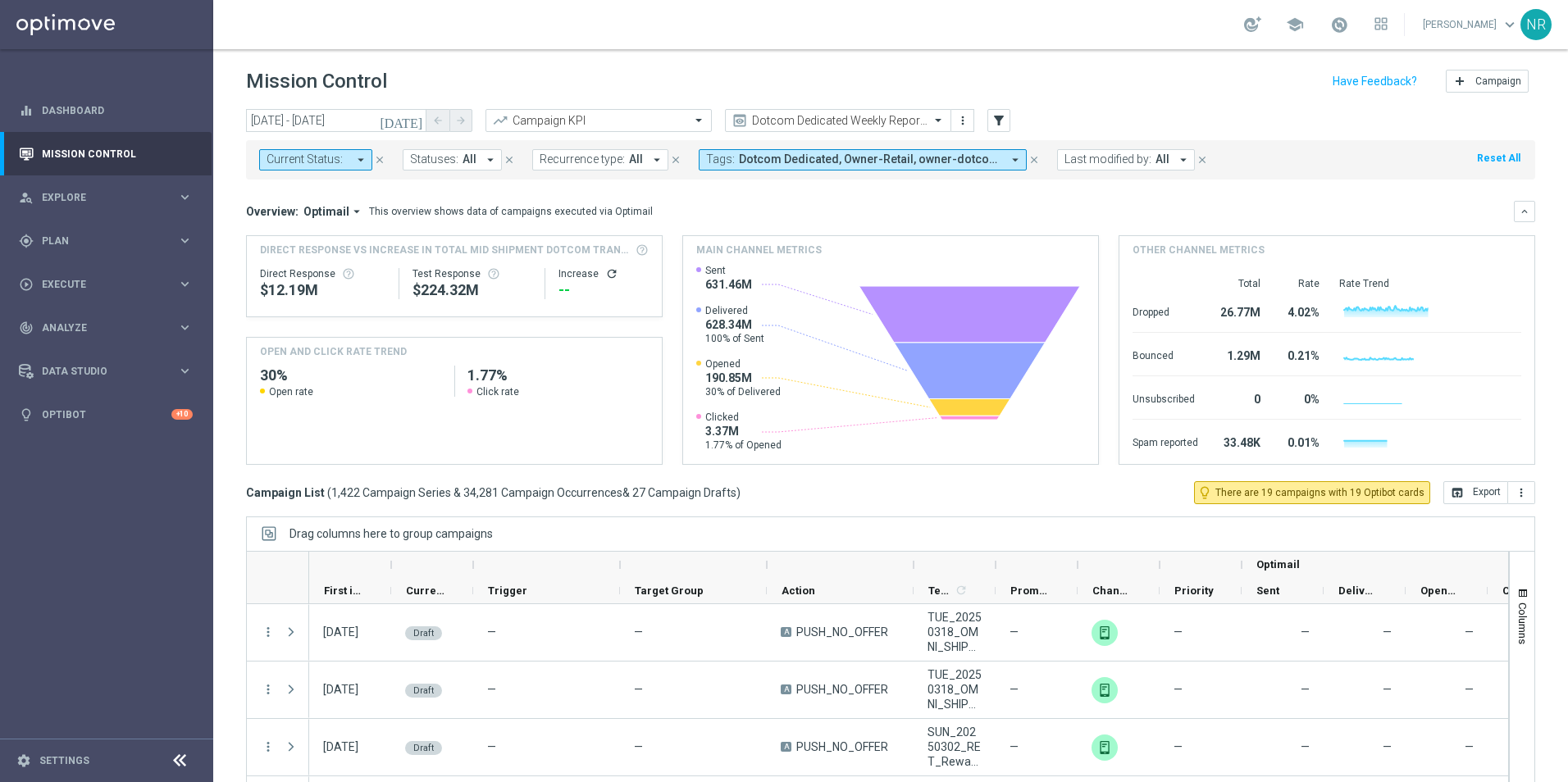 click on "Dotcom Dedicated, Owner-Retail, owner-dotcom-dedicated, owner-retail" at bounding box center [870, 159] 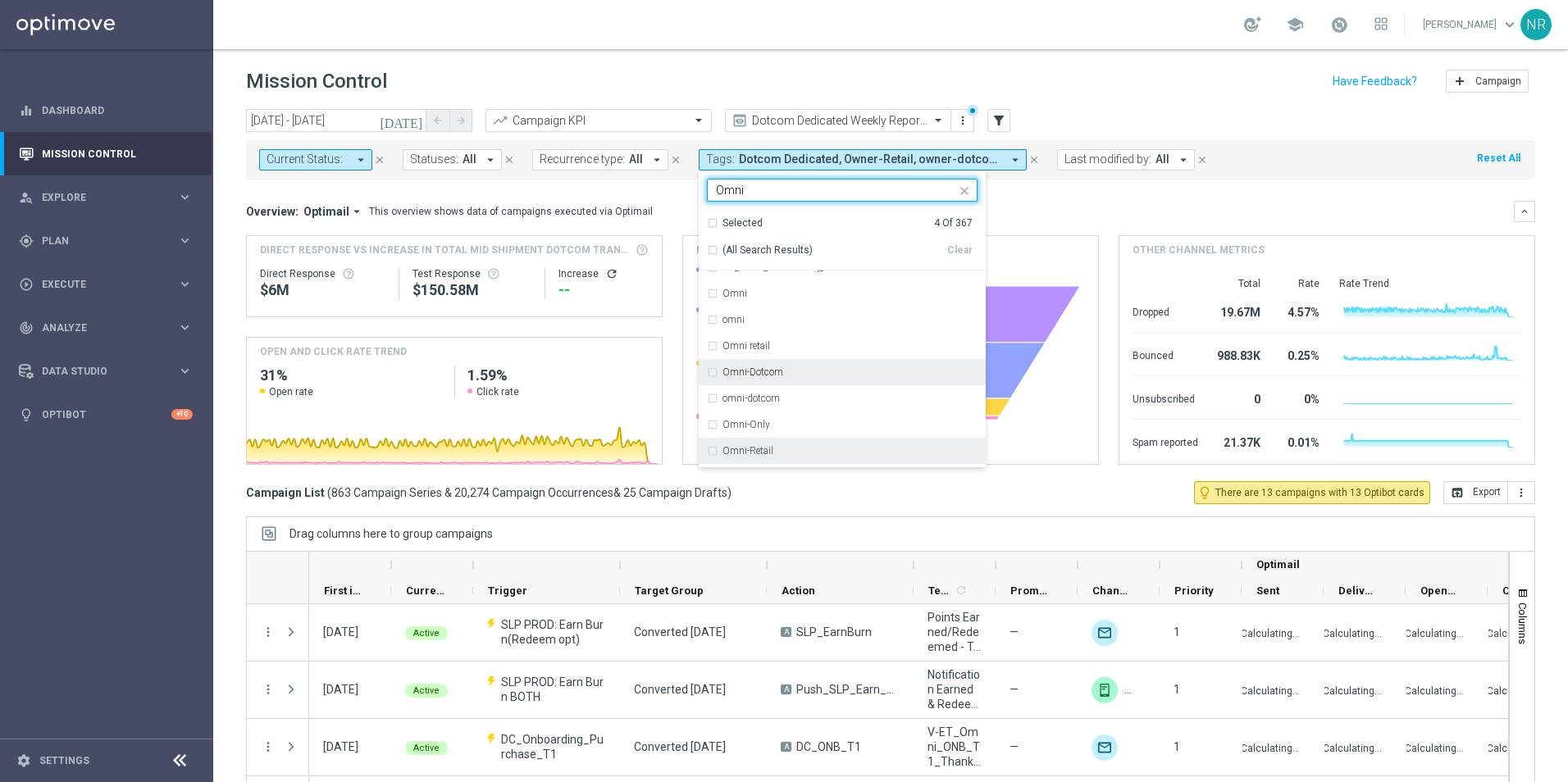 scroll, scrollTop: 66, scrollLeft: 0, axis: vertical 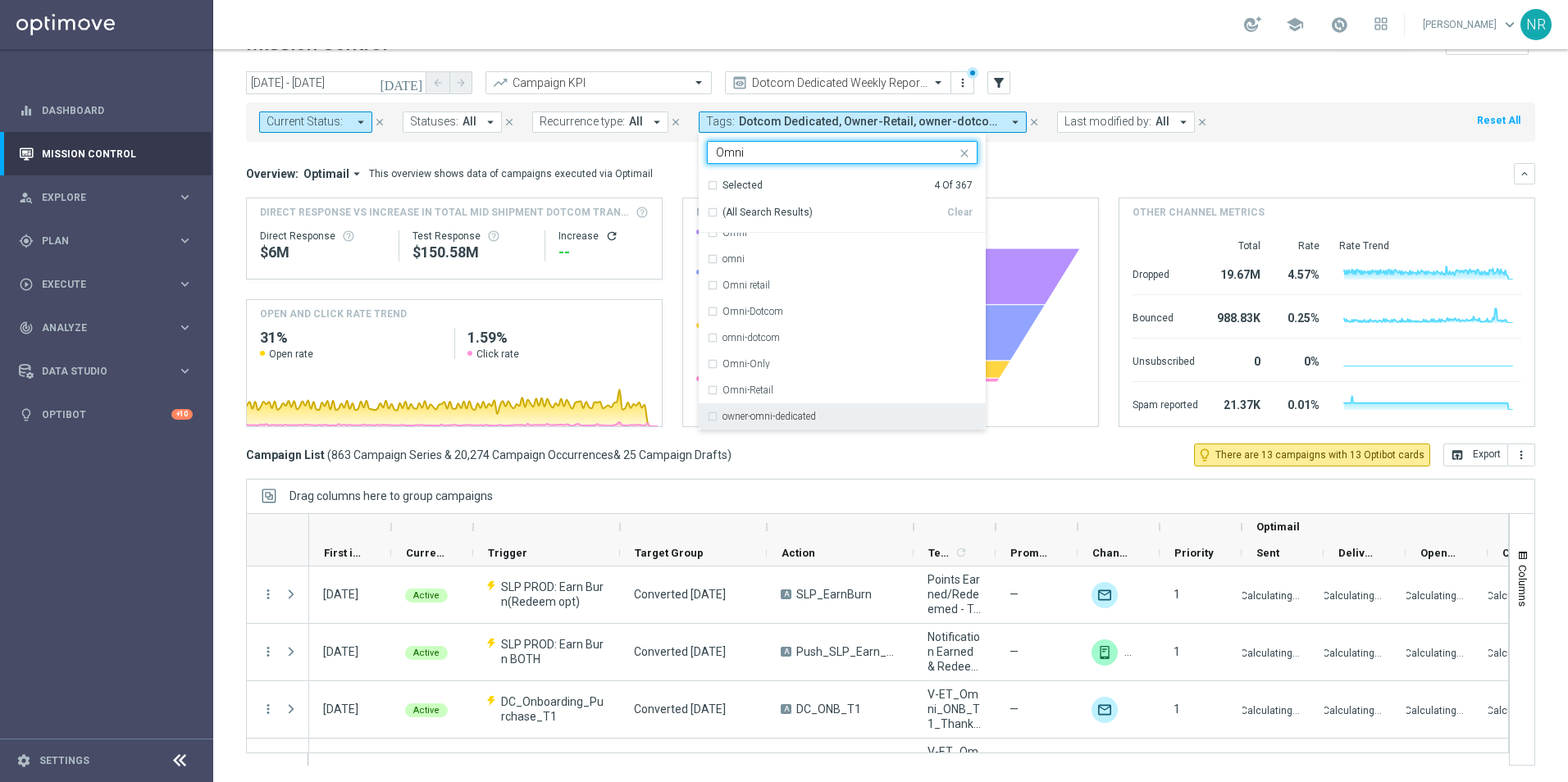 click on "owner-omni-dedicated" at bounding box center (769, 416) 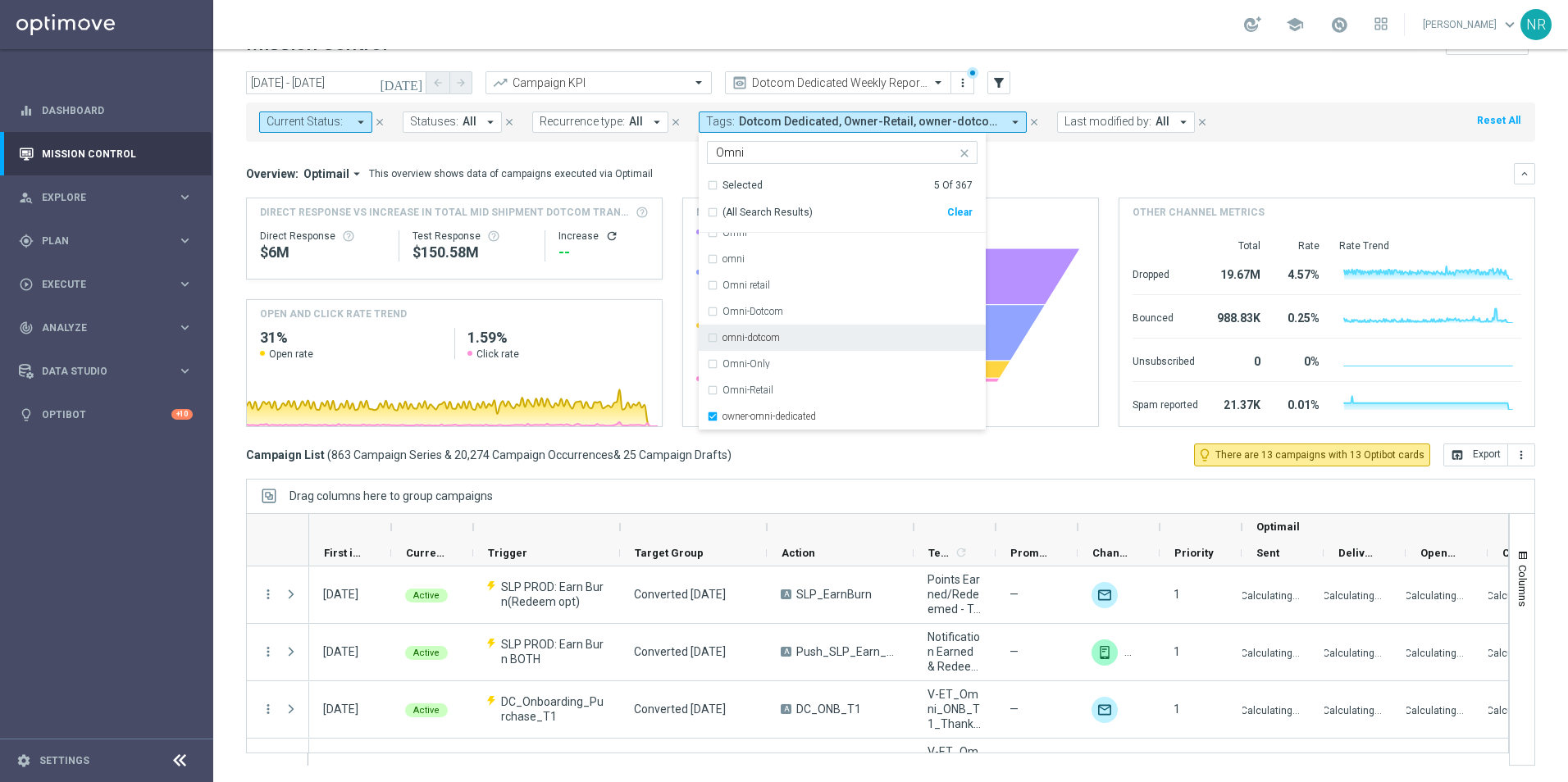 click on "Overview:
Optimail
arrow_drop_down
This overview shows data of campaigns executed via Optimail" 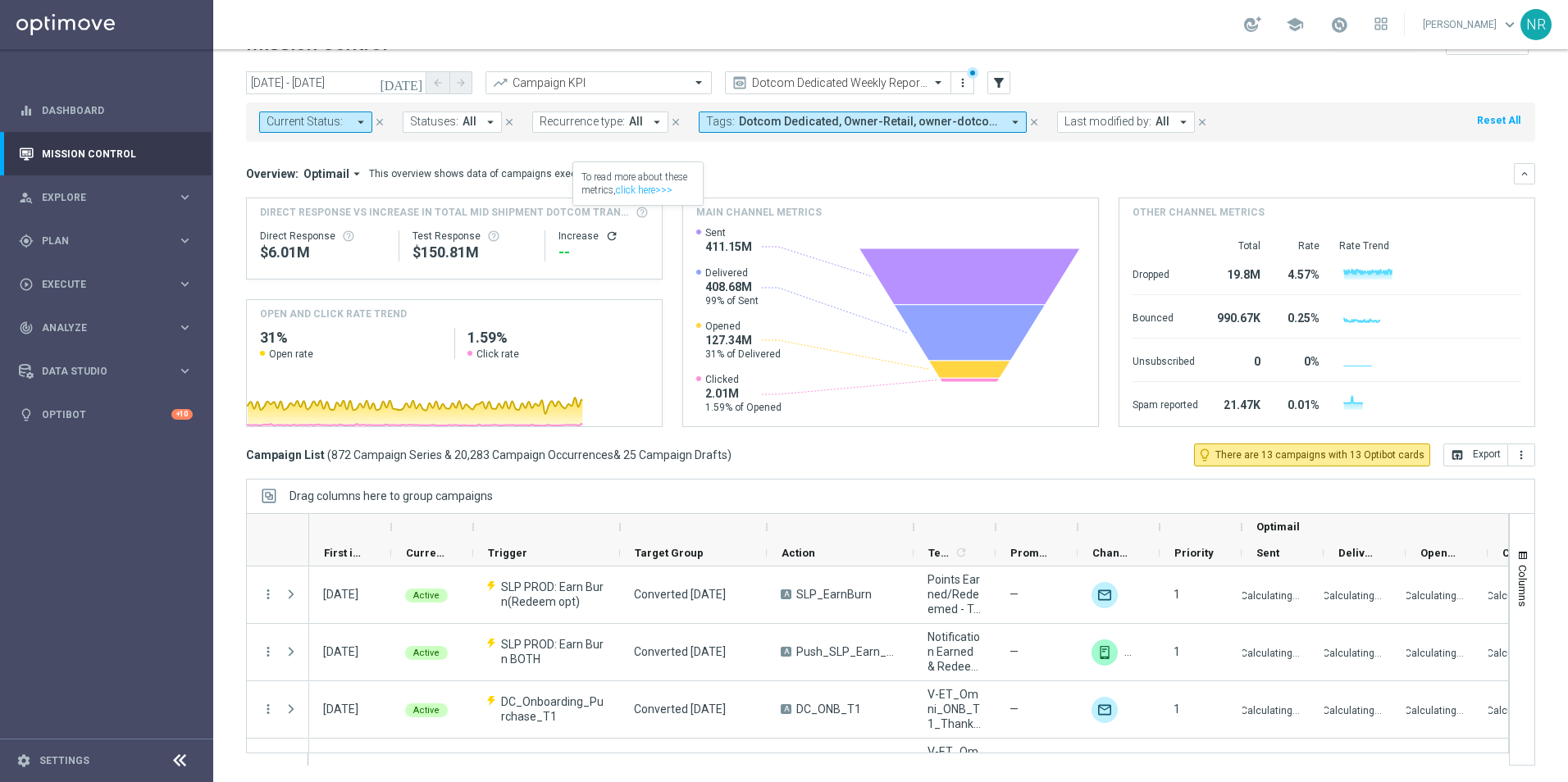click on "[DATE]" 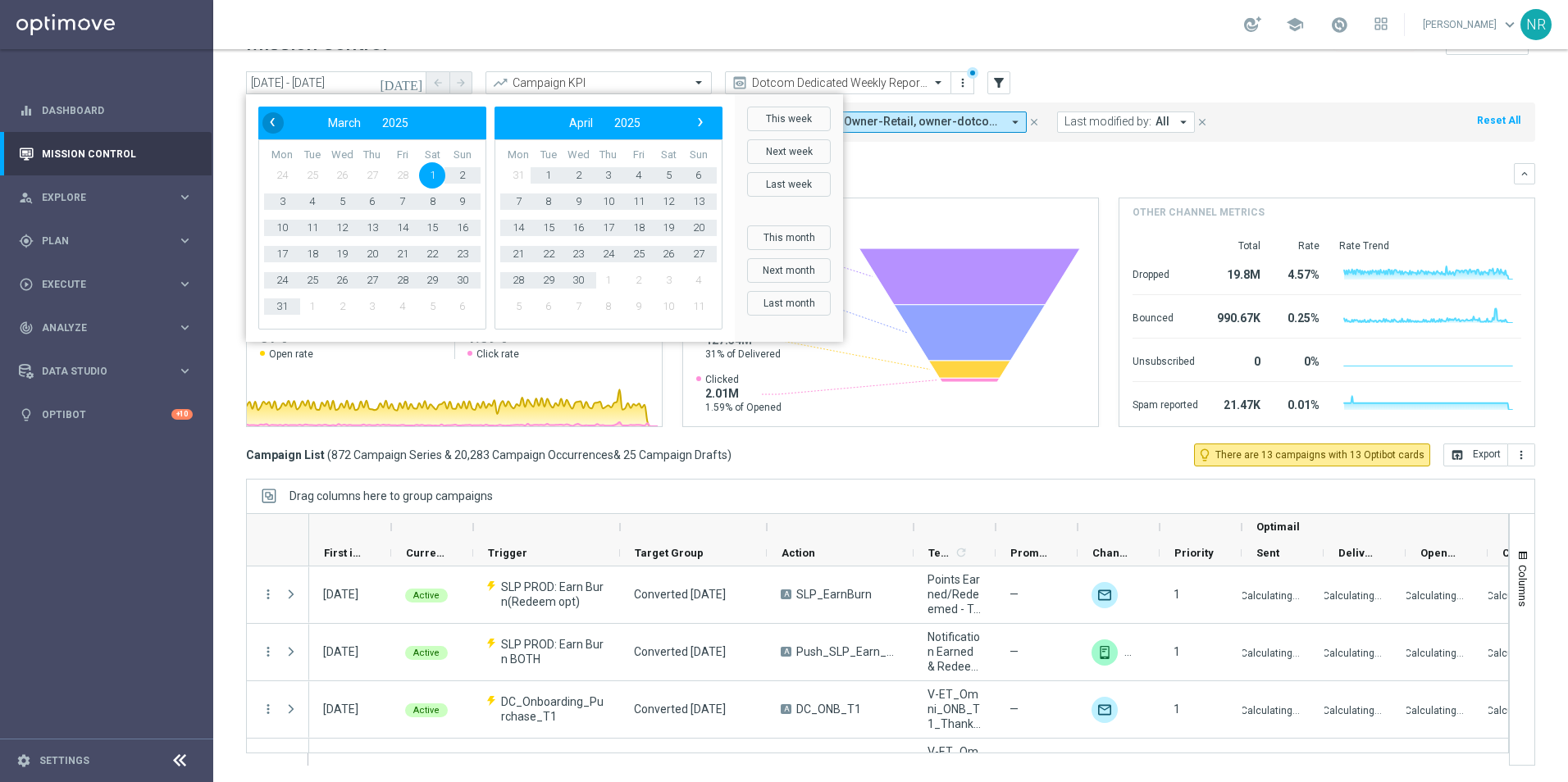 click on "‹" 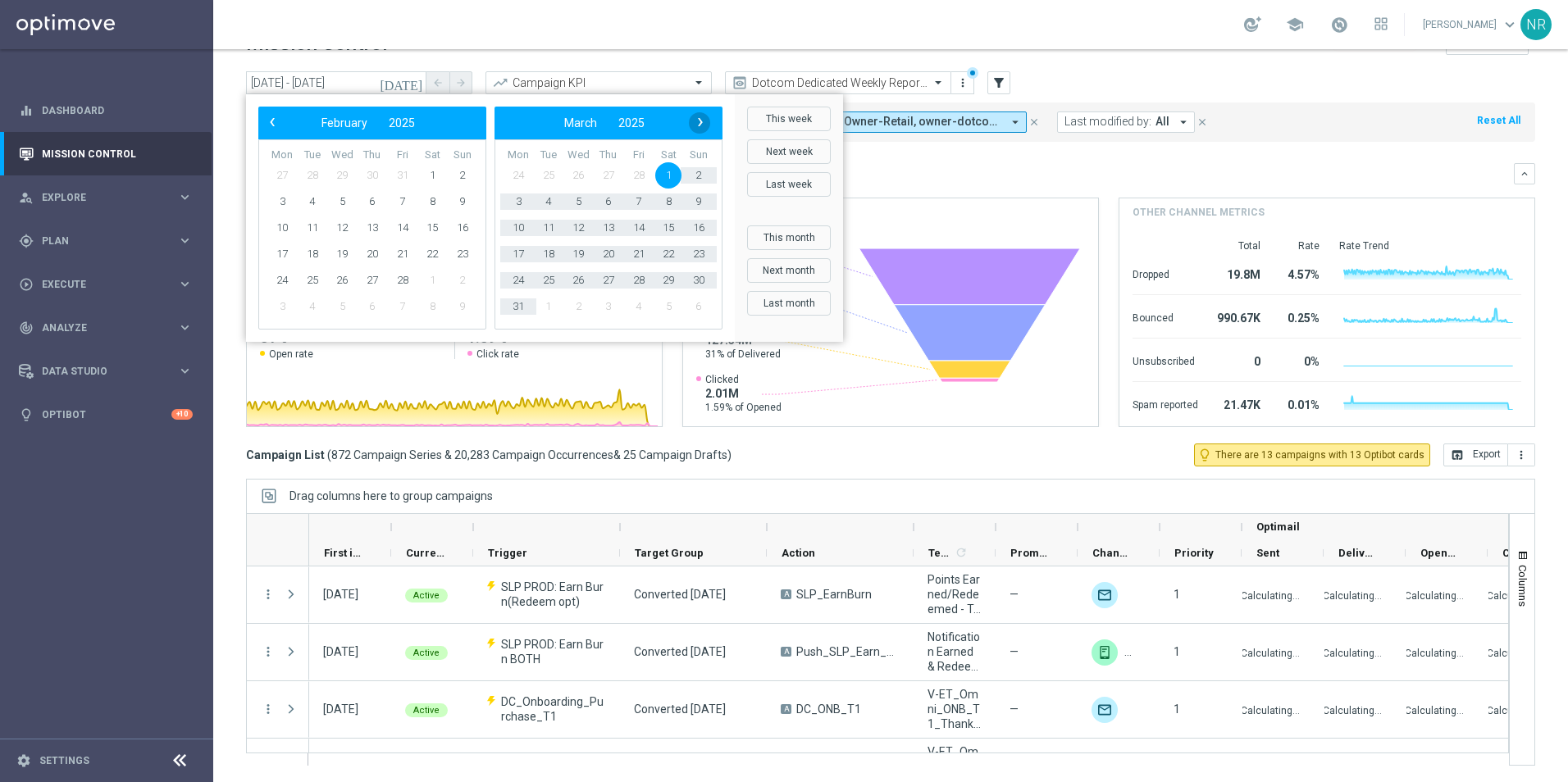 click on "›" 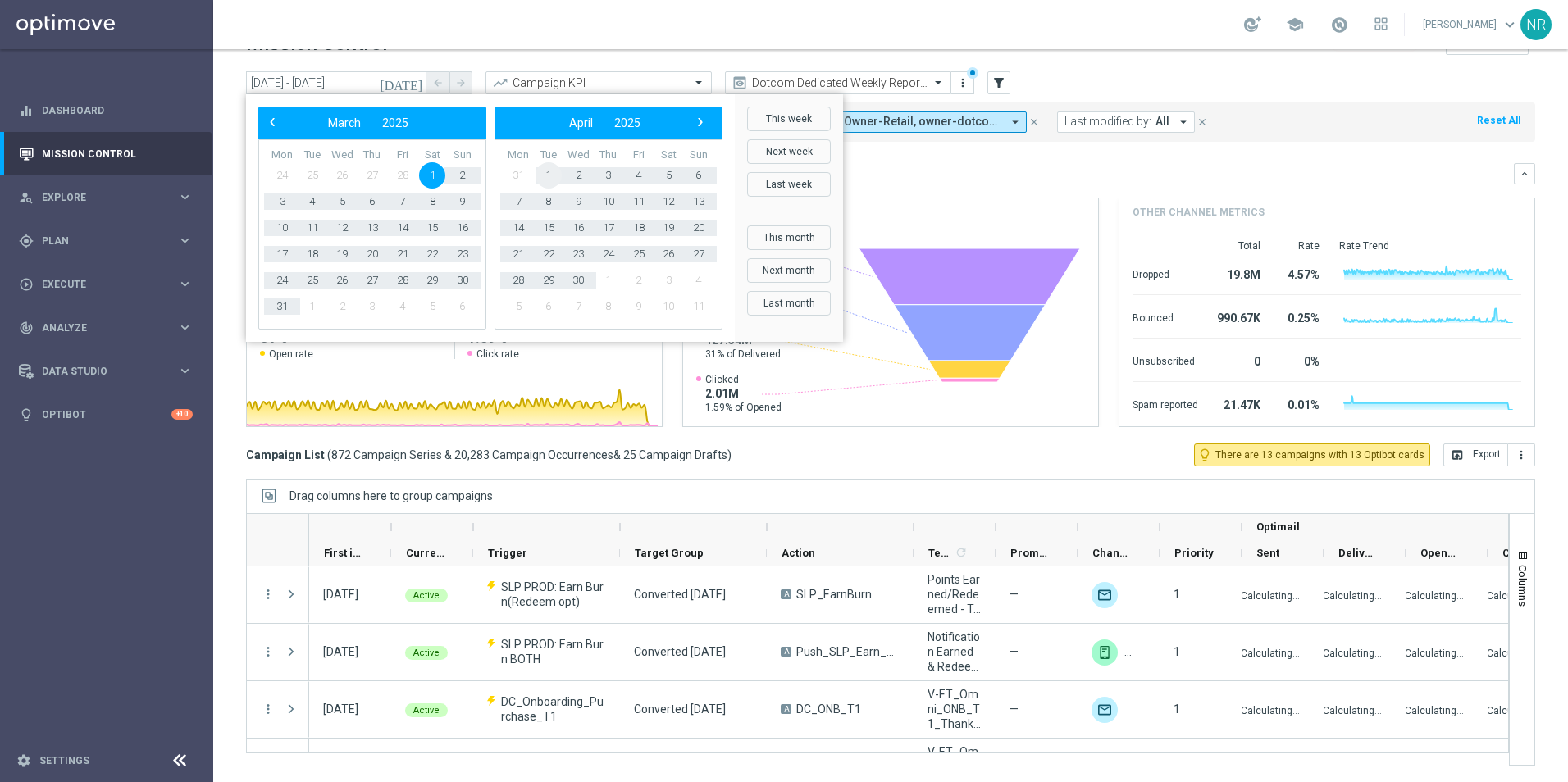 click on "1" 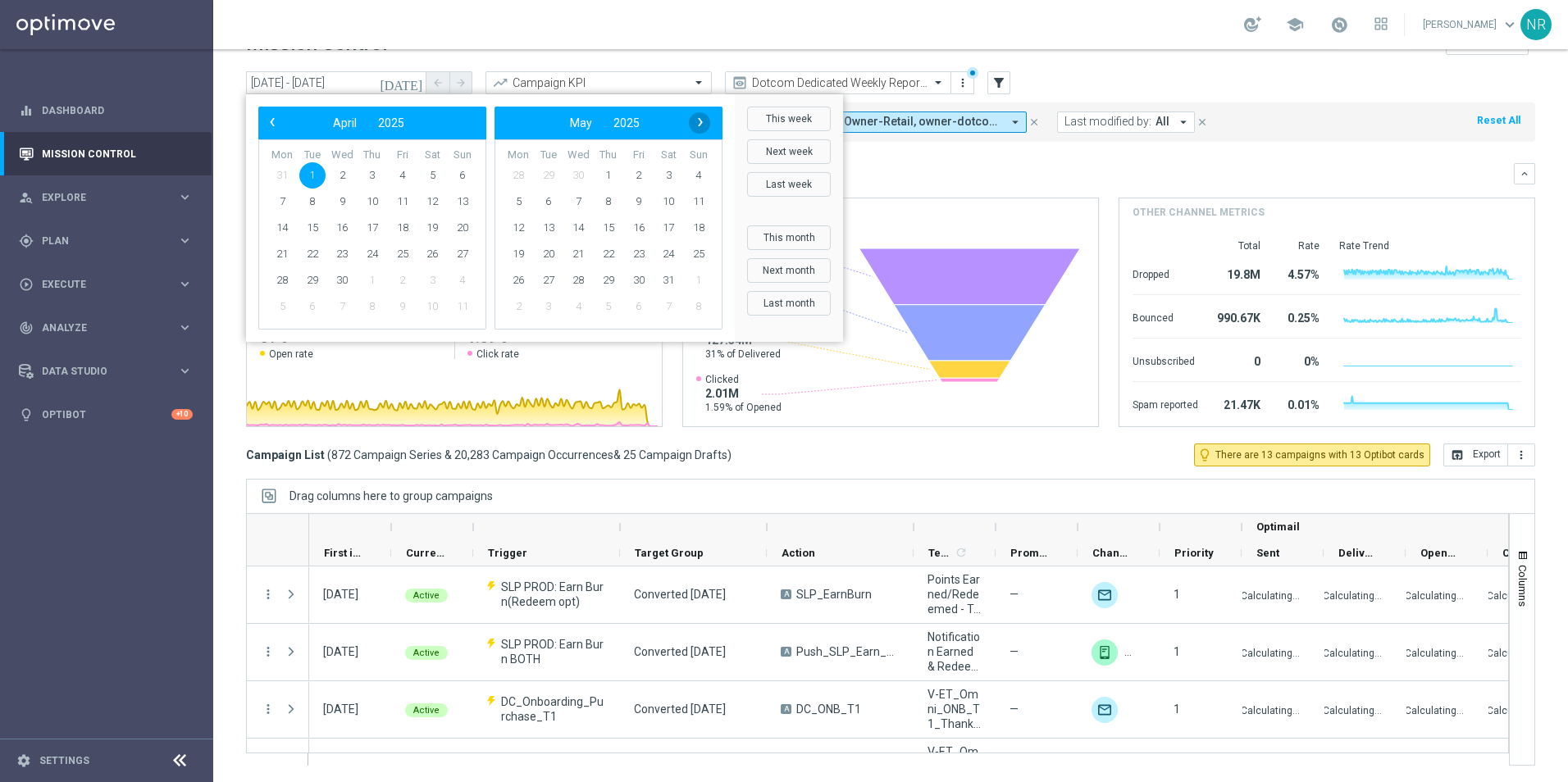 click on "›" 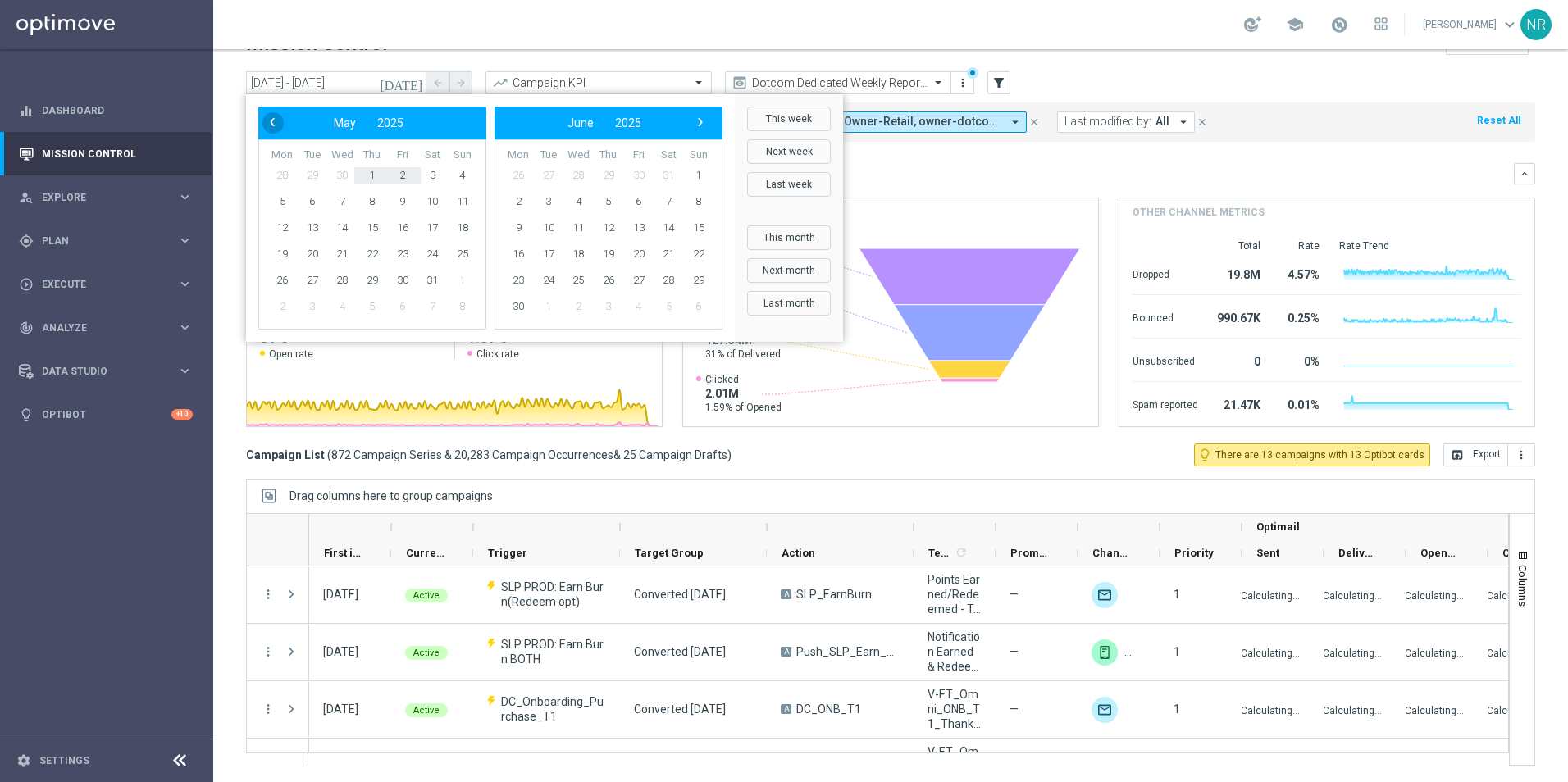 click on "‹" 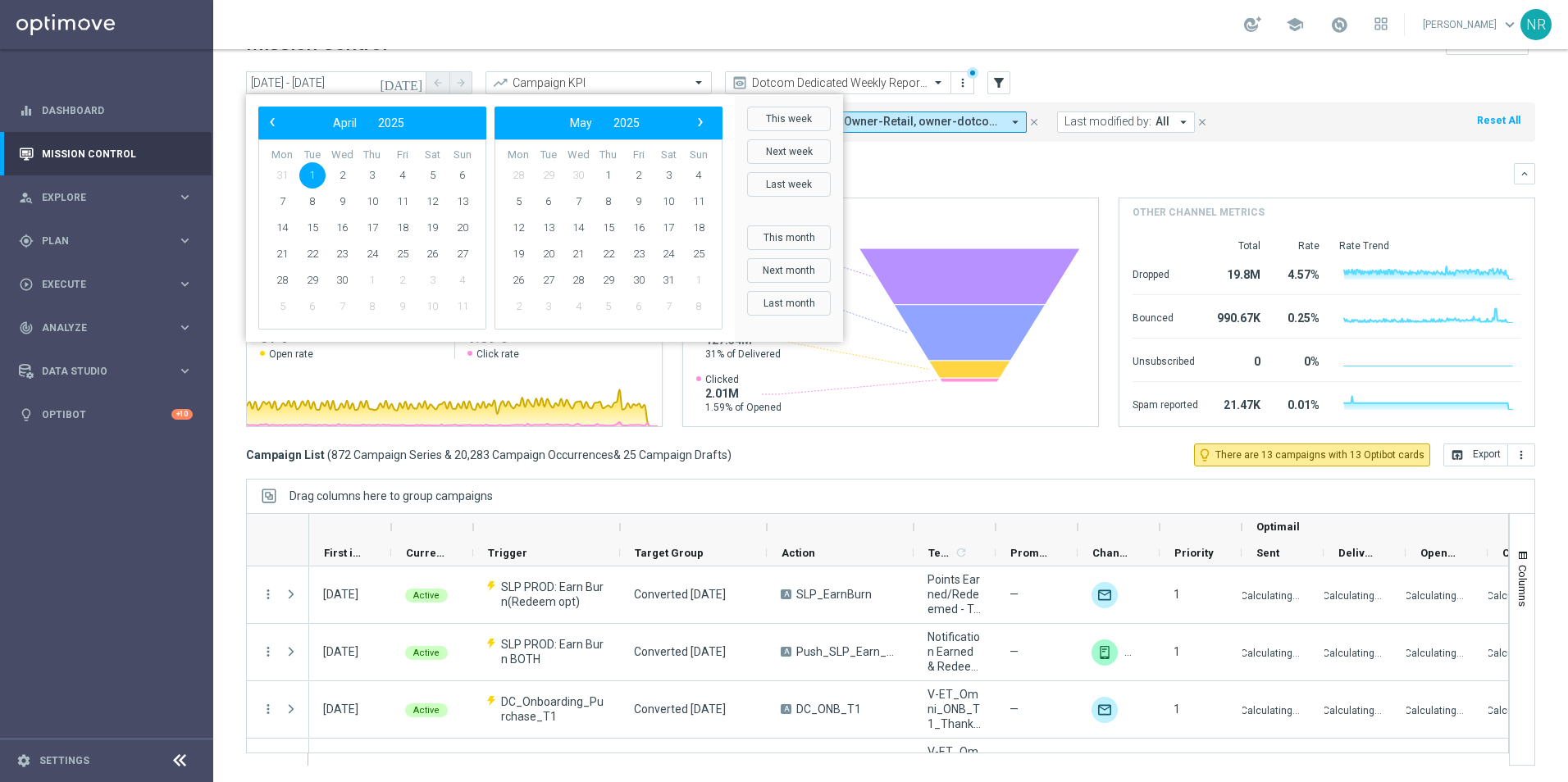 drag, startPoint x: 309, startPoint y: 161, endPoint x: 607, endPoint y: 173, distance: 298.24151 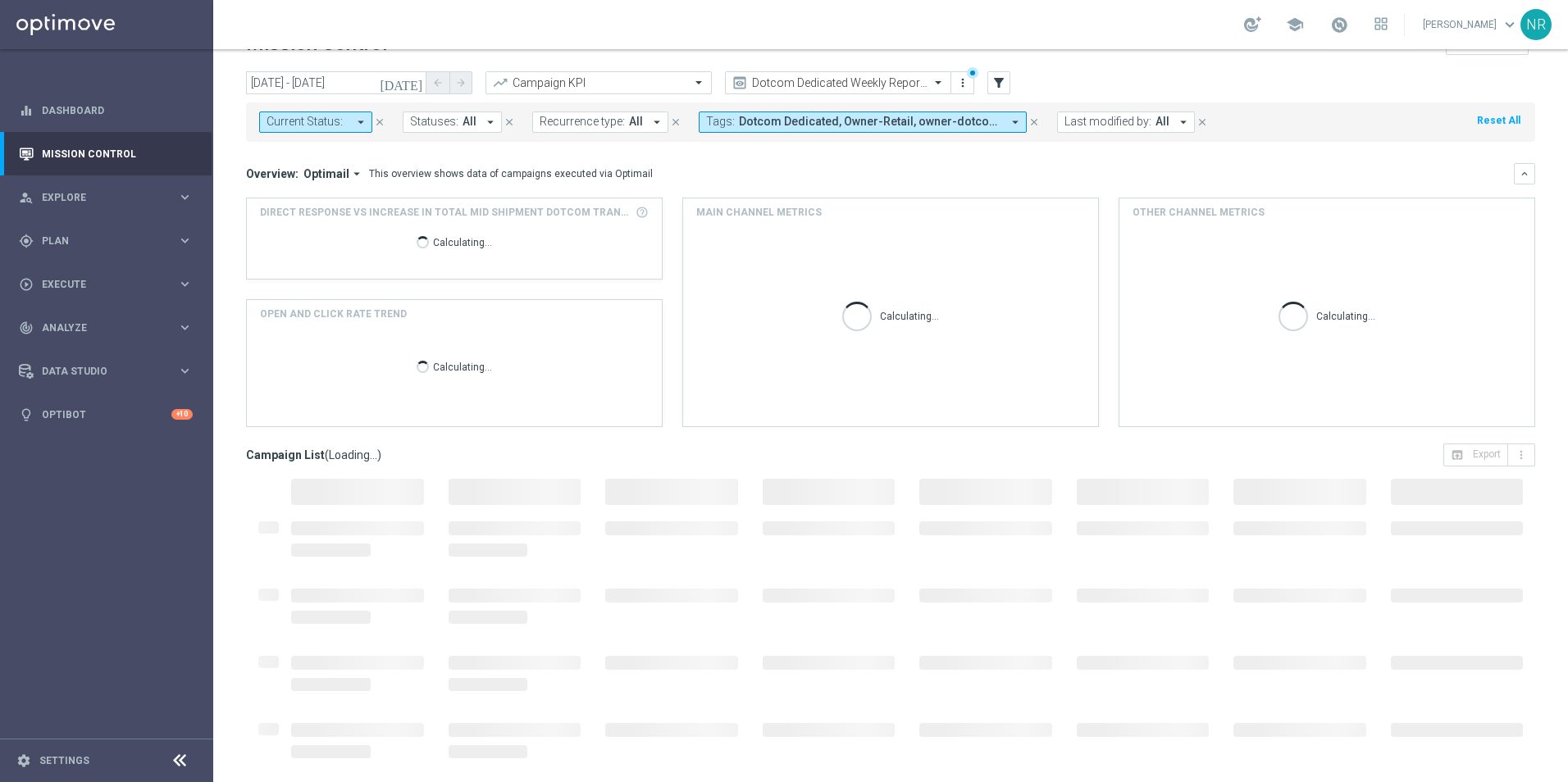 click on "[DATE]" 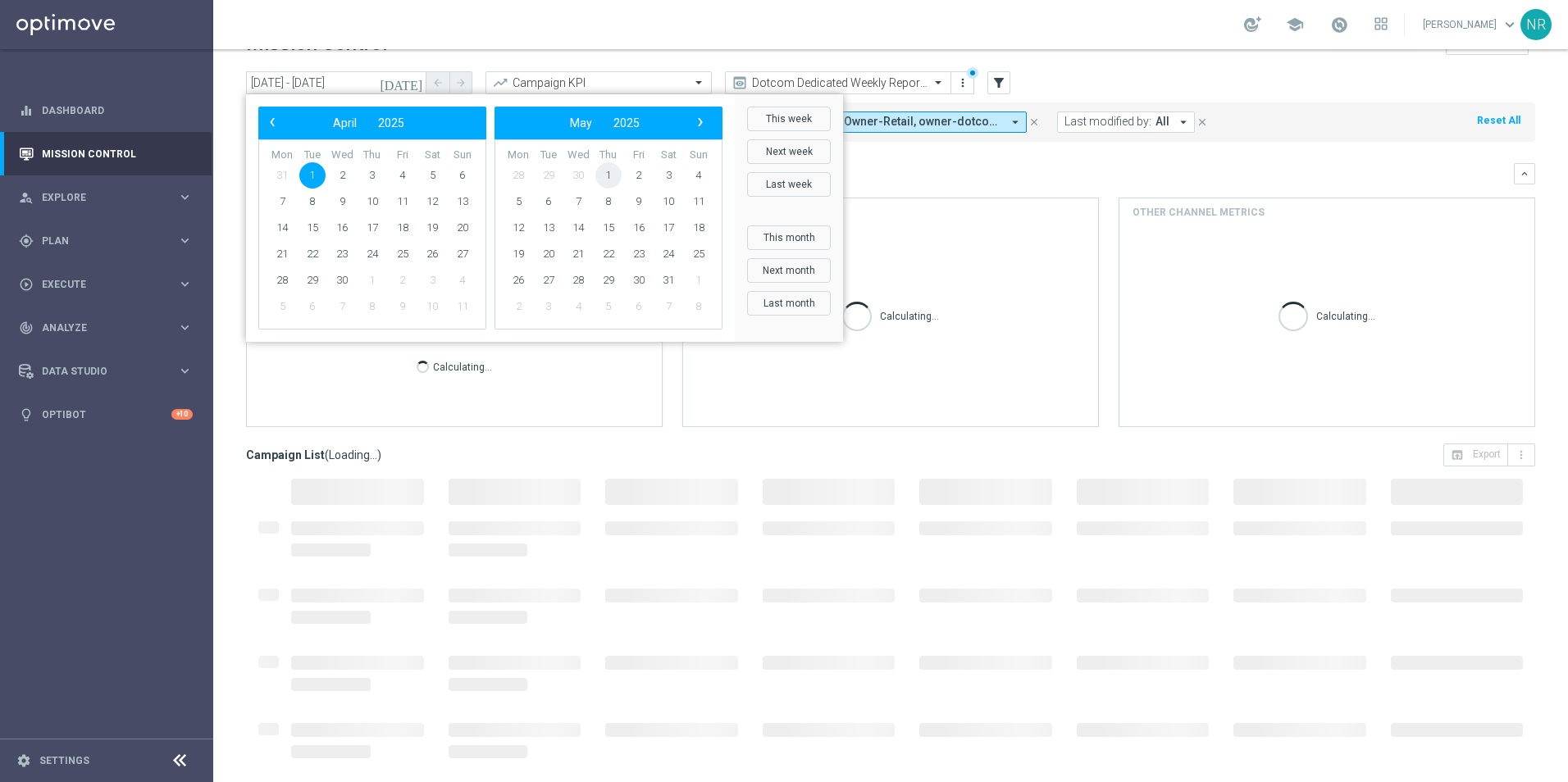 click on "1" 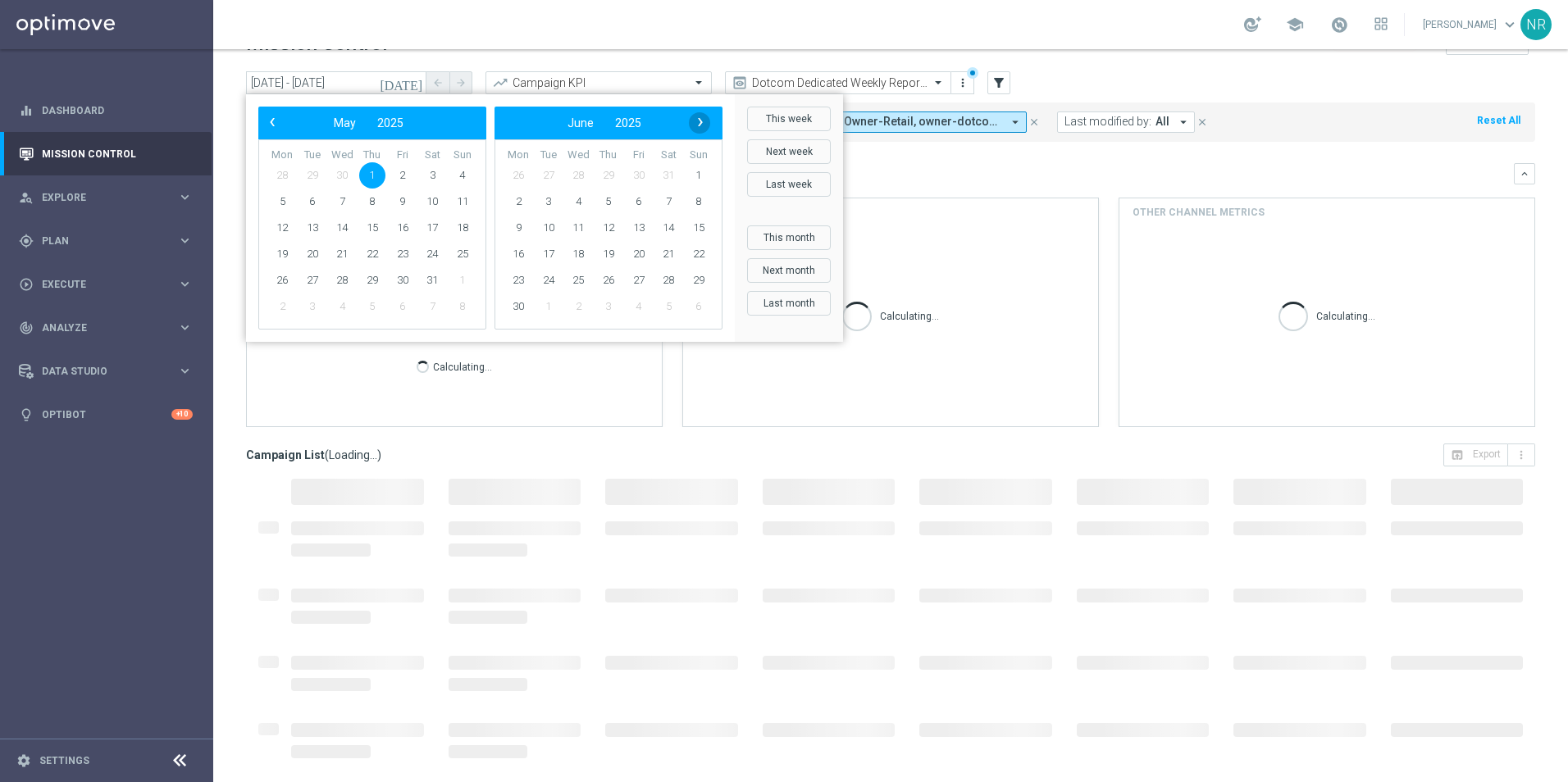 click on "›" 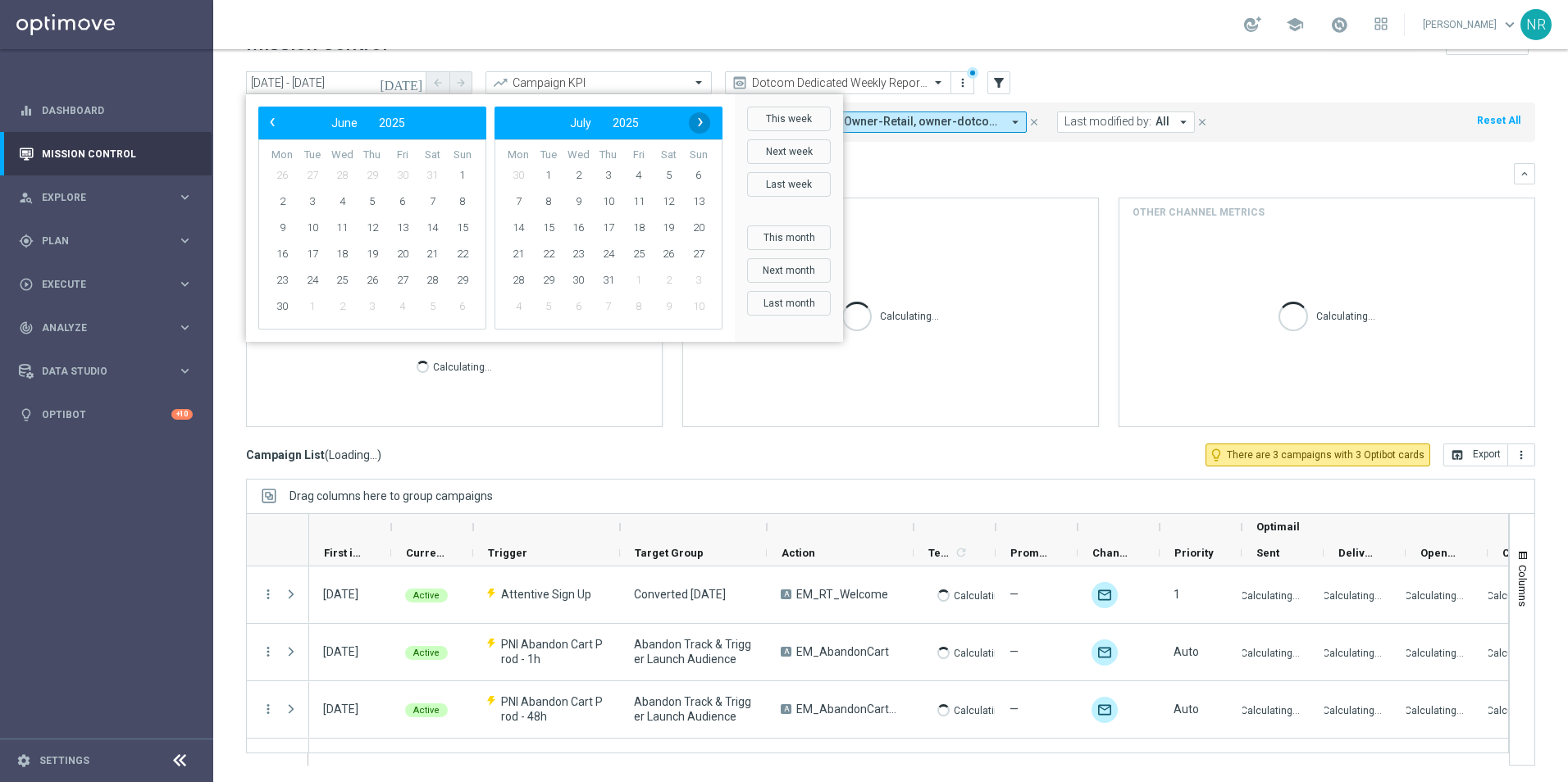click on "›" 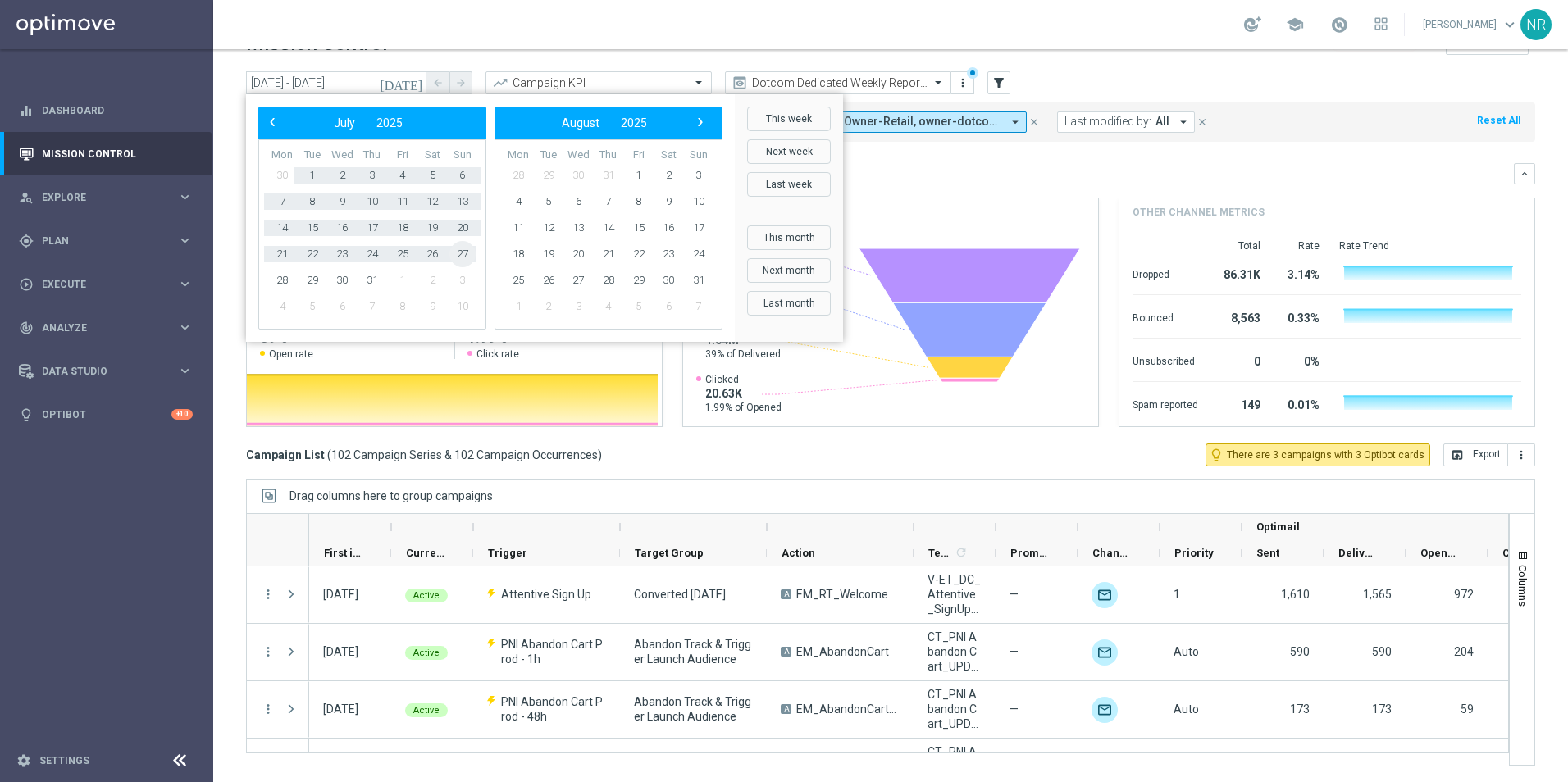 click on "27" 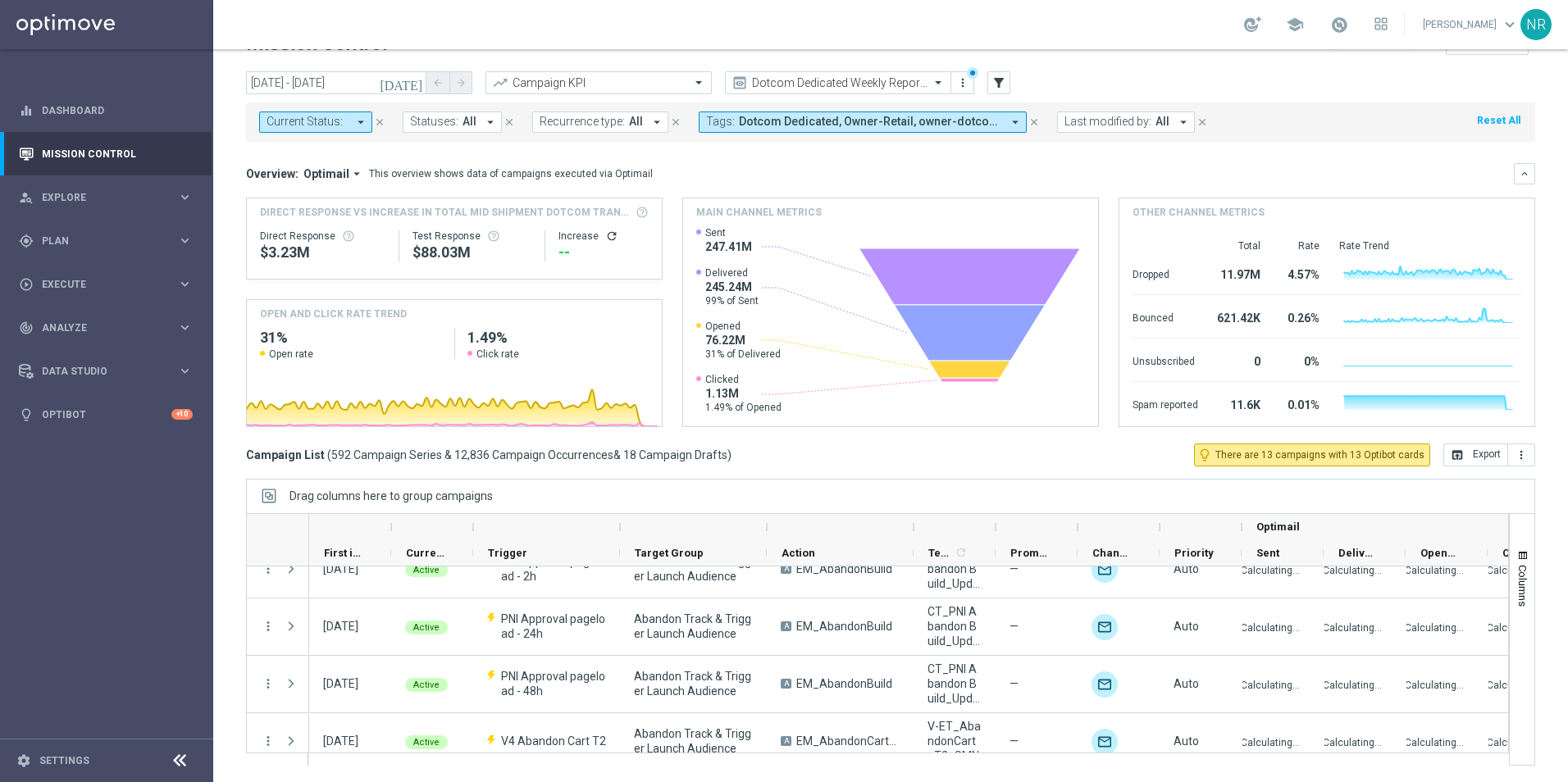 scroll, scrollTop: 0, scrollLeft: 0, axis: both 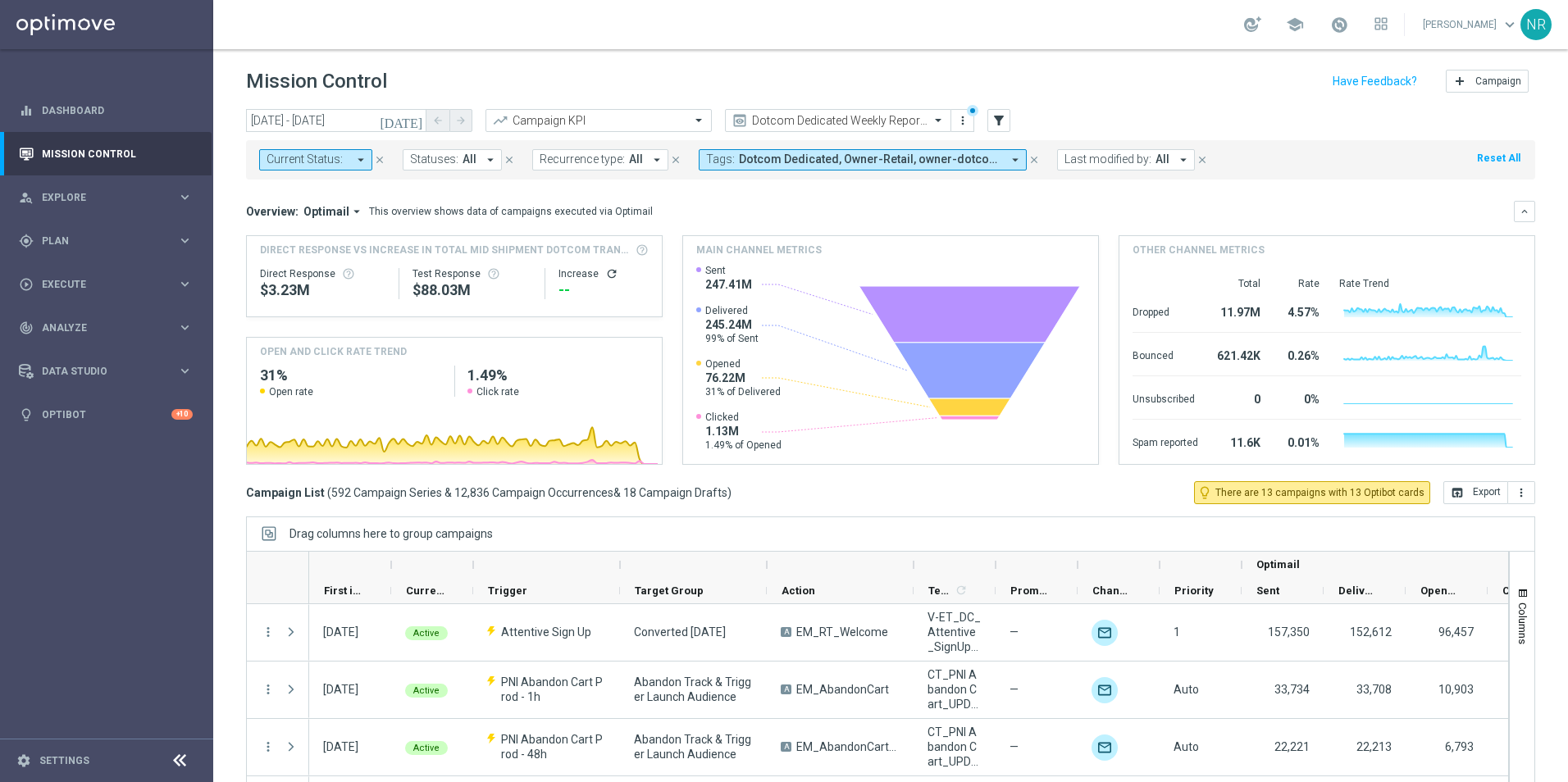 click on "[DATE]" 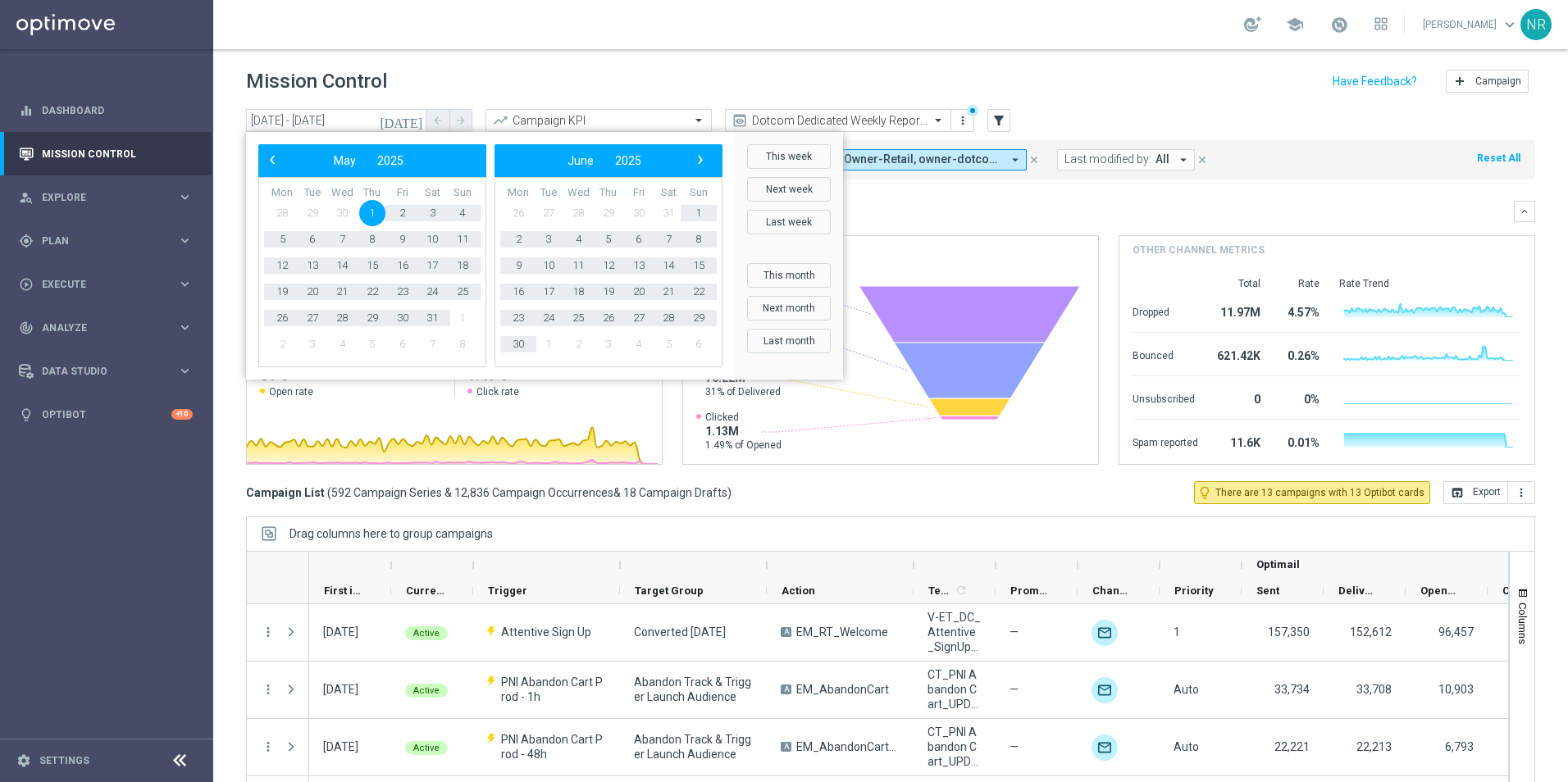 click on "Mission Control
add
Campaign" 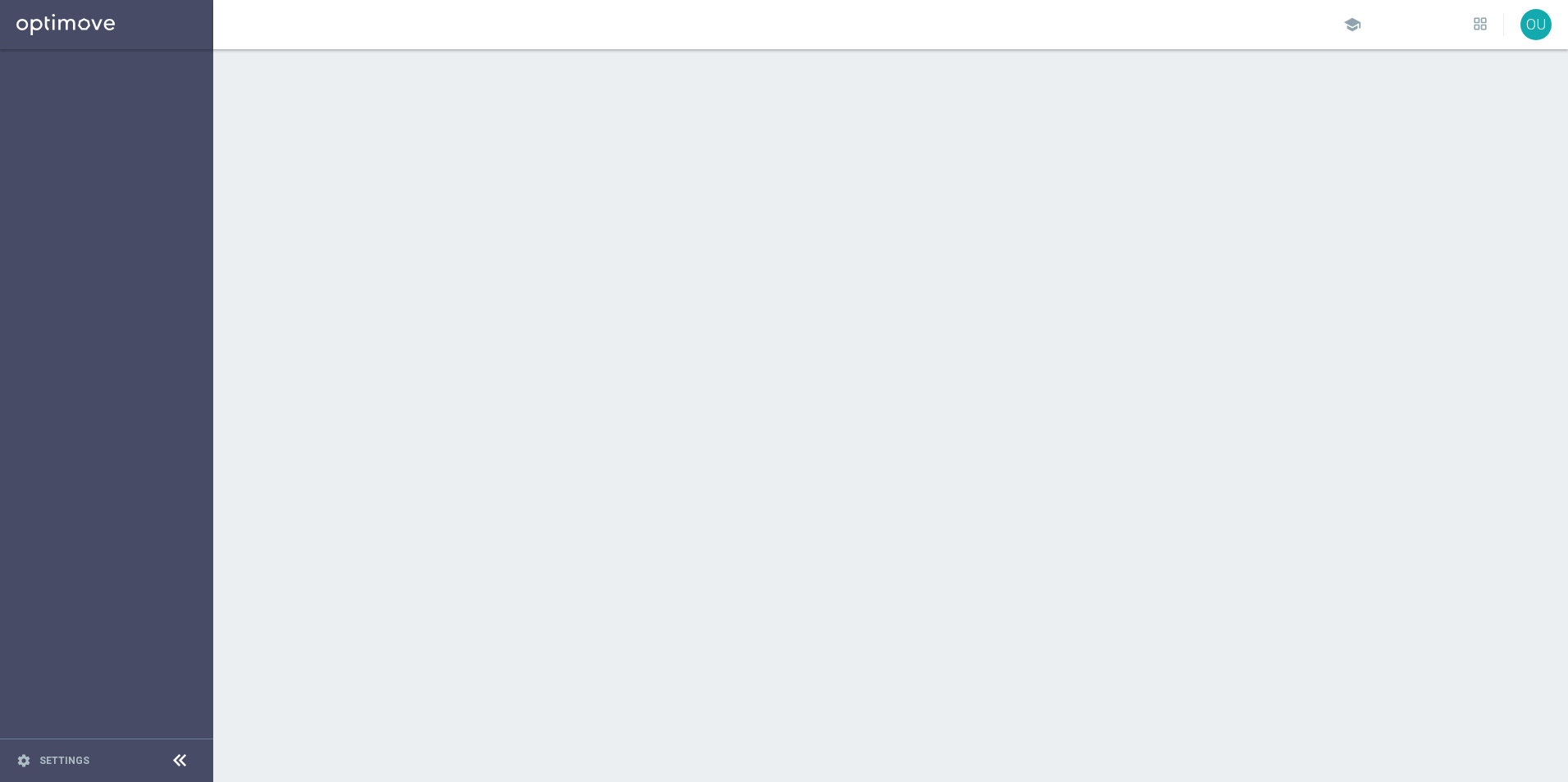 scroll, scrollTop: 0, scrollLeft: 0, axis: both 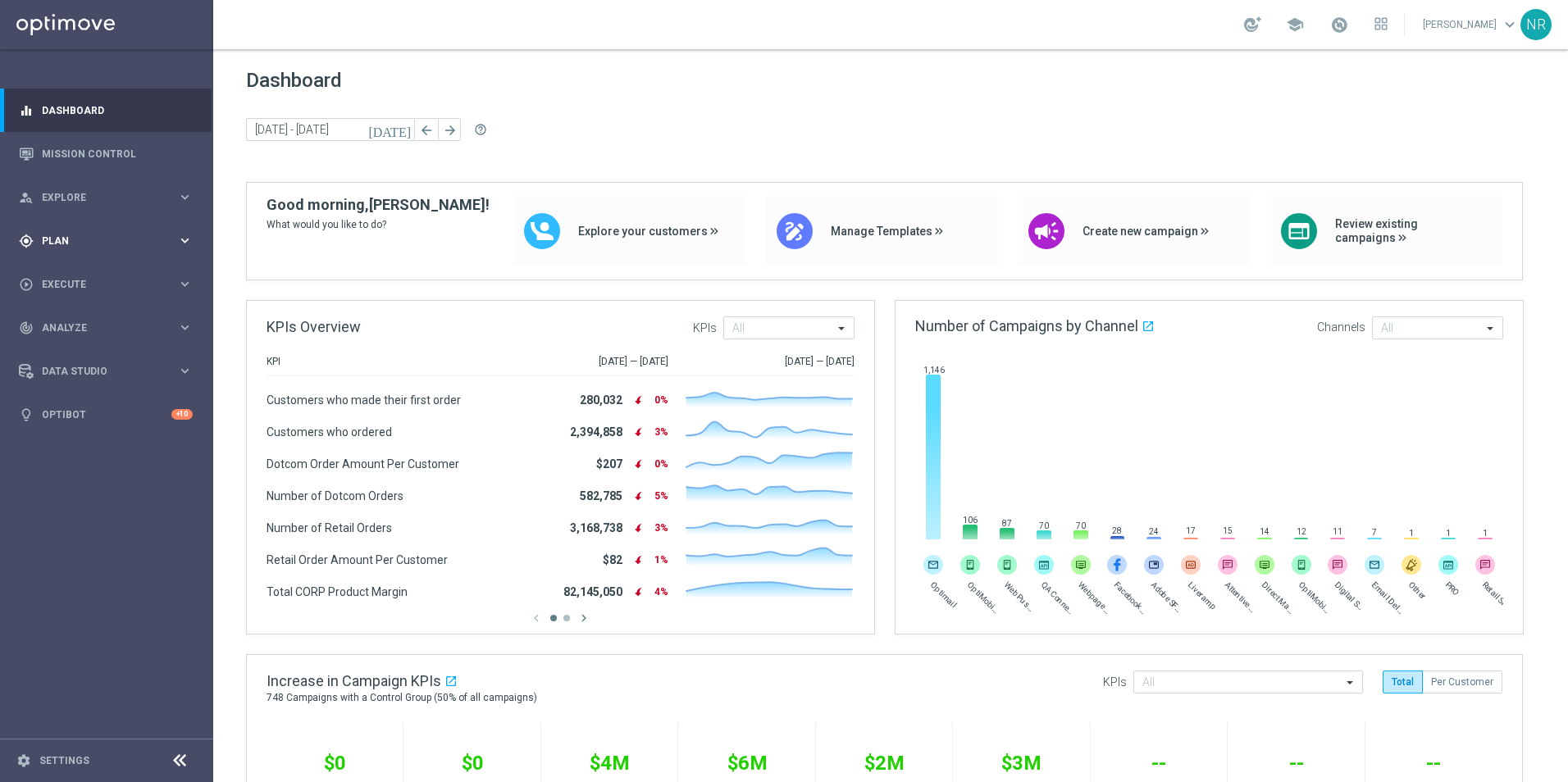 click on "Plan" at bounding box center [109, 241] 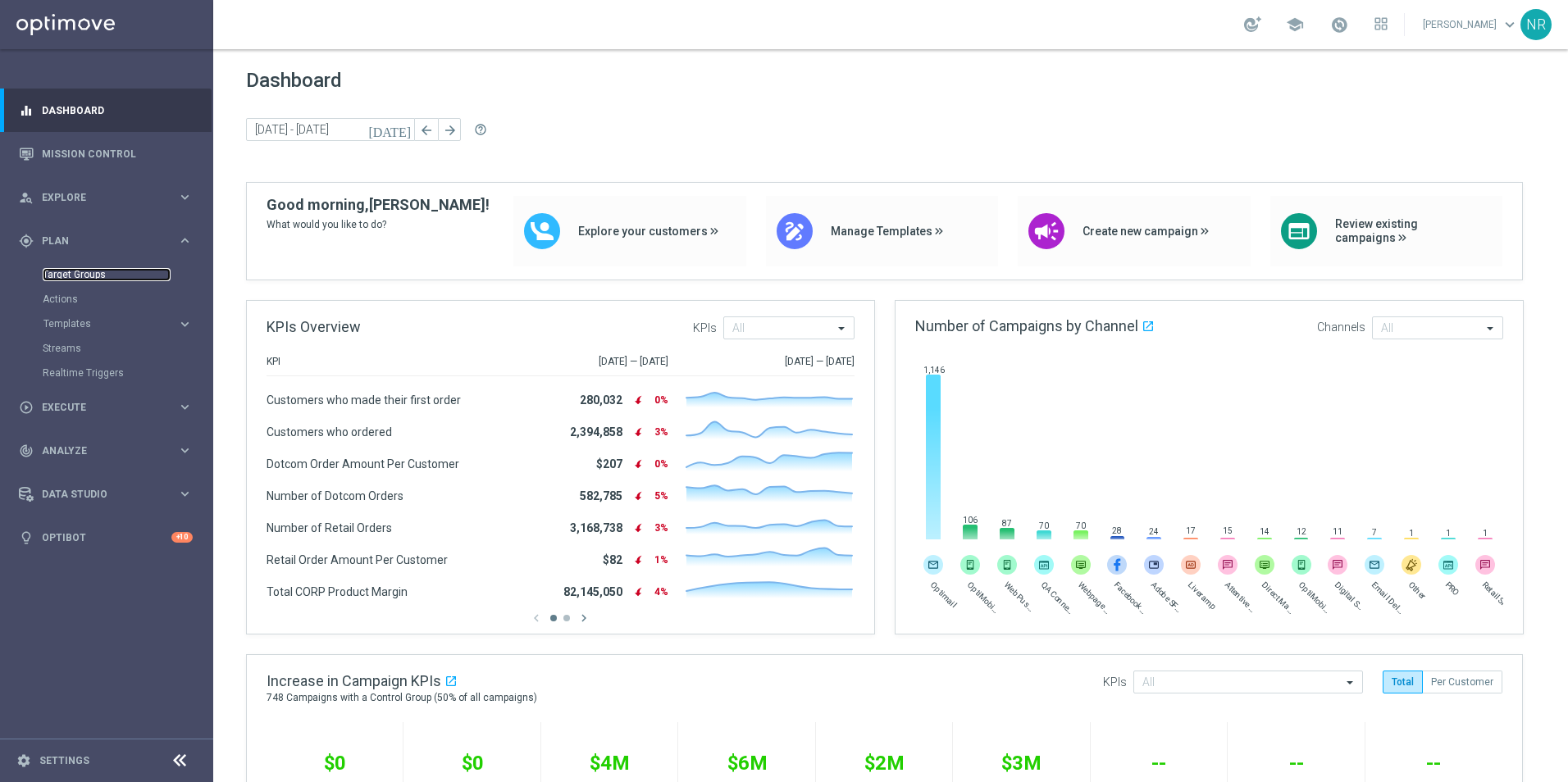 click on "Target Groups" at bounding box center (107, 275) 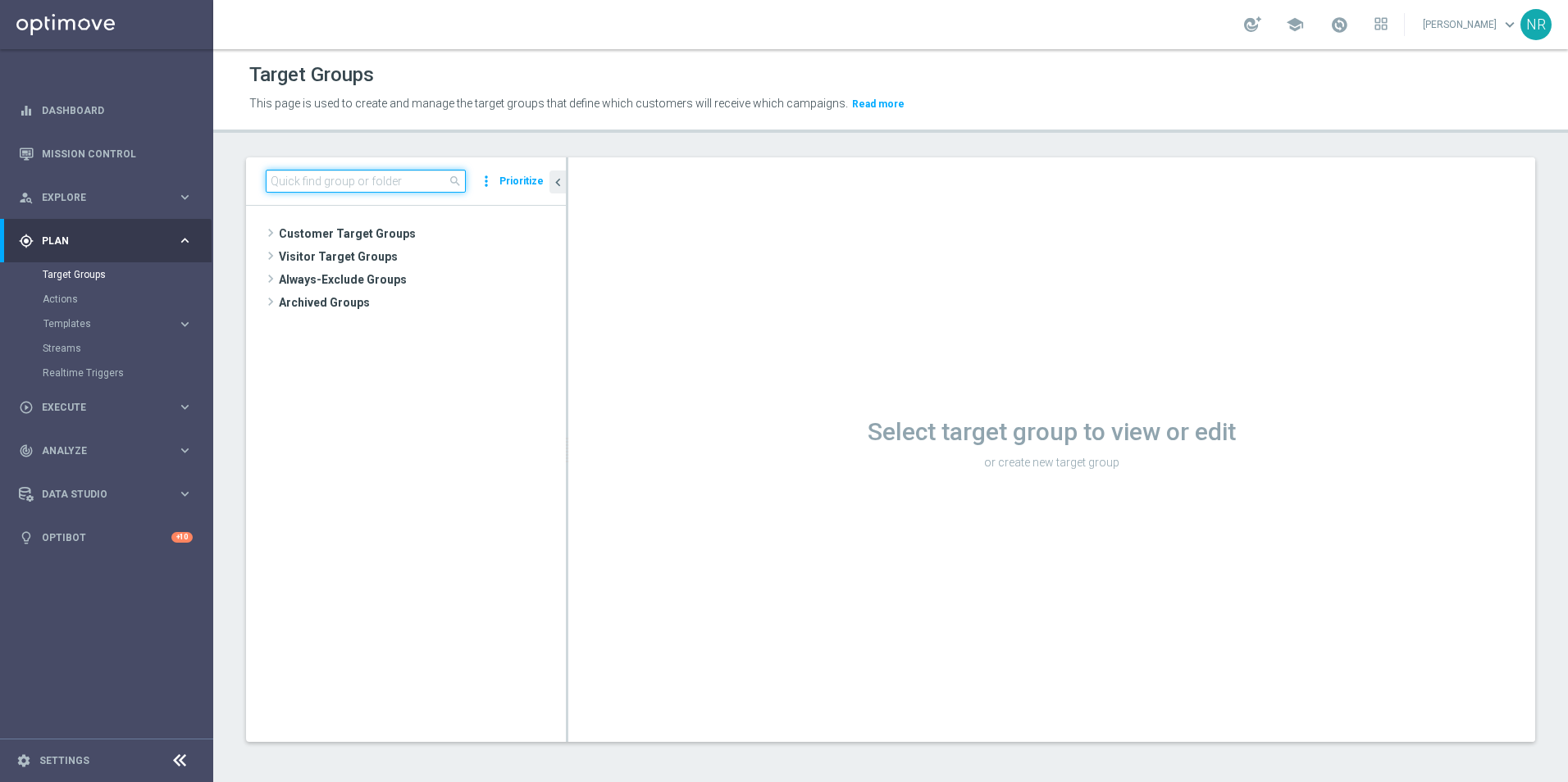 click at bounding box center [366, 181] 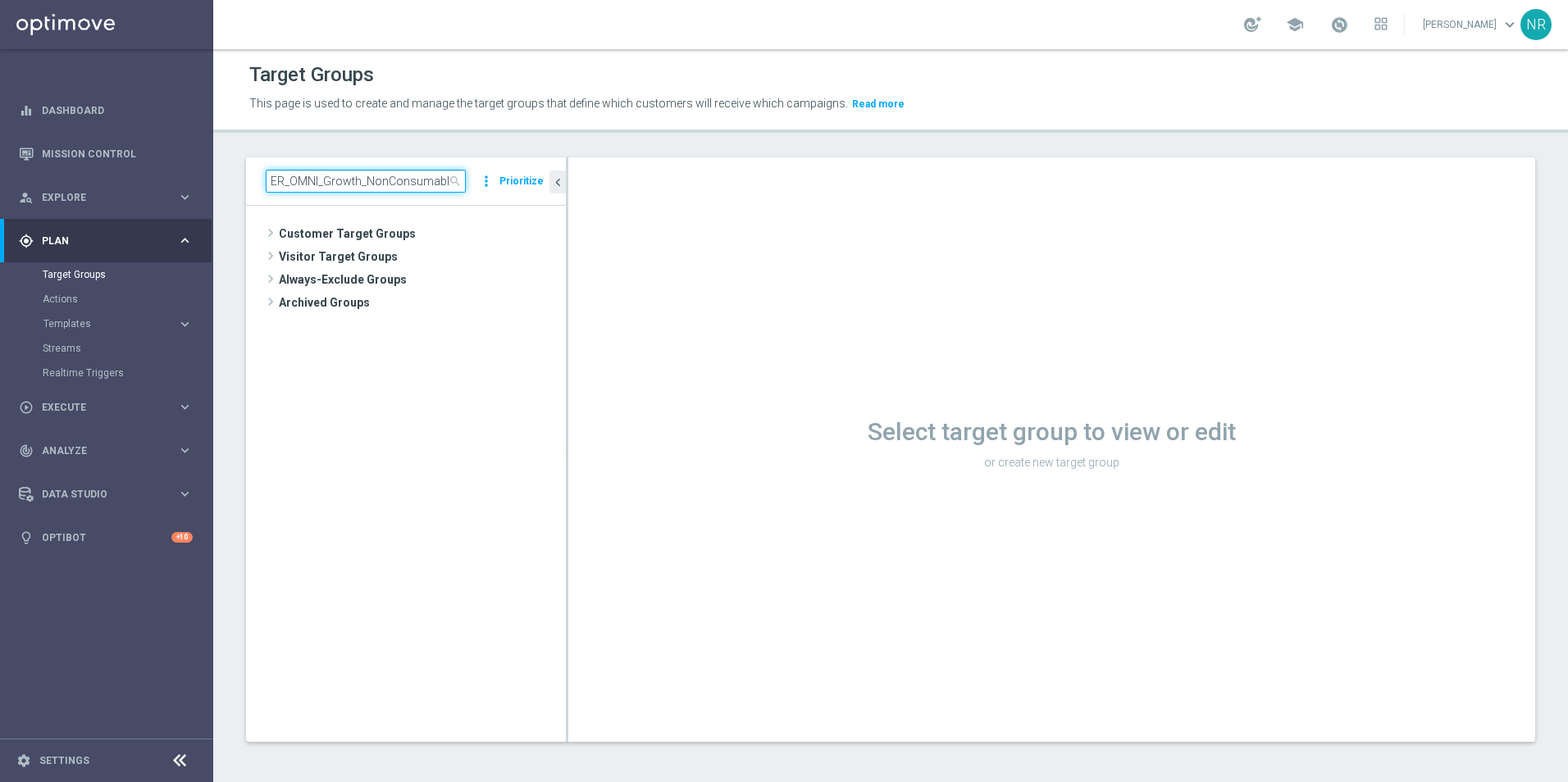 scroll, scrollTop: 0, scrollLeft: 67, axis: horizontal 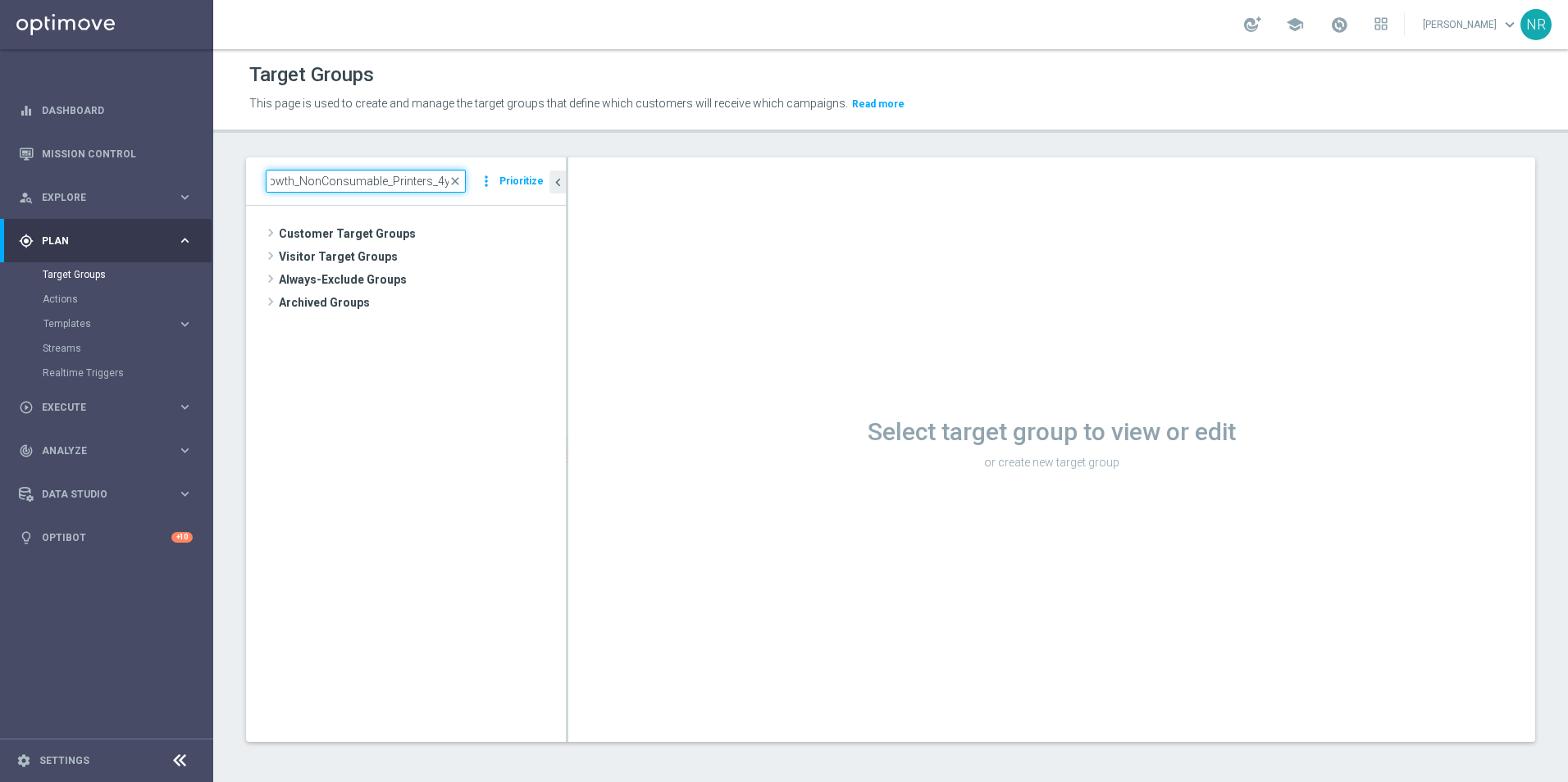 type on "ER_OMNI_Growth_NonConsumable_Printers_4yrs" 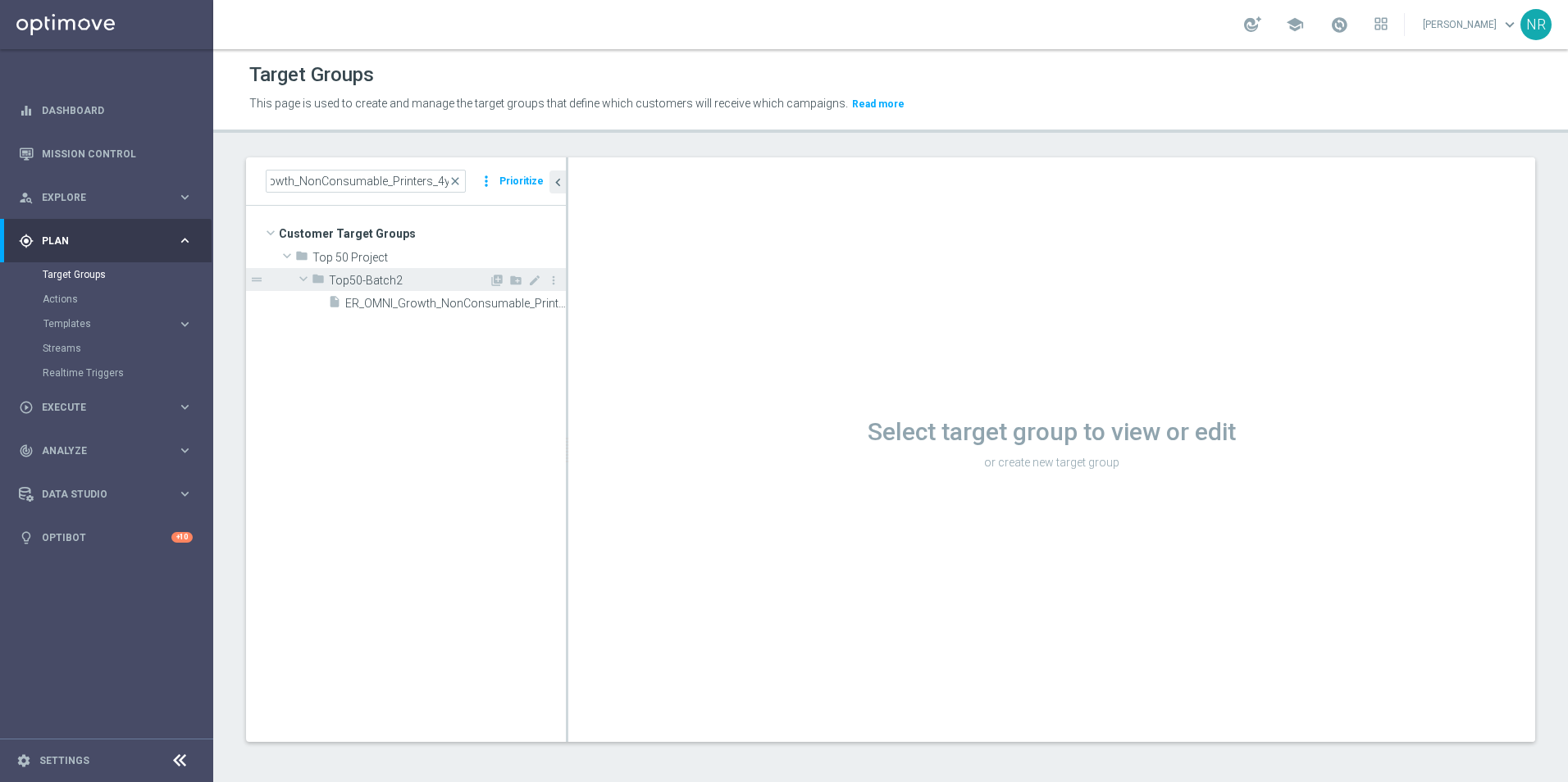 click on "Top50-Batch2" at bounding box center [408, 280] 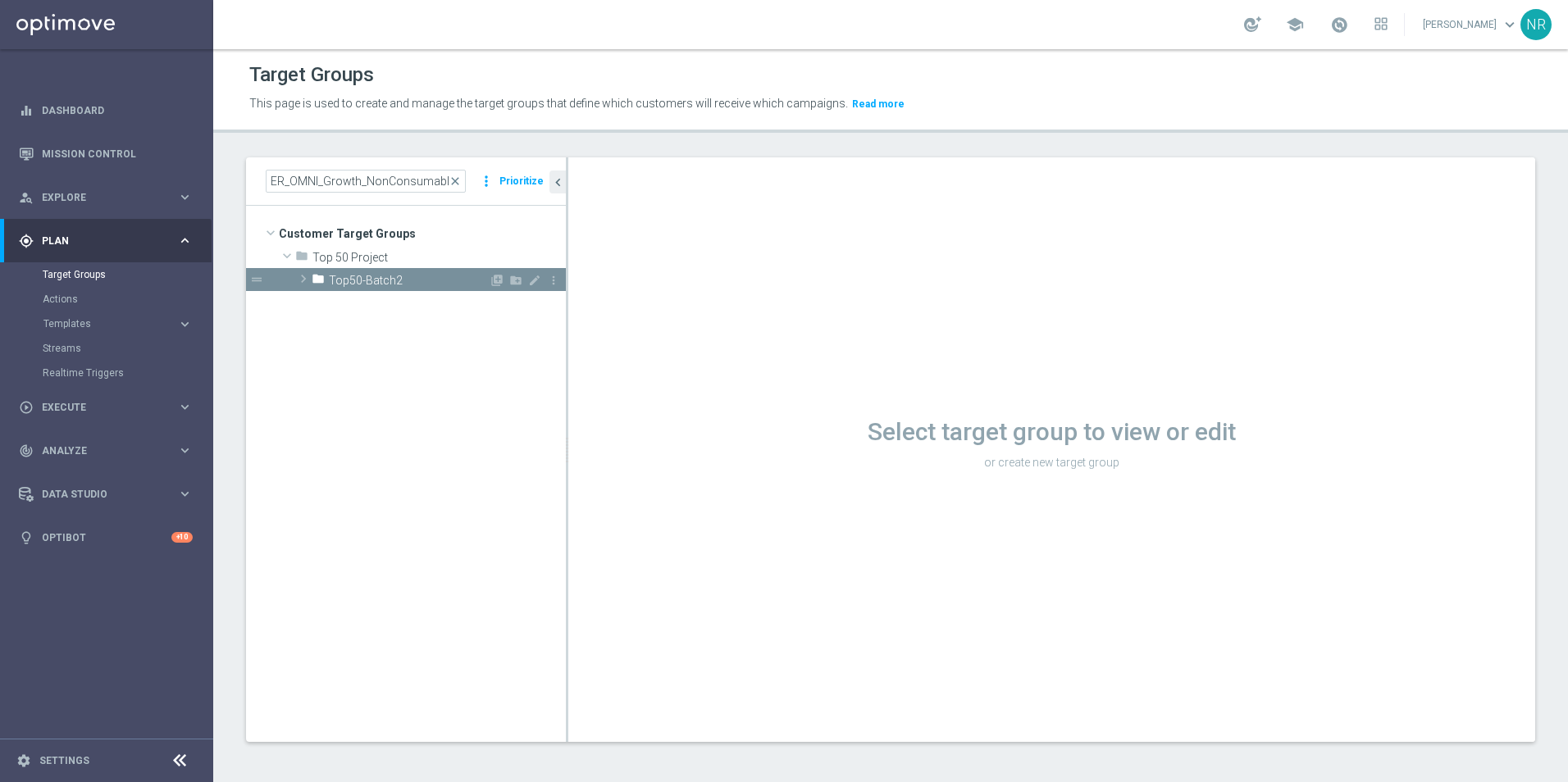click on "Top50-Batch2" at bounding box center [408, 280] 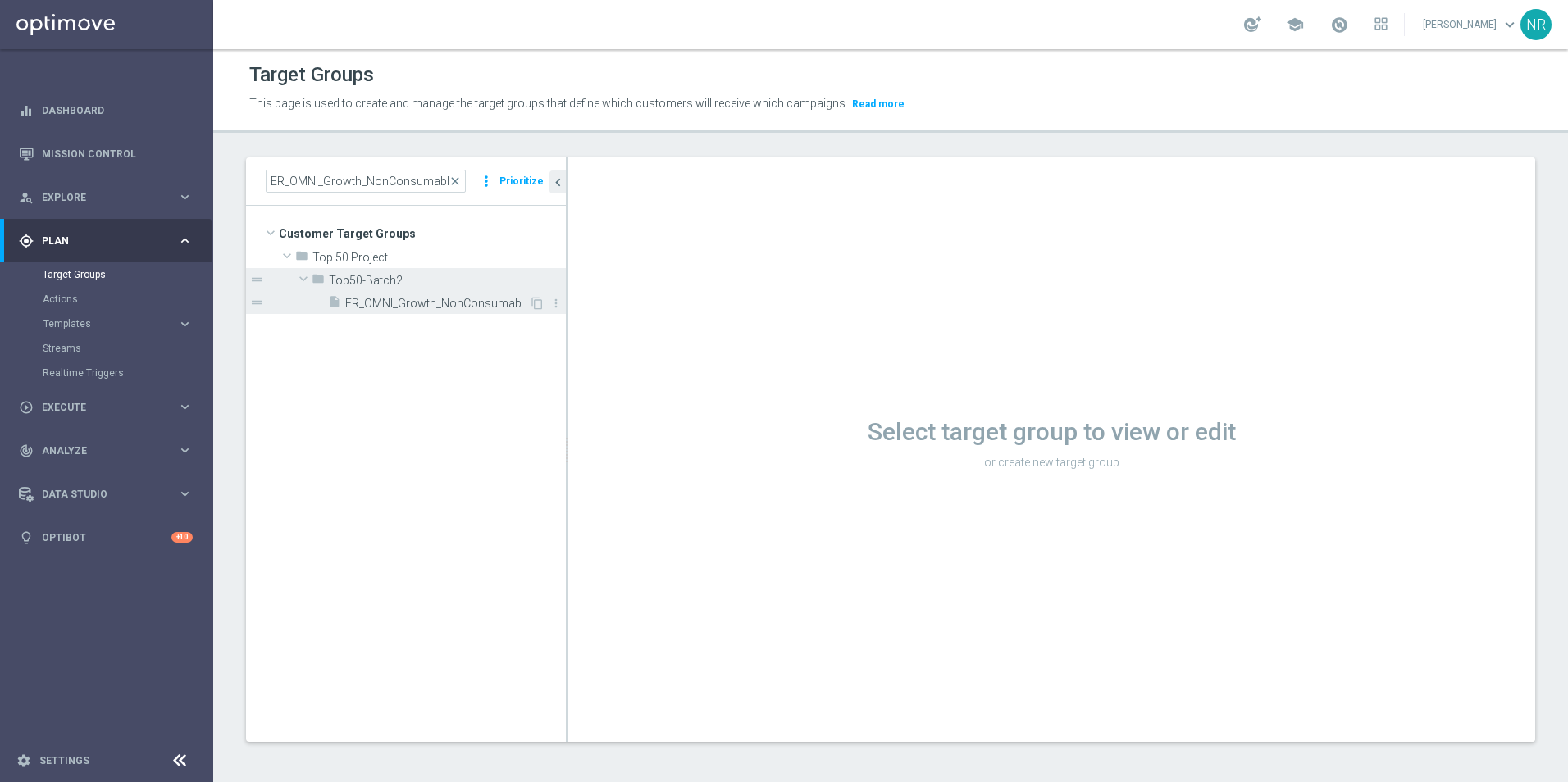 click on "ER_OMNI_Growth_NonConsumable_Printers_4yrs" at bounding box center (437, 303) 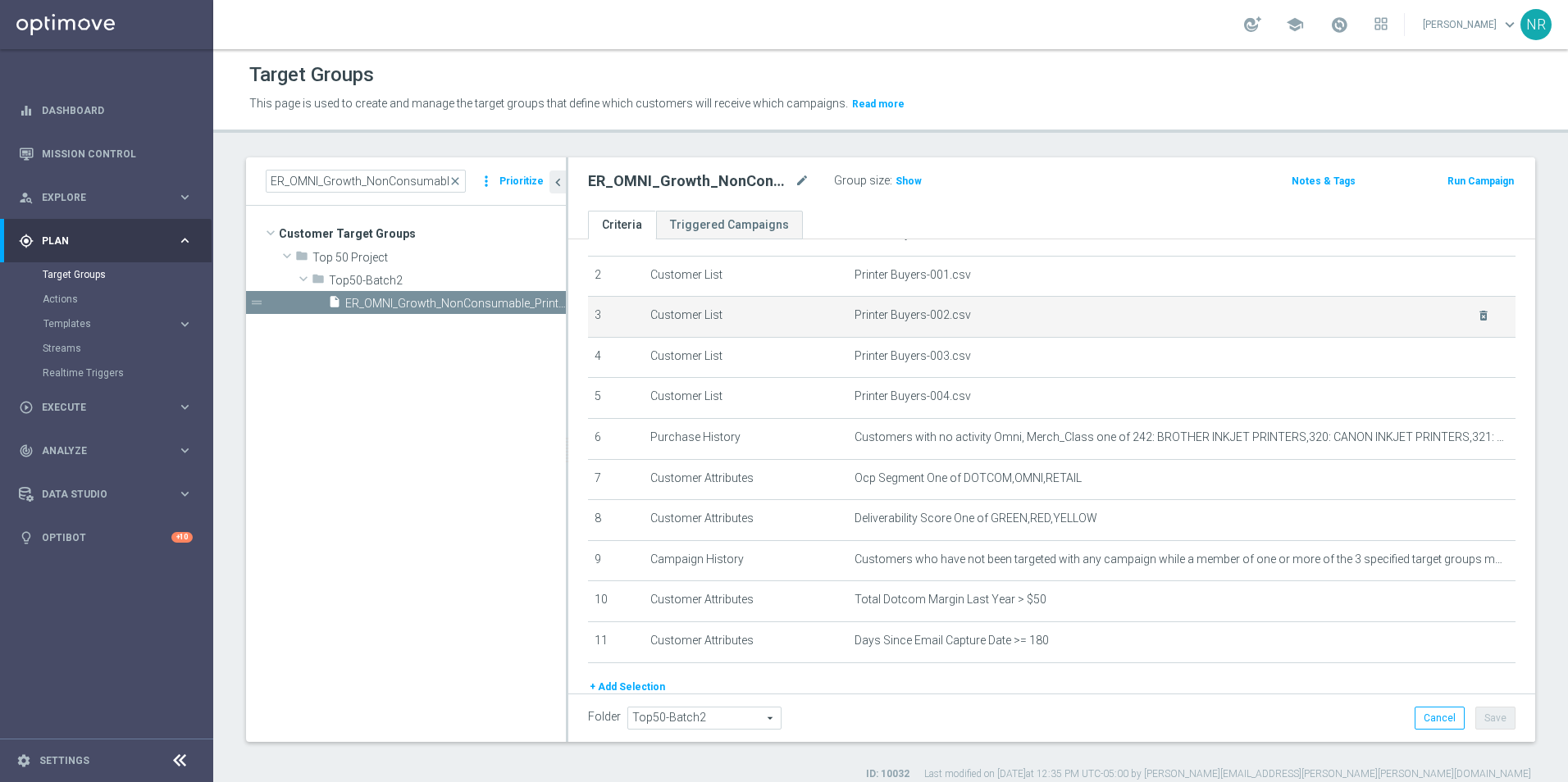 scroll, scrollTop: 164, scrollLeft: 0, axis: vertical 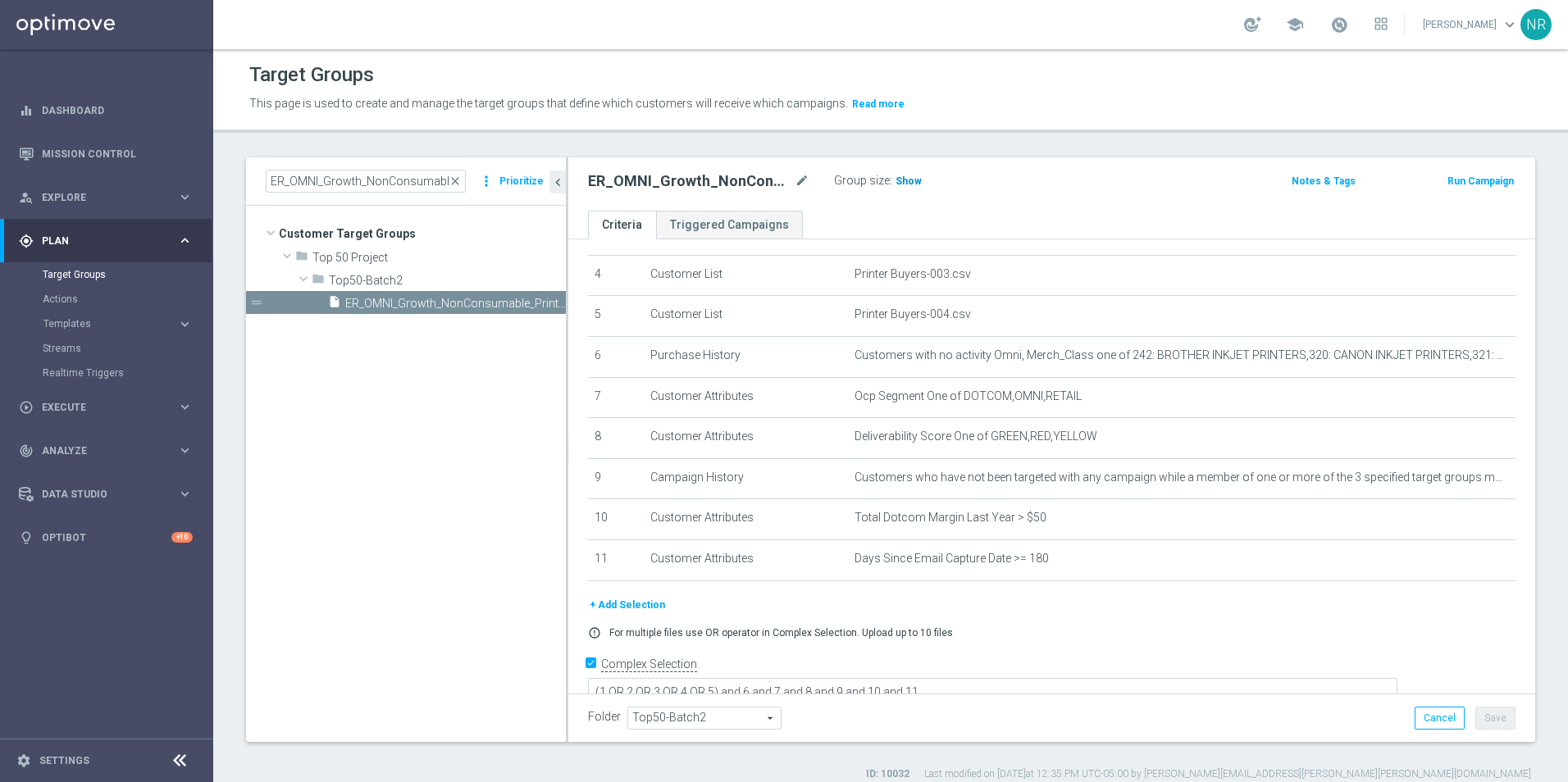 click on "Show" 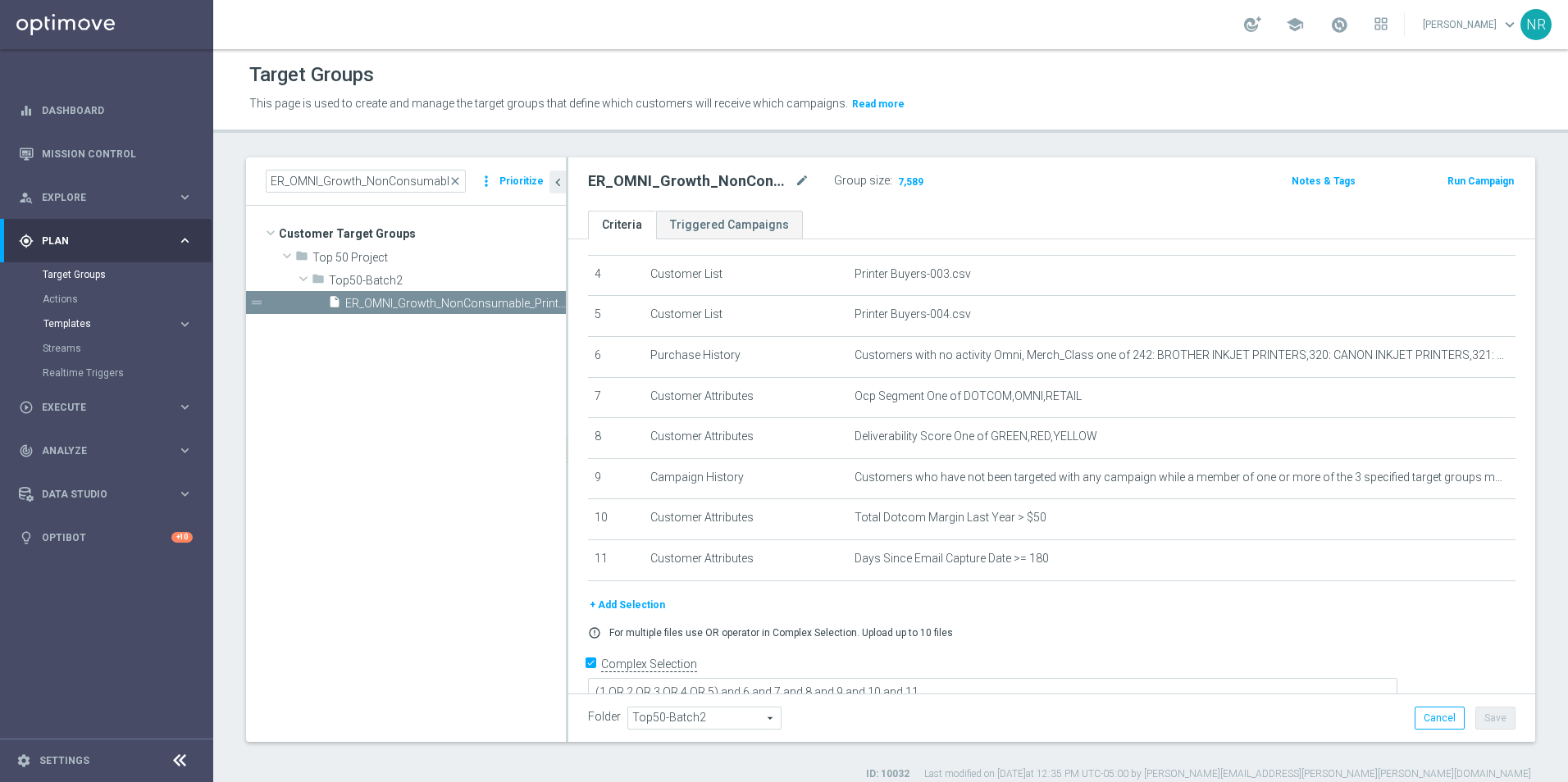 click on "Templates" at bounding box center [102, 324] 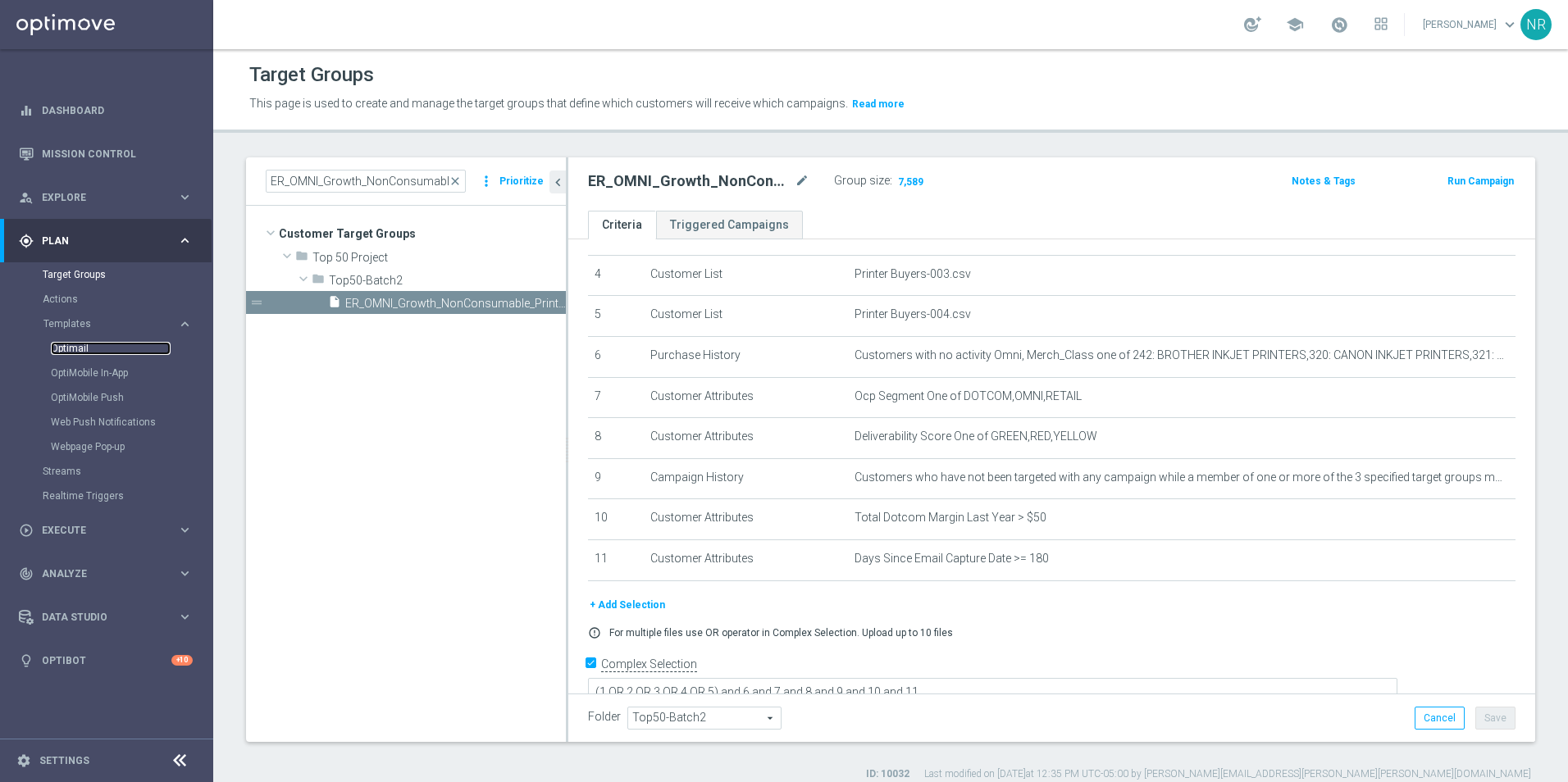 click on "Optimail" at bounding box center (111, 348) 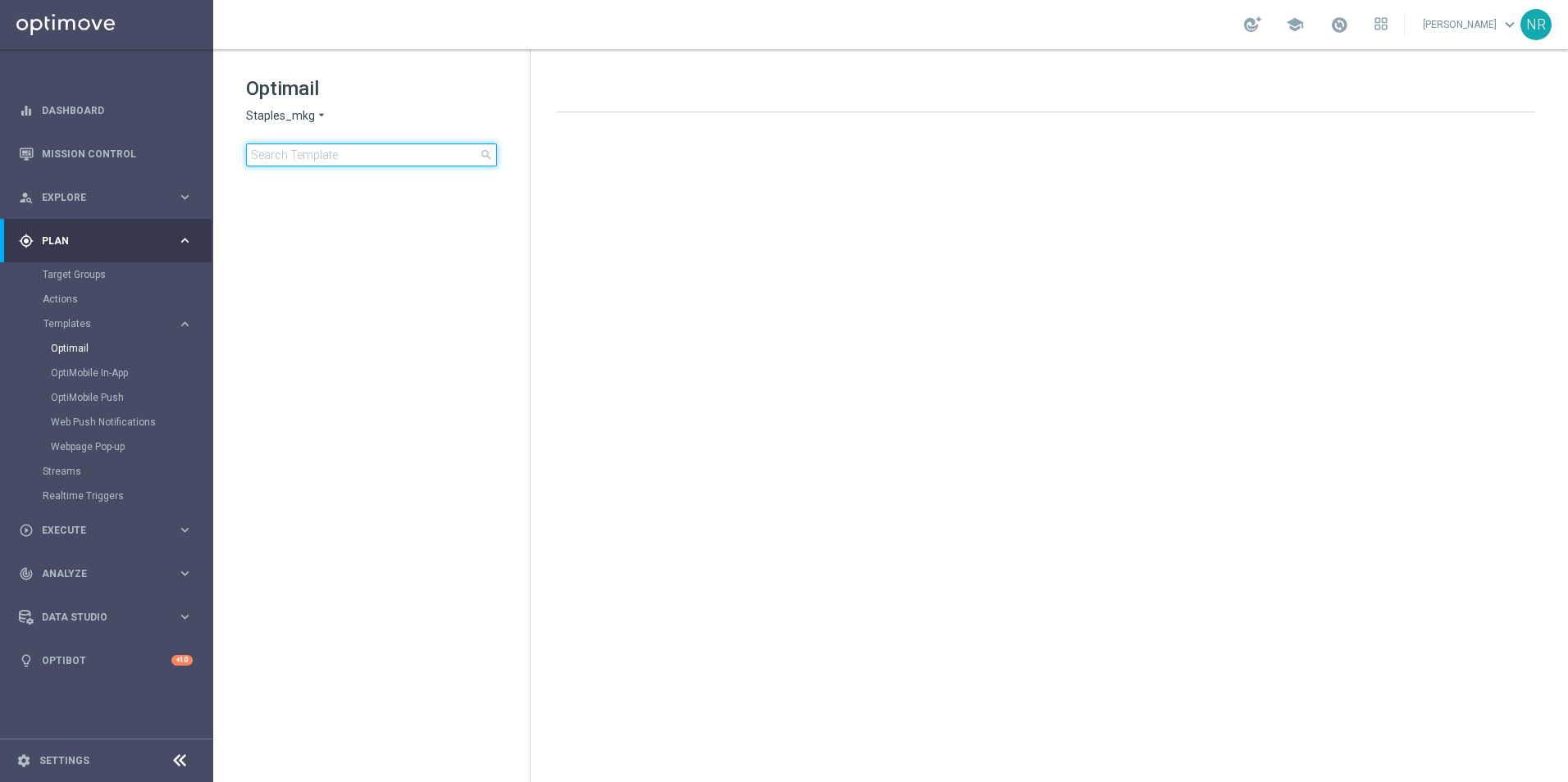 click 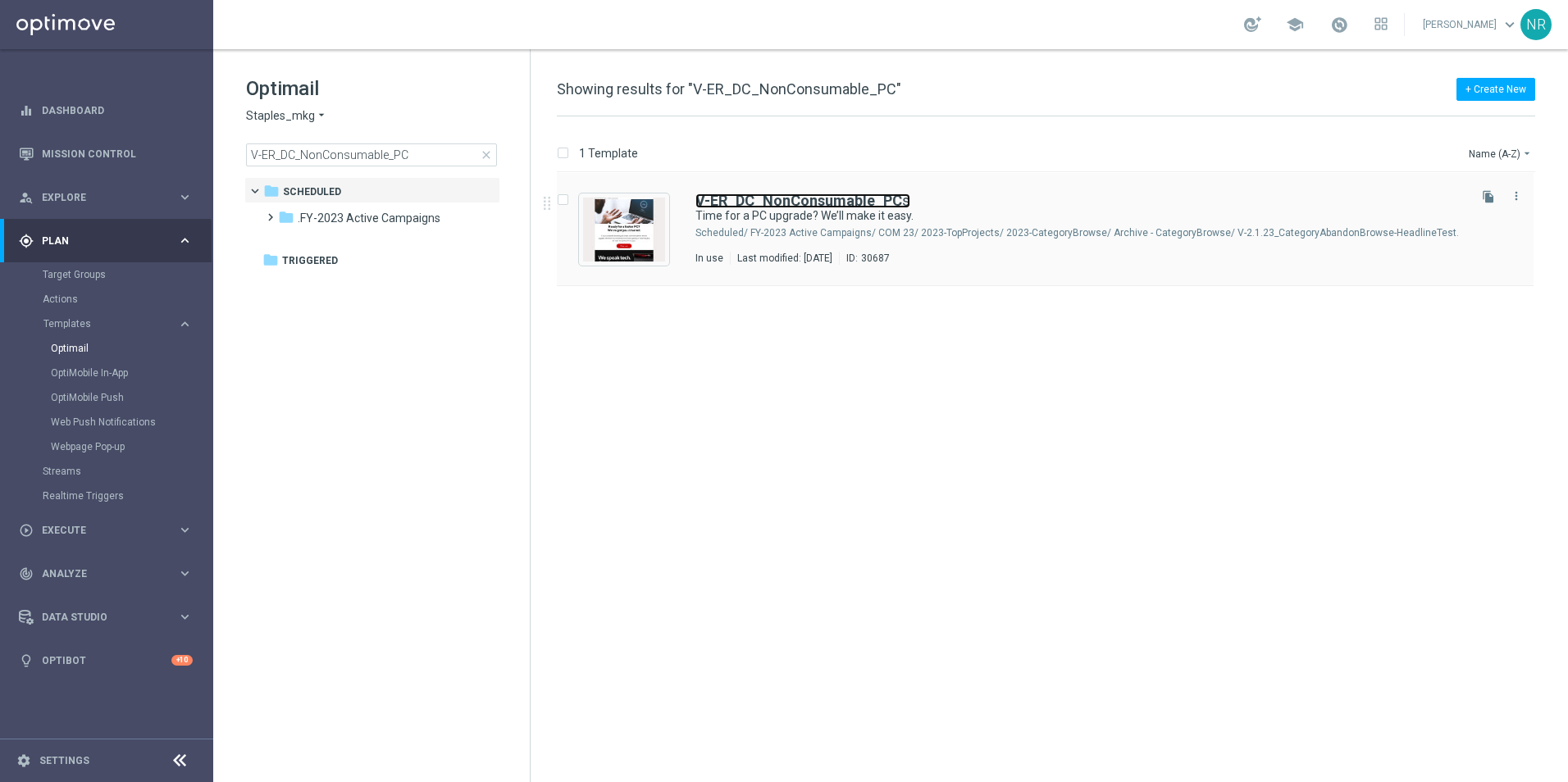 click on "V-ER_DC_NonConsumable_PC" at bounding box center [799, 200] 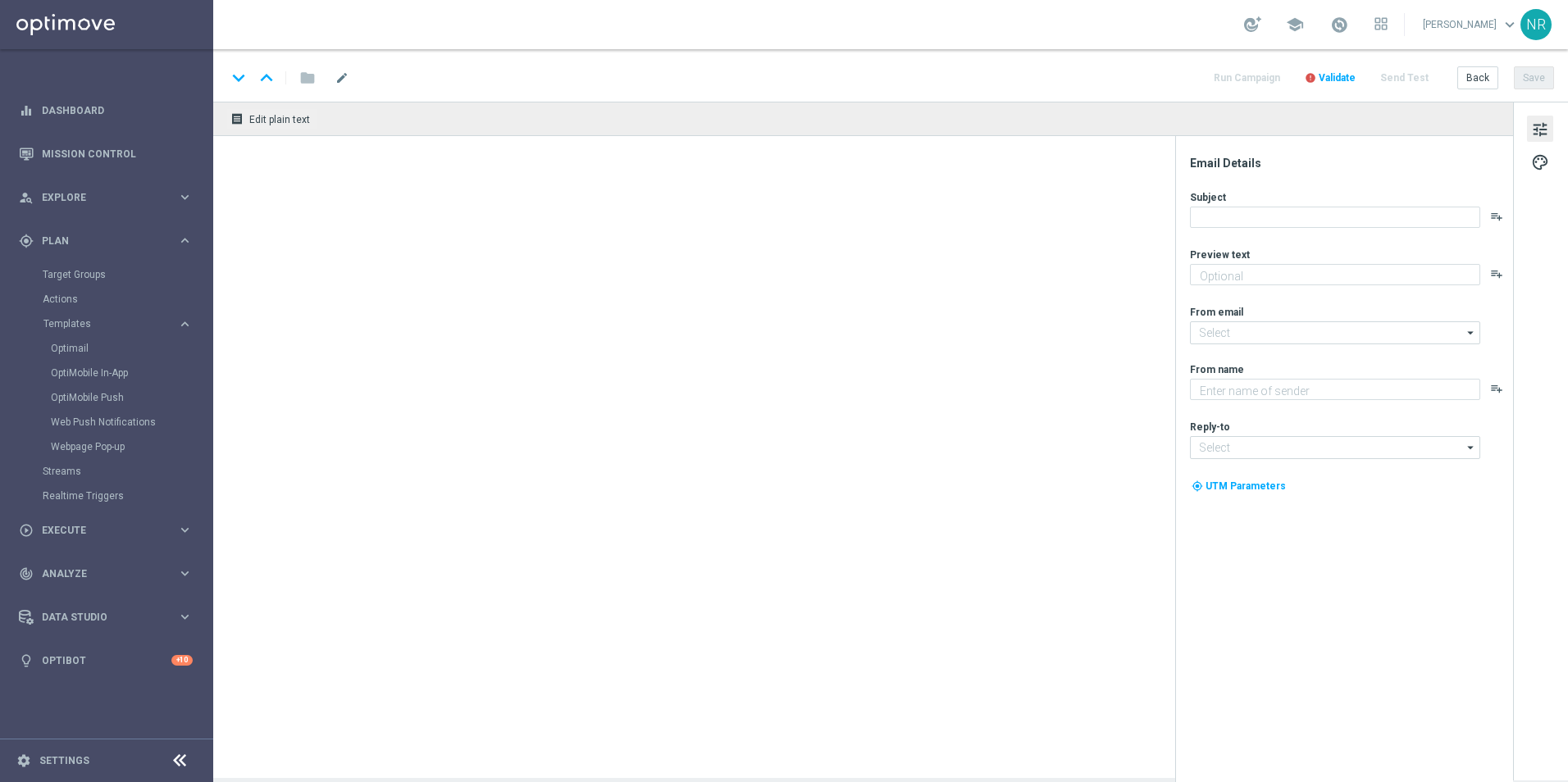 type on "Get help setting up your new device — with Tech Help Plus." 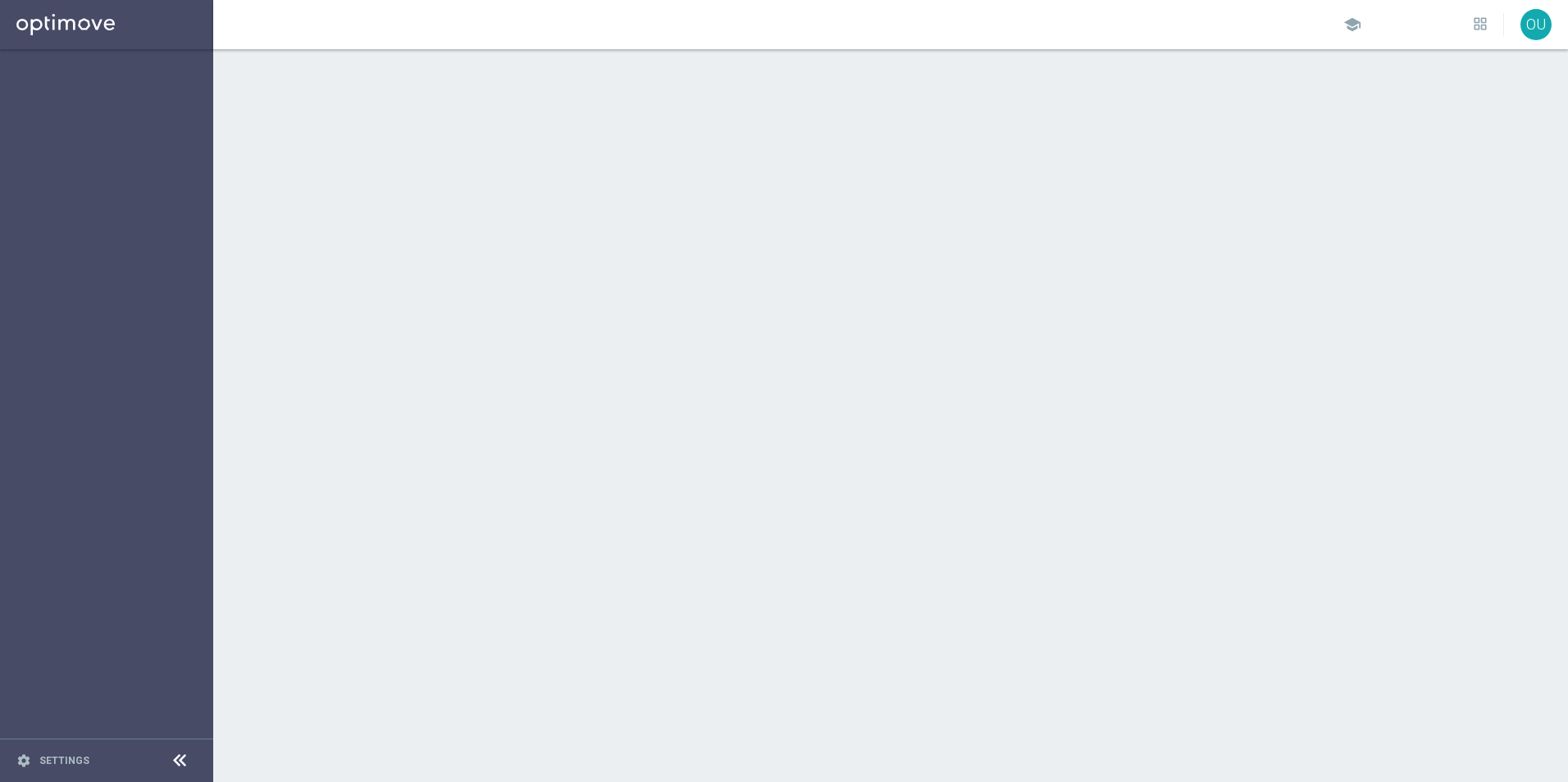 scroll, scrollTop: 0, scrollLeft: 0, axis: both 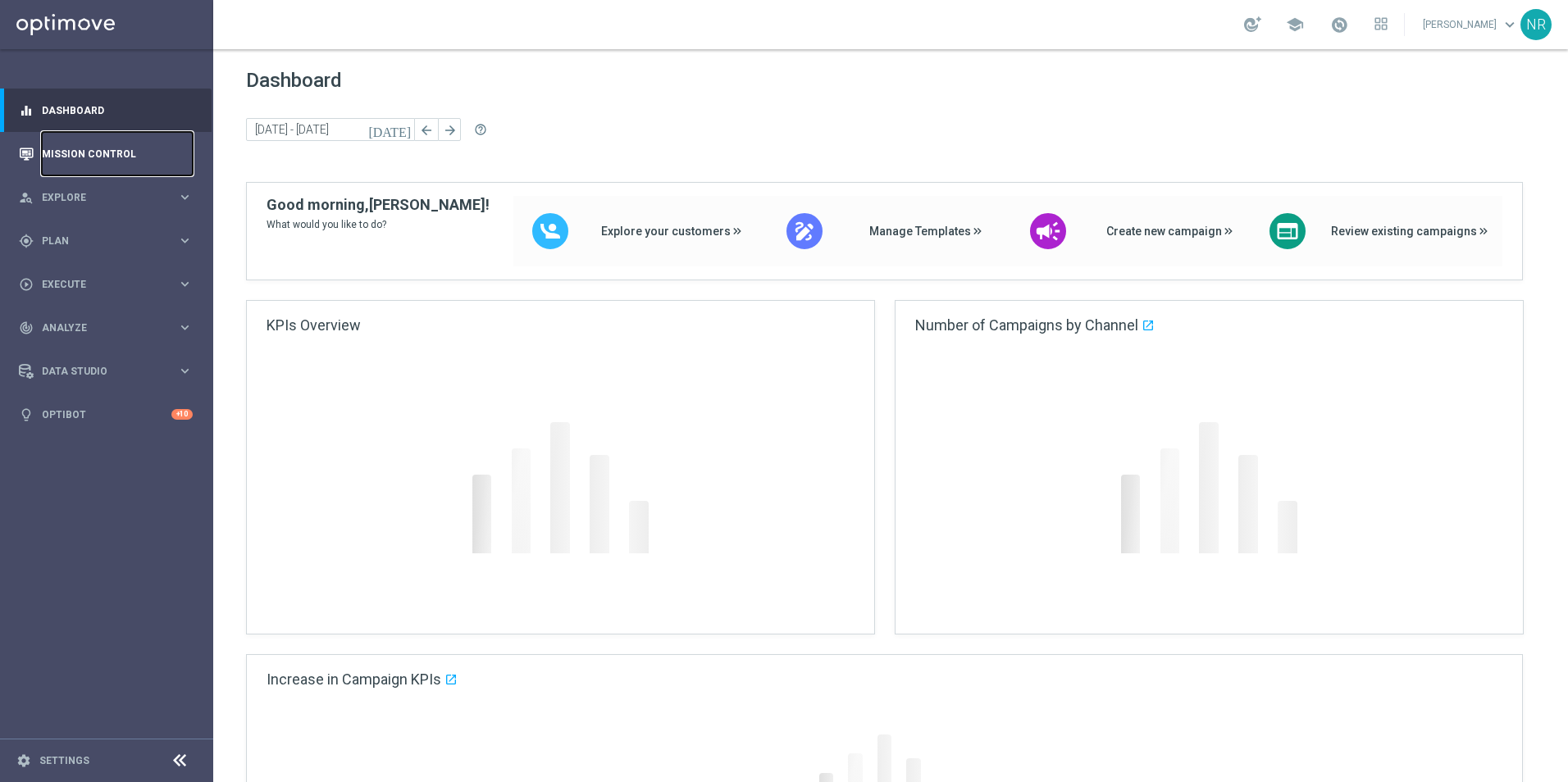 click on "Mission Control" at bounding box center [117, 153] 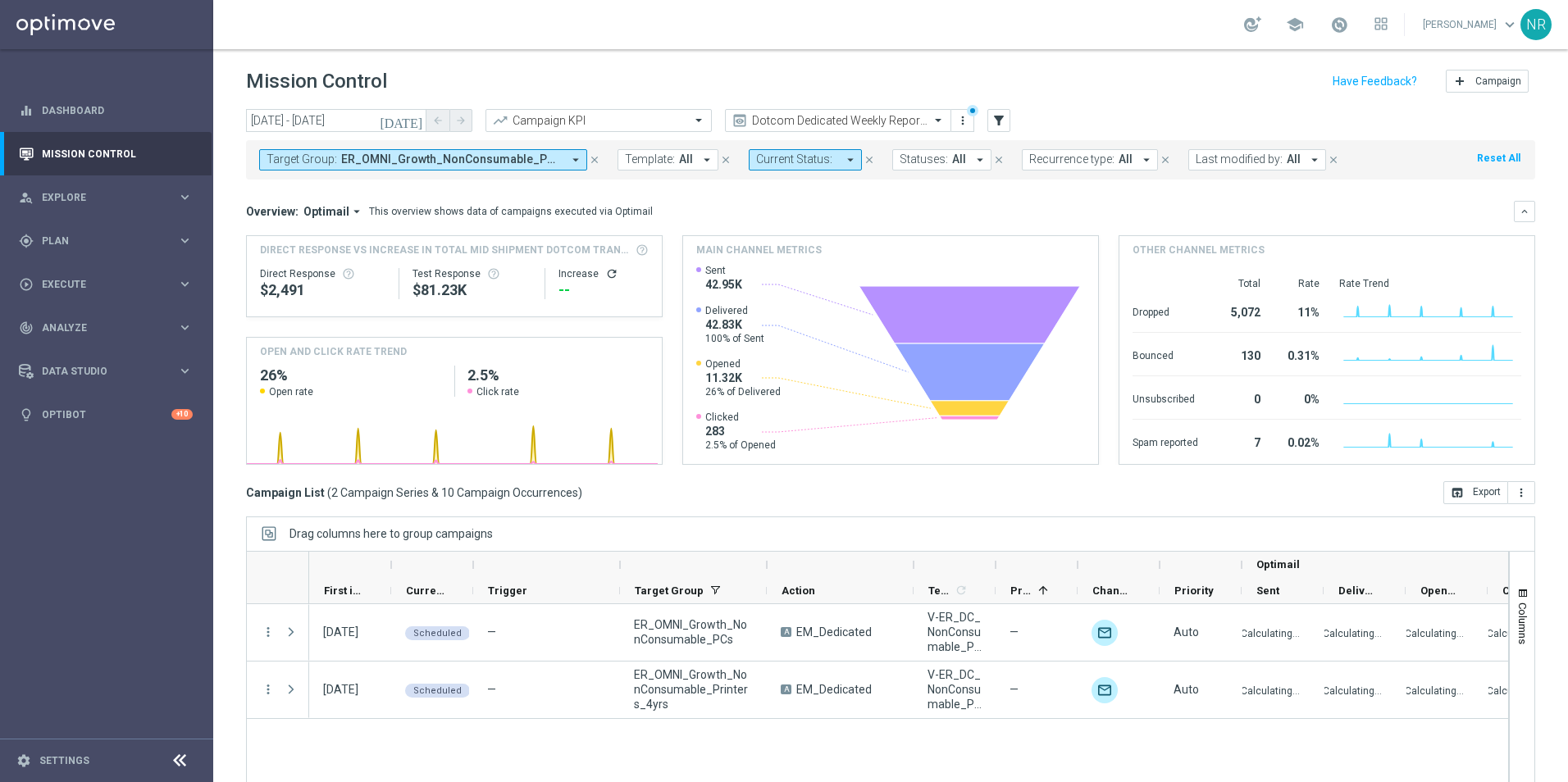 click on "ER_OMNI_Growth_NonConsumable_PCs, ER_OMNI_Growth_NonConsumable_Printers_4yrs" at bounding box center (451, 159) 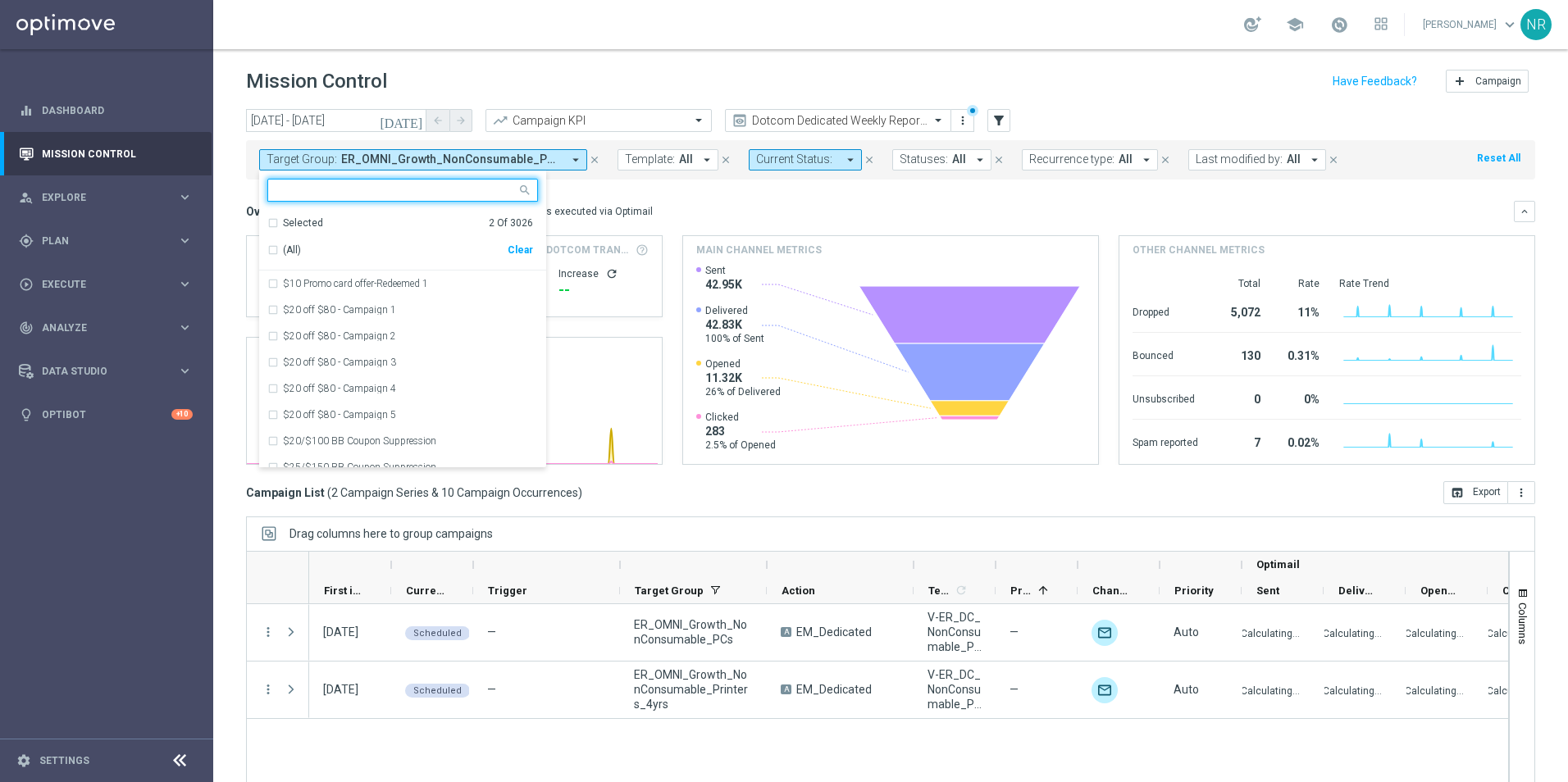 click on "Clear" at bounding box center [0, 0] 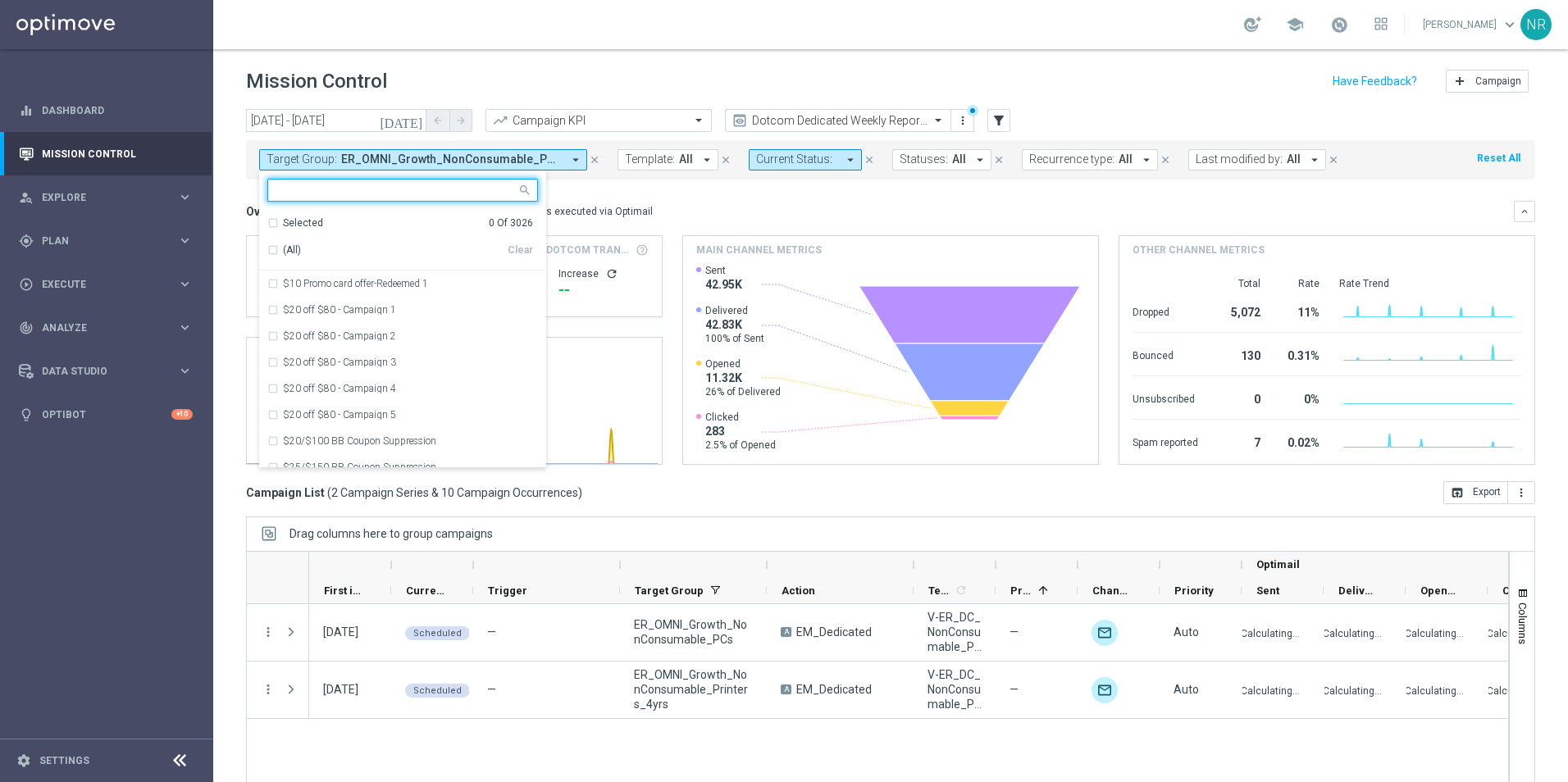 click at bounding box center [396, 190] 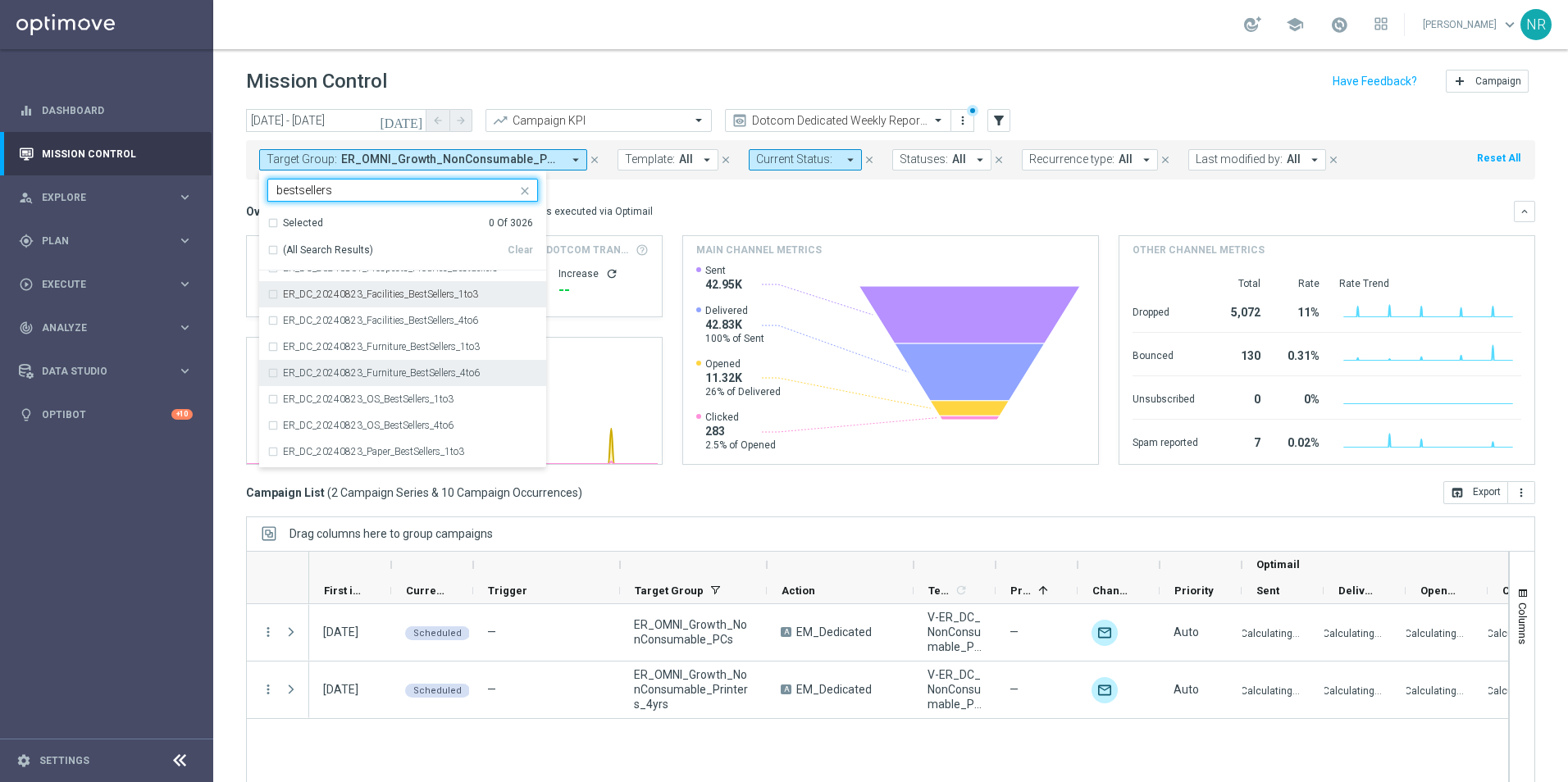 scroll, scrollTop: 164, scrollLeft: 0, axis: vertical 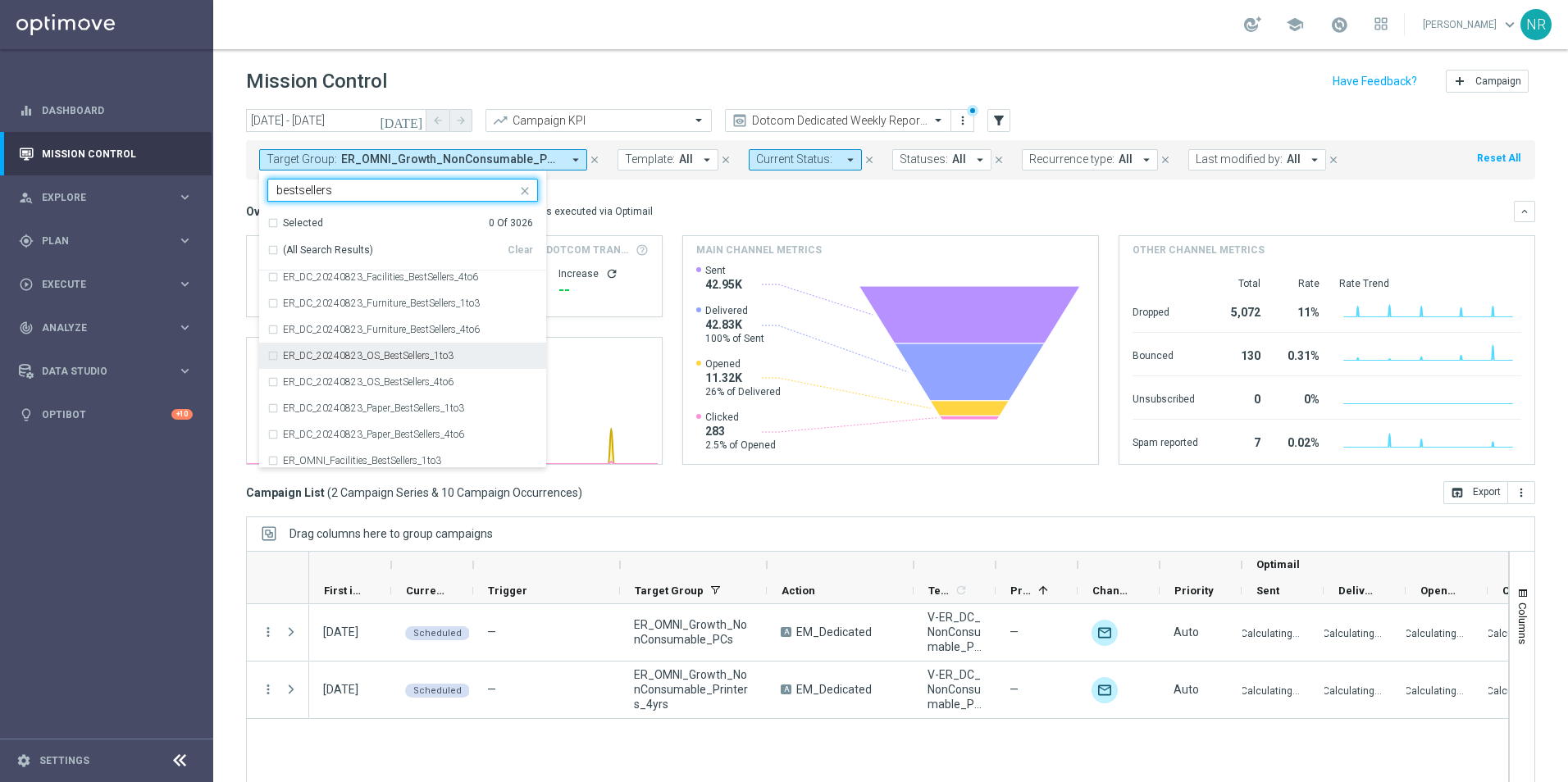 click on "ER_DC_20240823_OS_BestSellers_1to3" at bounding box center (403, 356) 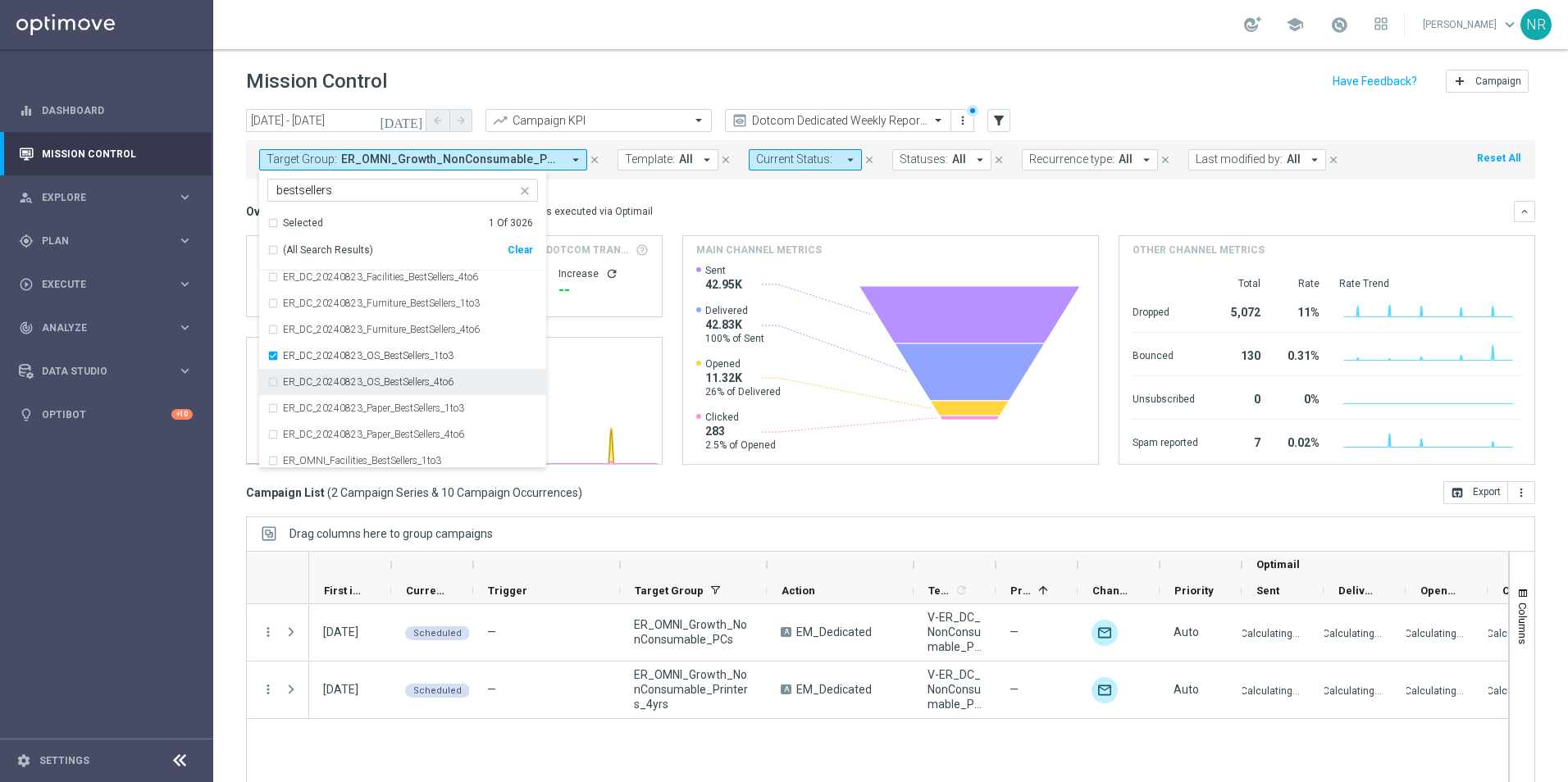 click on "ER_DC_20240823_OS_BestSellers_4to6" at bounding box center [403, 382] 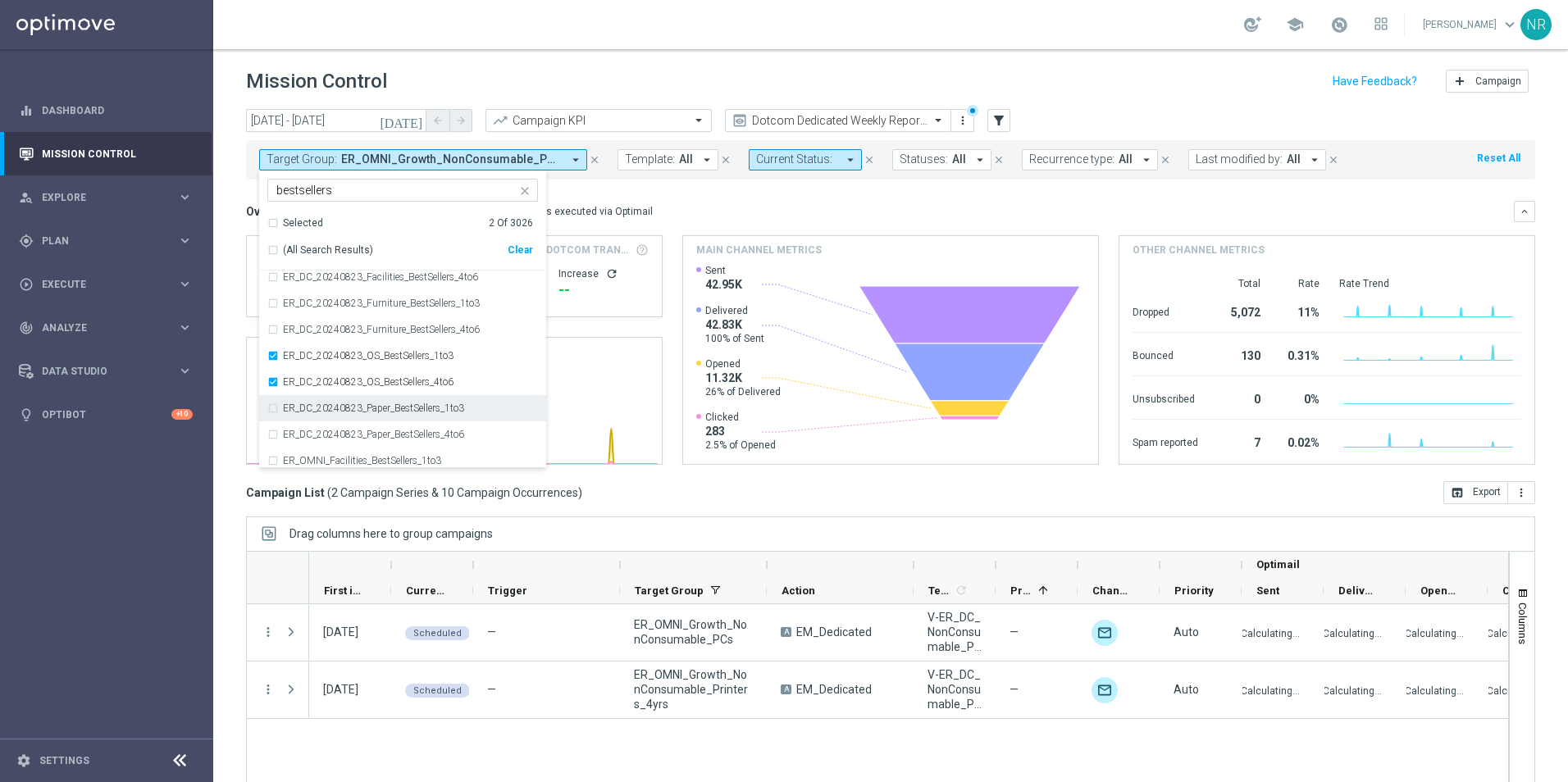 click on "ER_DC_20240823_Paper_BestSellers_1to3" at bounding box center [403, 408] 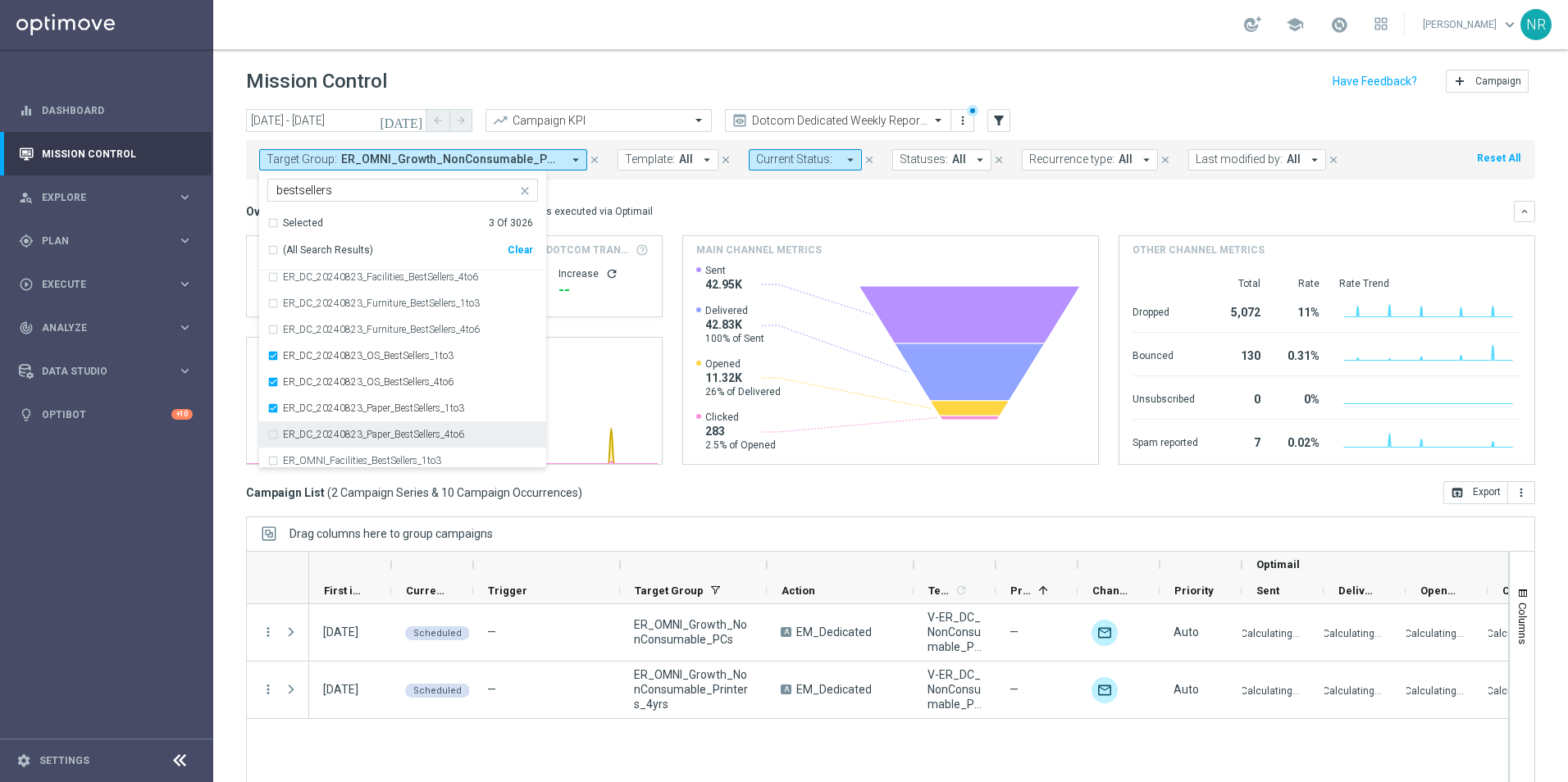 click on "ER_DC_20240823_Paper_BestSellers_4to6" at bounding box center [373, 434] 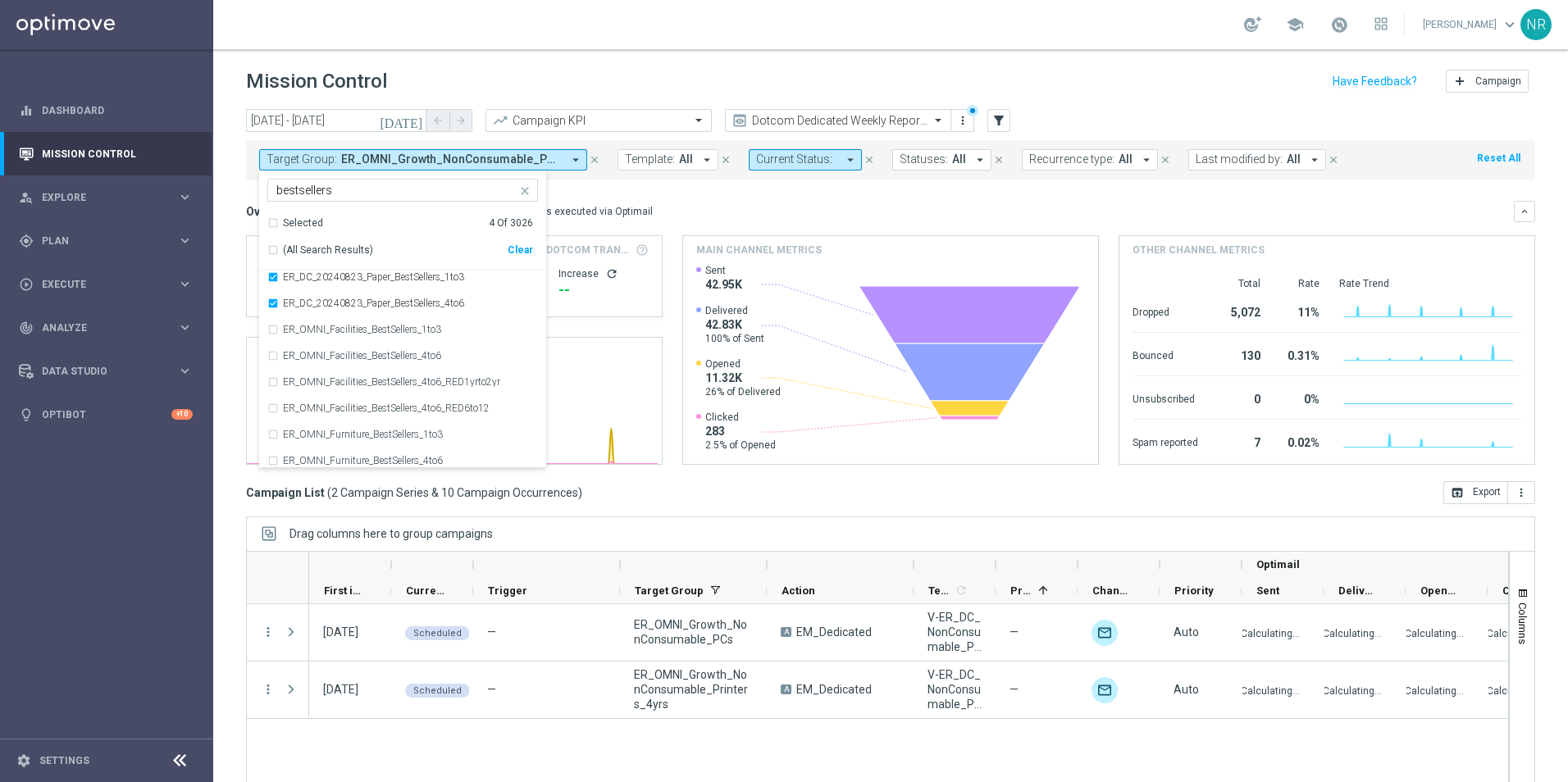 scroll, scrollTop: 164, scrollLeft: 0, axis: vertical 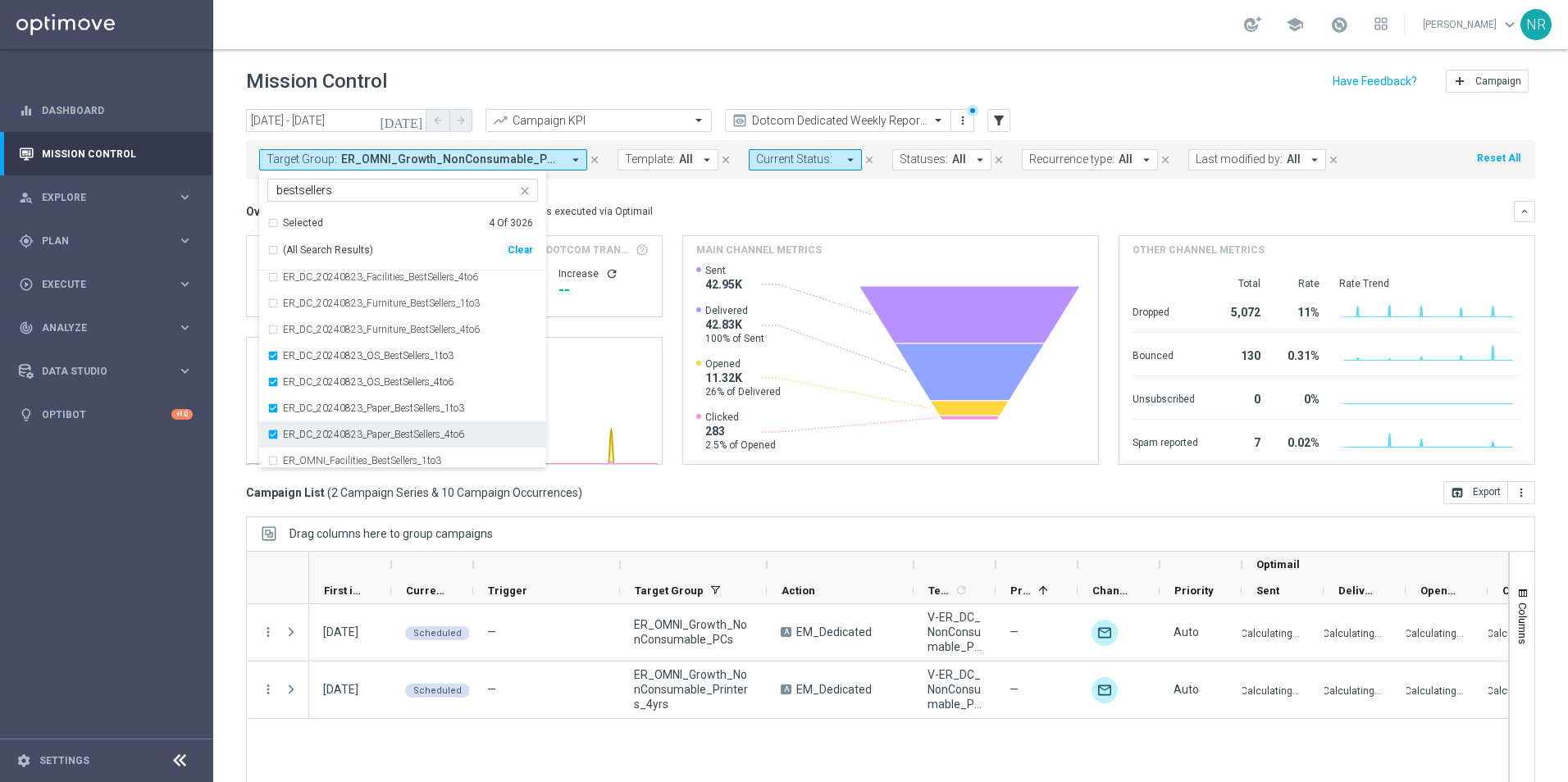 click on "ER_DC_20240823_Paper_BestSellers_4to6" at bounding box center (366, 434) 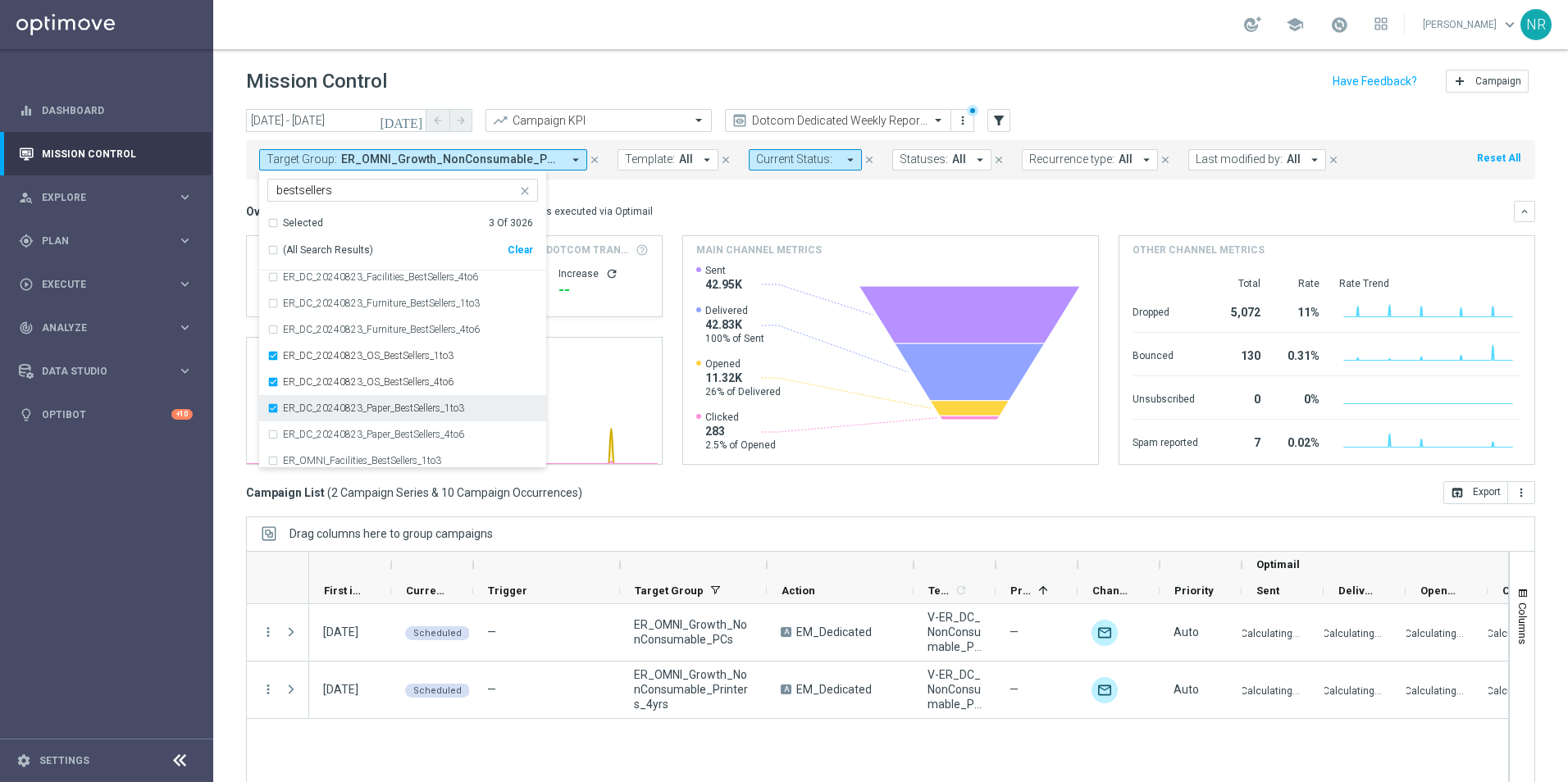 click on "ER_DC_20240823_Paper_BestSellers_1to3" at bounding box center (373, 408) 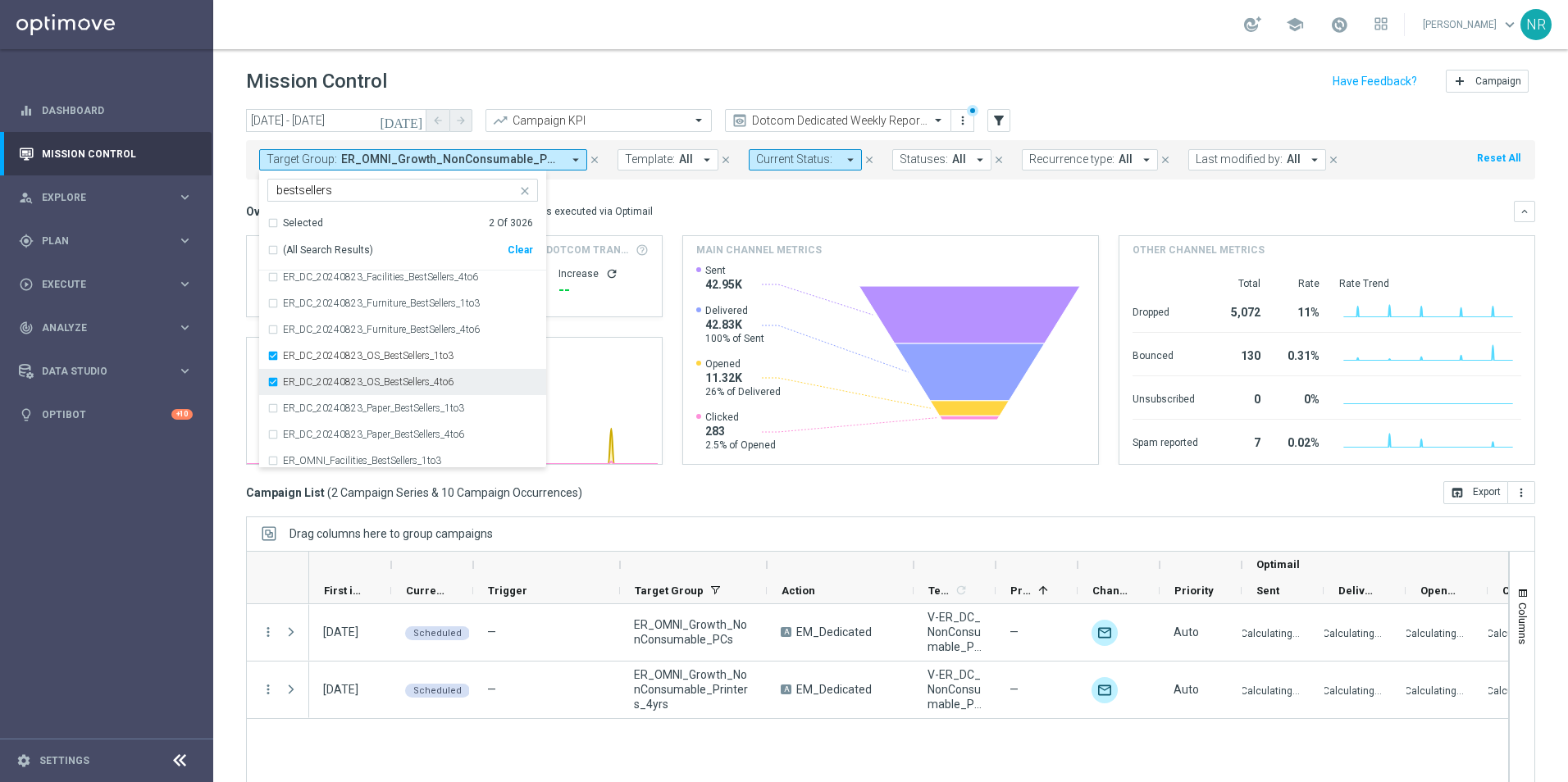 click on "ER_DC_20240823_OS_BestSellers_4to6" at bounding box center [360, 382] 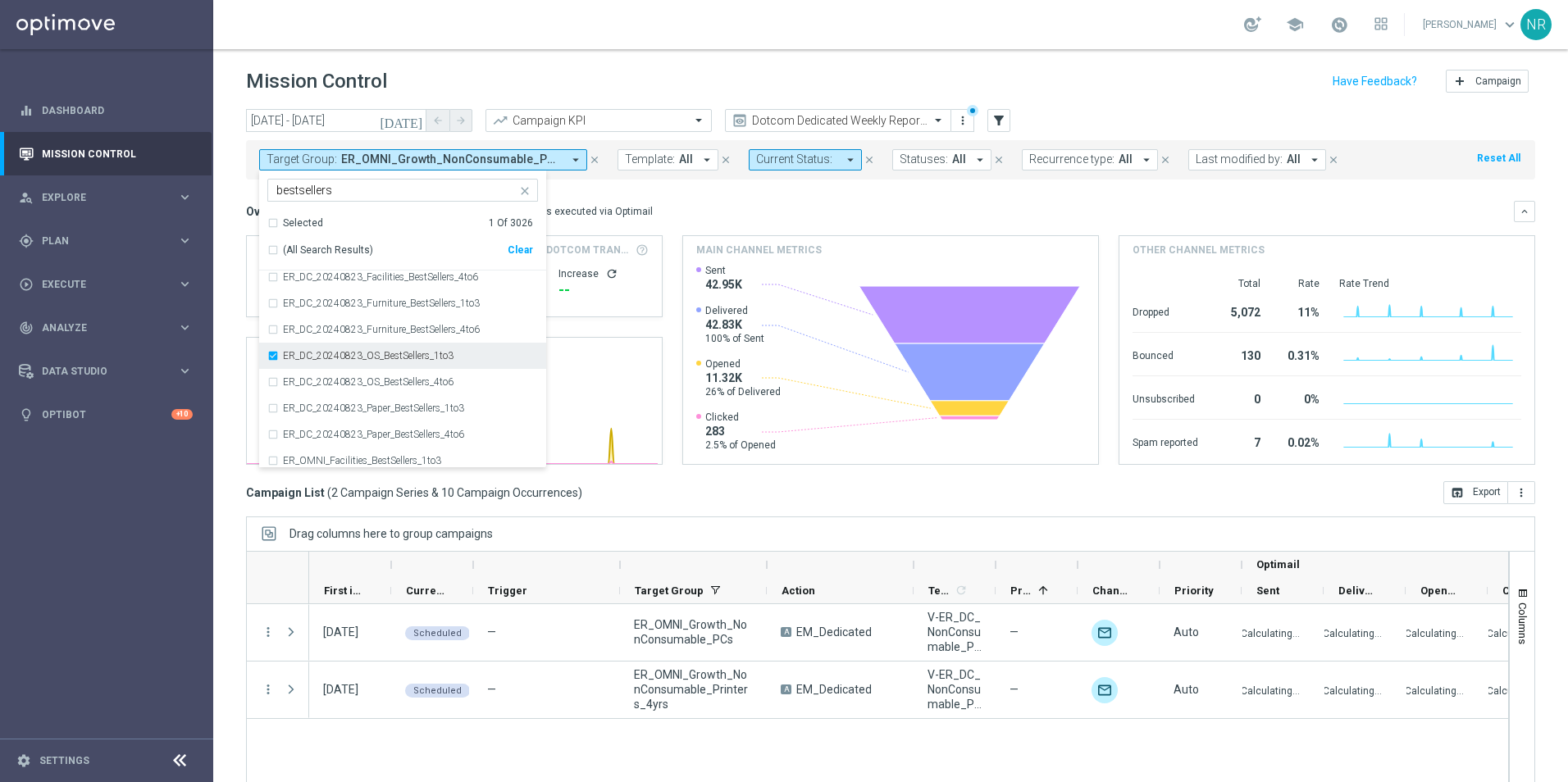 click on "ER_DC_20240823_OS_BestSellers_1to3" at bounding box center [368, 356] 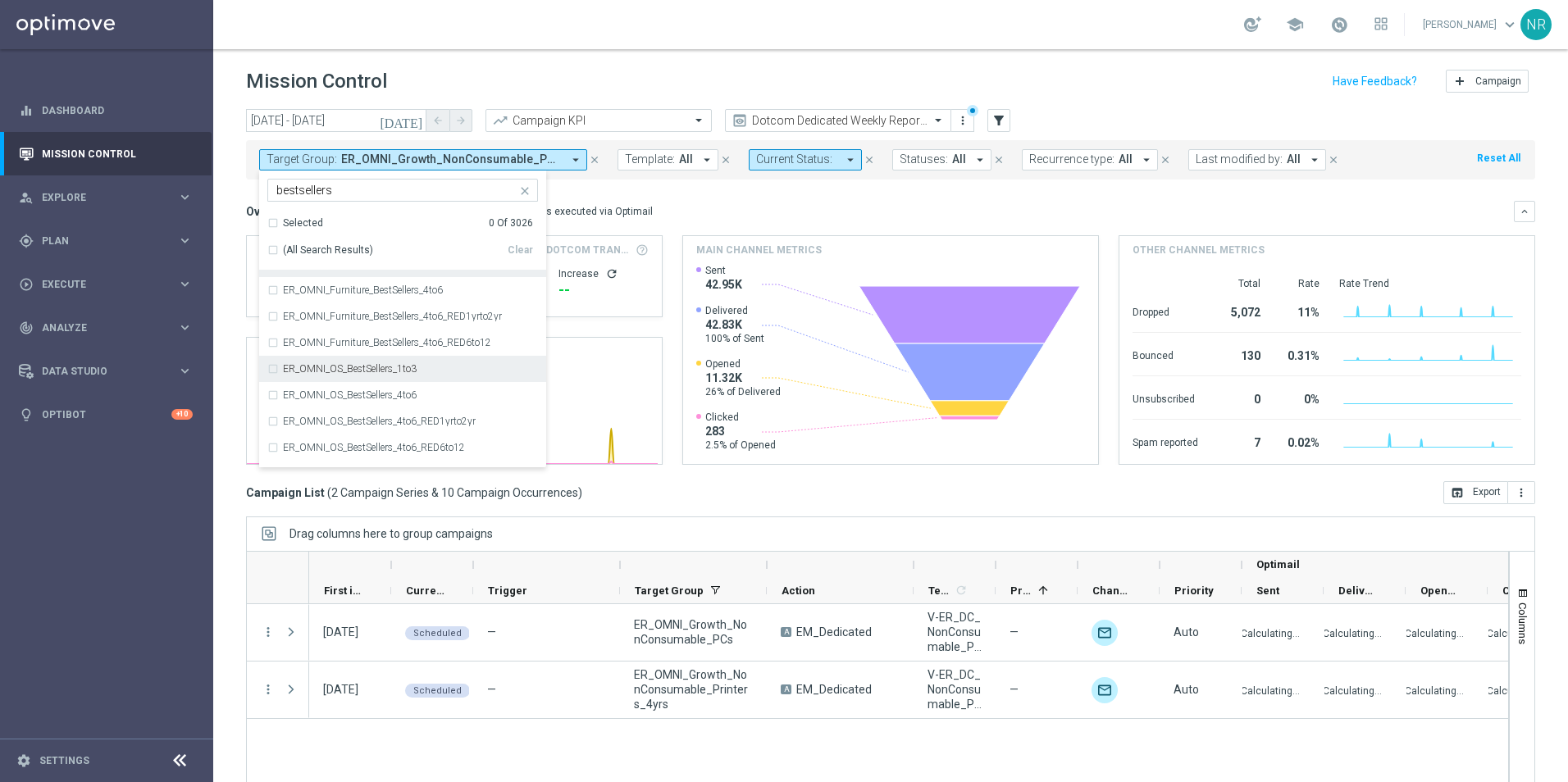 scroll, scrollTop: 492, scrollLeft: 0, axis: vertical 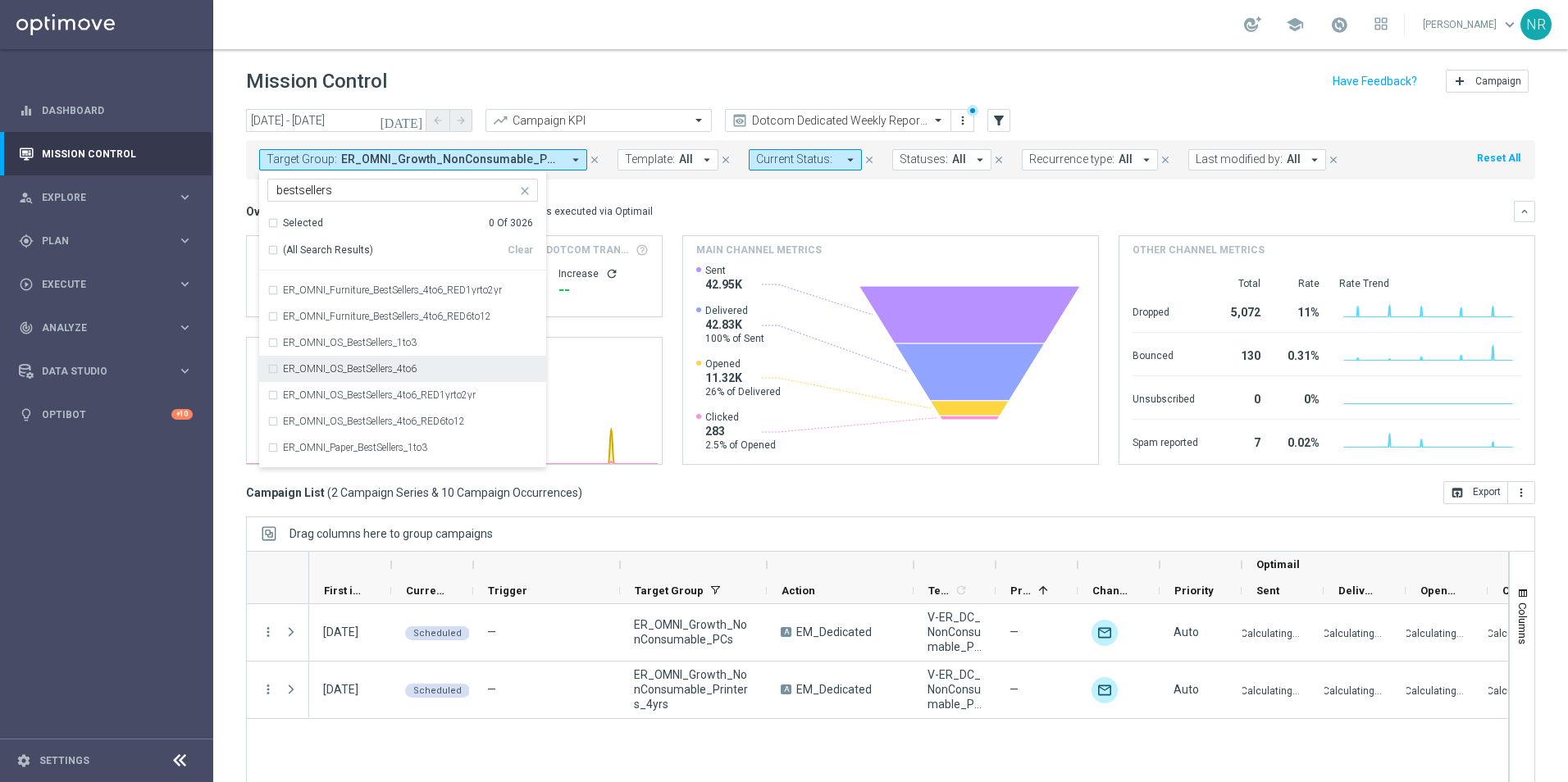 click on "ER_OMNI_OS_BestSellers_4to6" at bounding box center [349, 369] 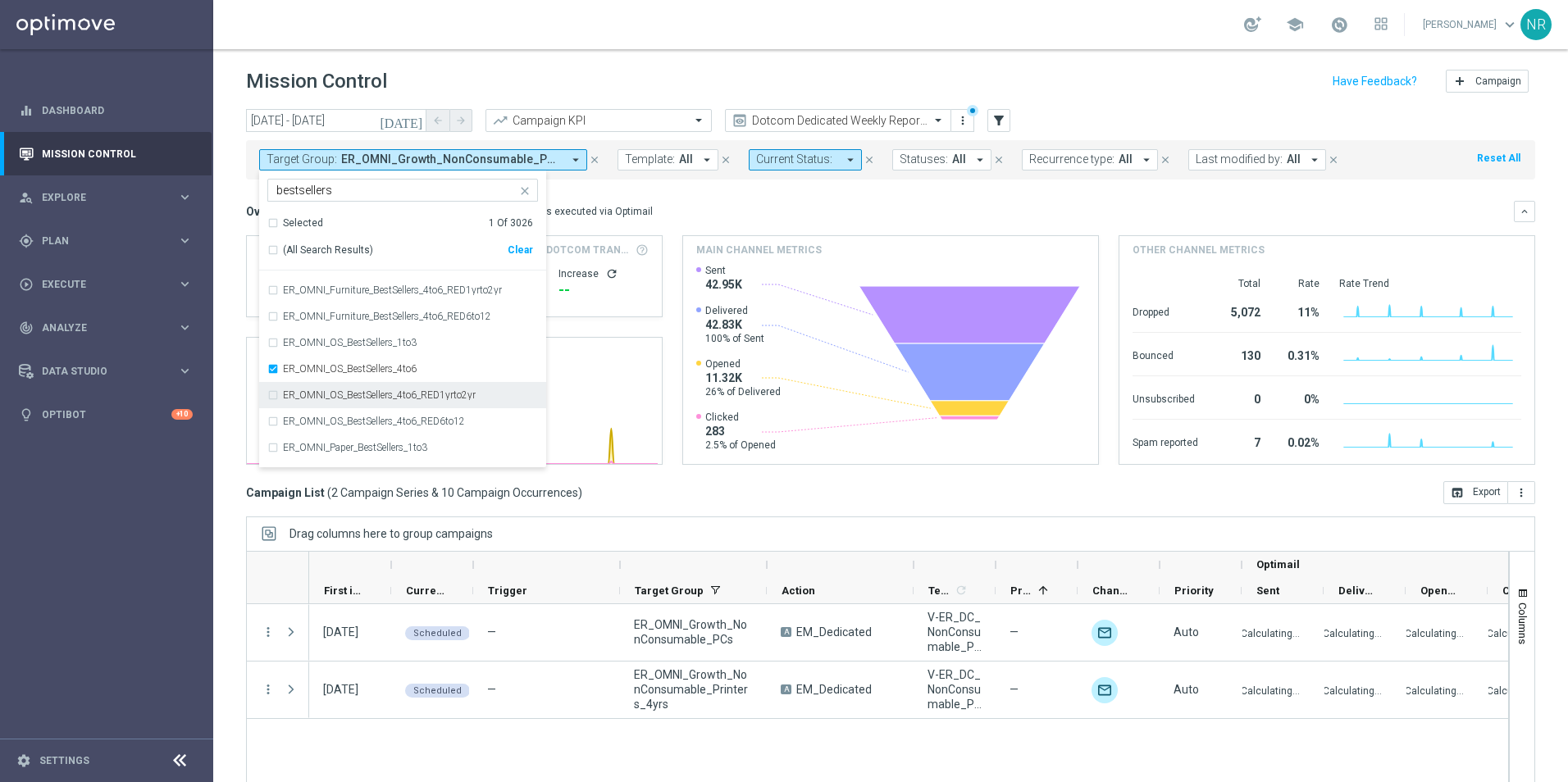 click on "ER_OMNI_OS_BestSellers_4to6_RED1yrto2yr" at bounding box center [379, 395] 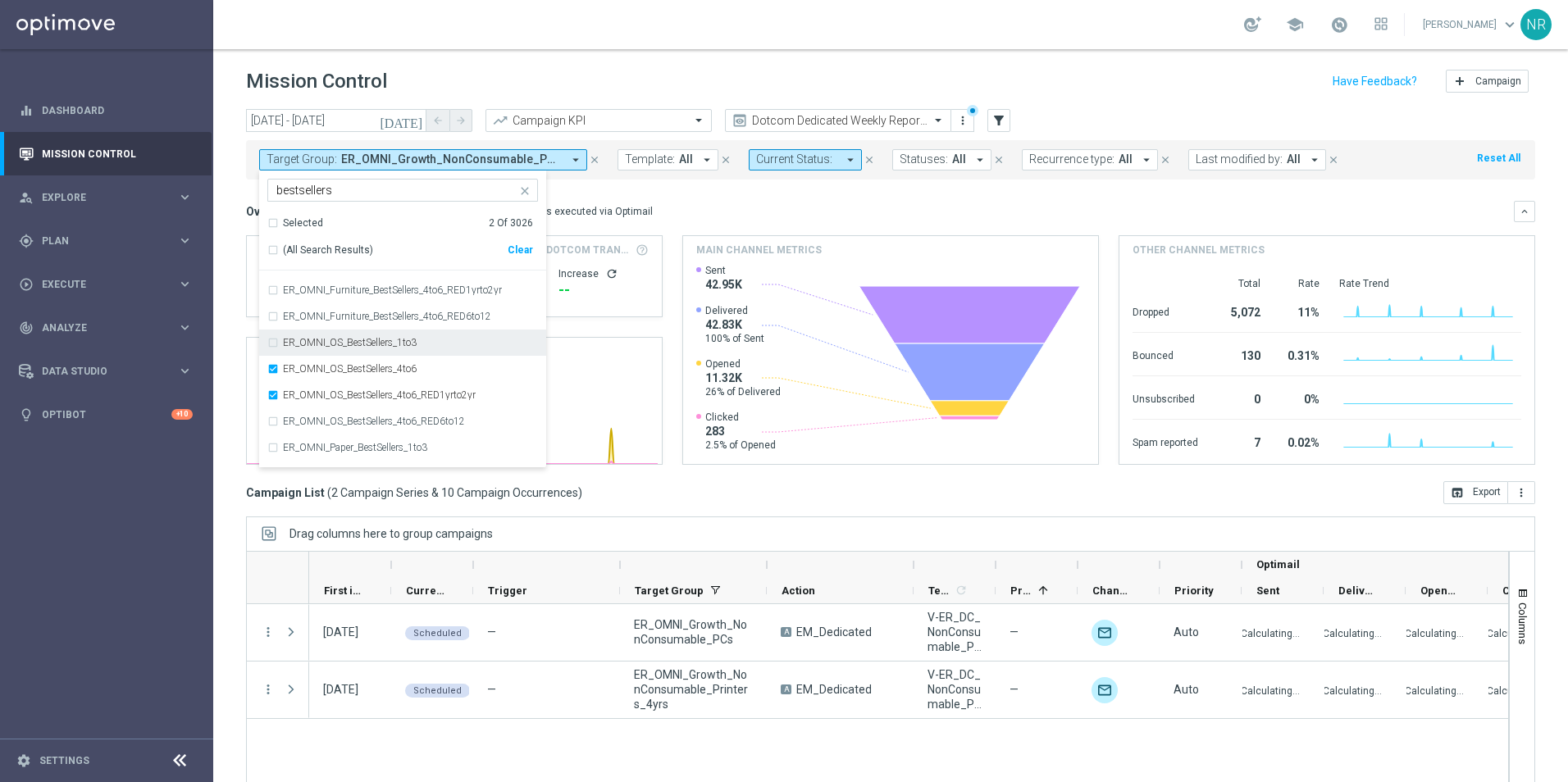click on "ER_OMNI_OS_BestSellers_1to3" at bounding box center [349, 343] 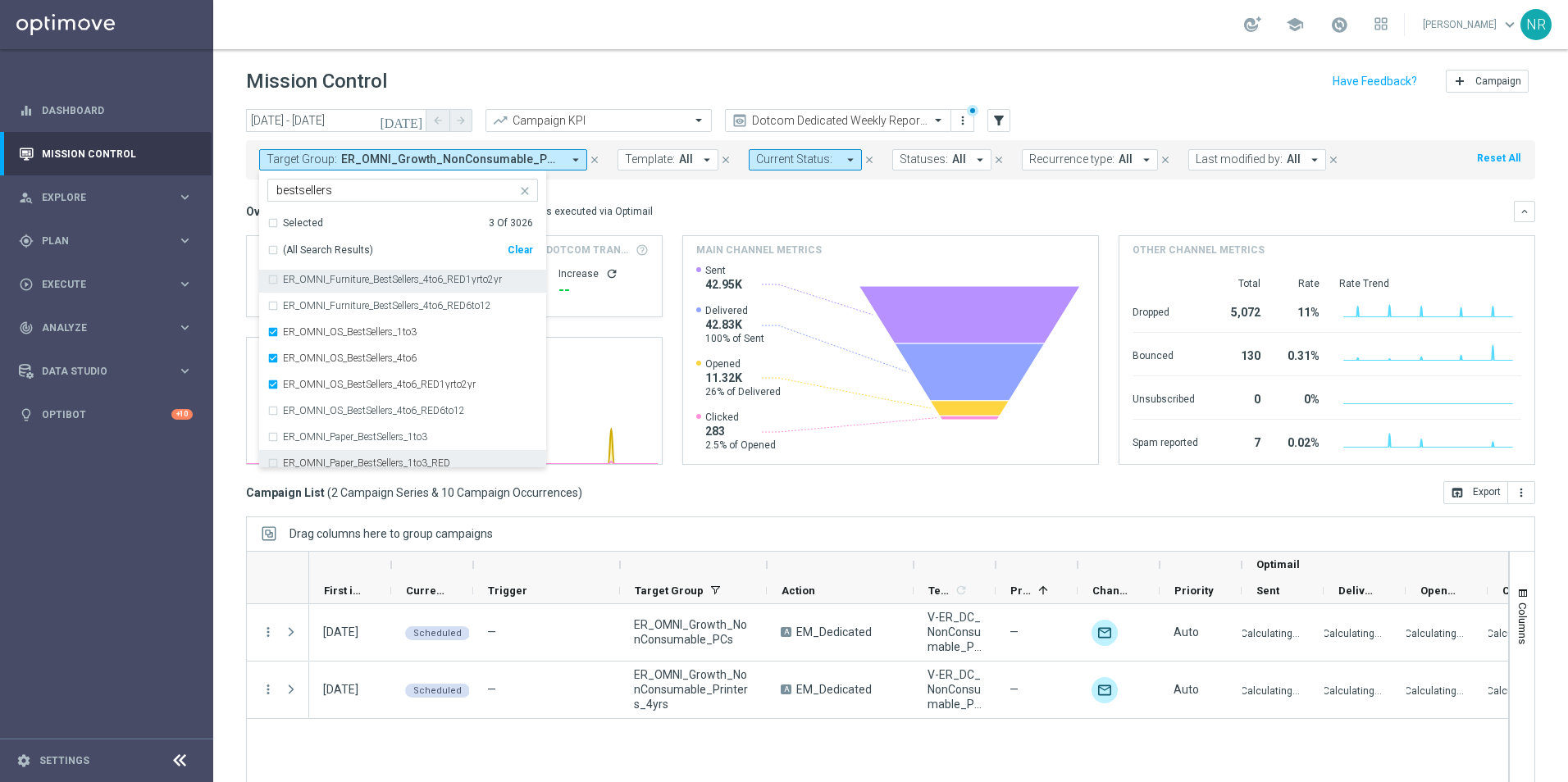scroll, scrollTop: 643, scrollLeft: 0, axis: vertical 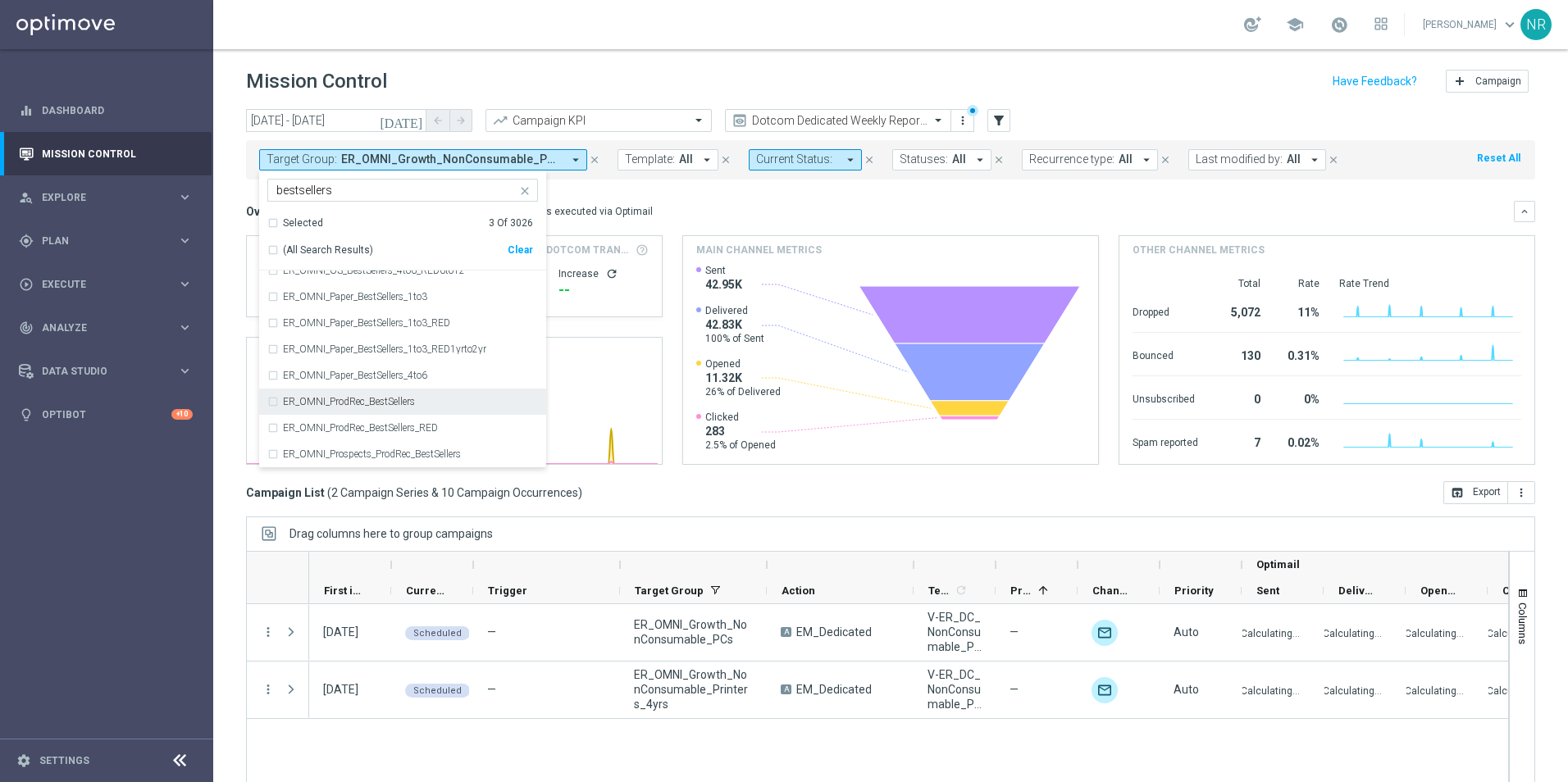 click on "ER_OMNI_ProdRec_BestSellers" at bounding box center [349, 402] 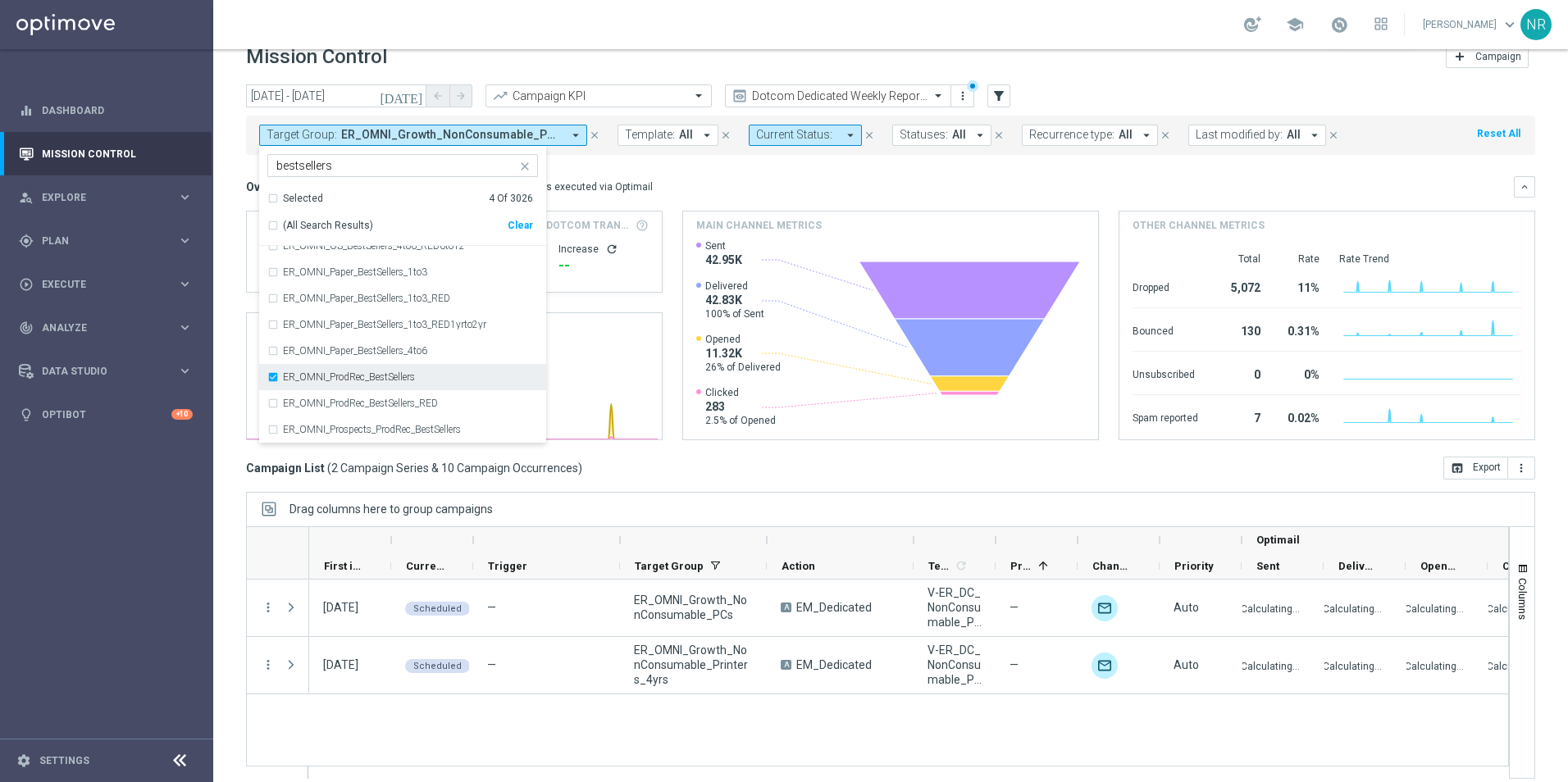 scroll, scrollTop: 38, scrollLeft: 0, axis: vertical 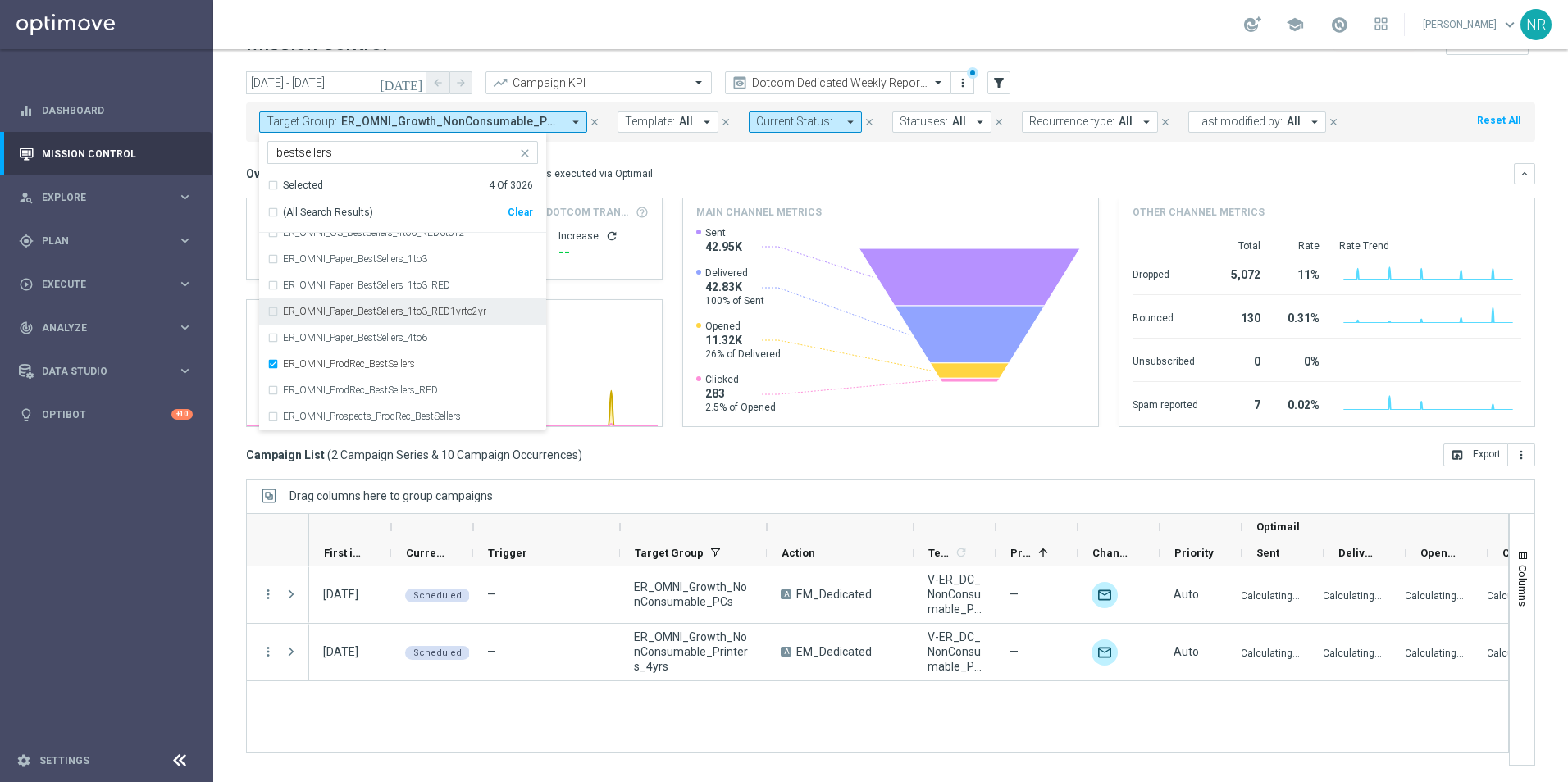 click on "ER_OMNI_Paper_BestSellers_1to3_RED1yrto2yr" at bounding box center (385, 311) 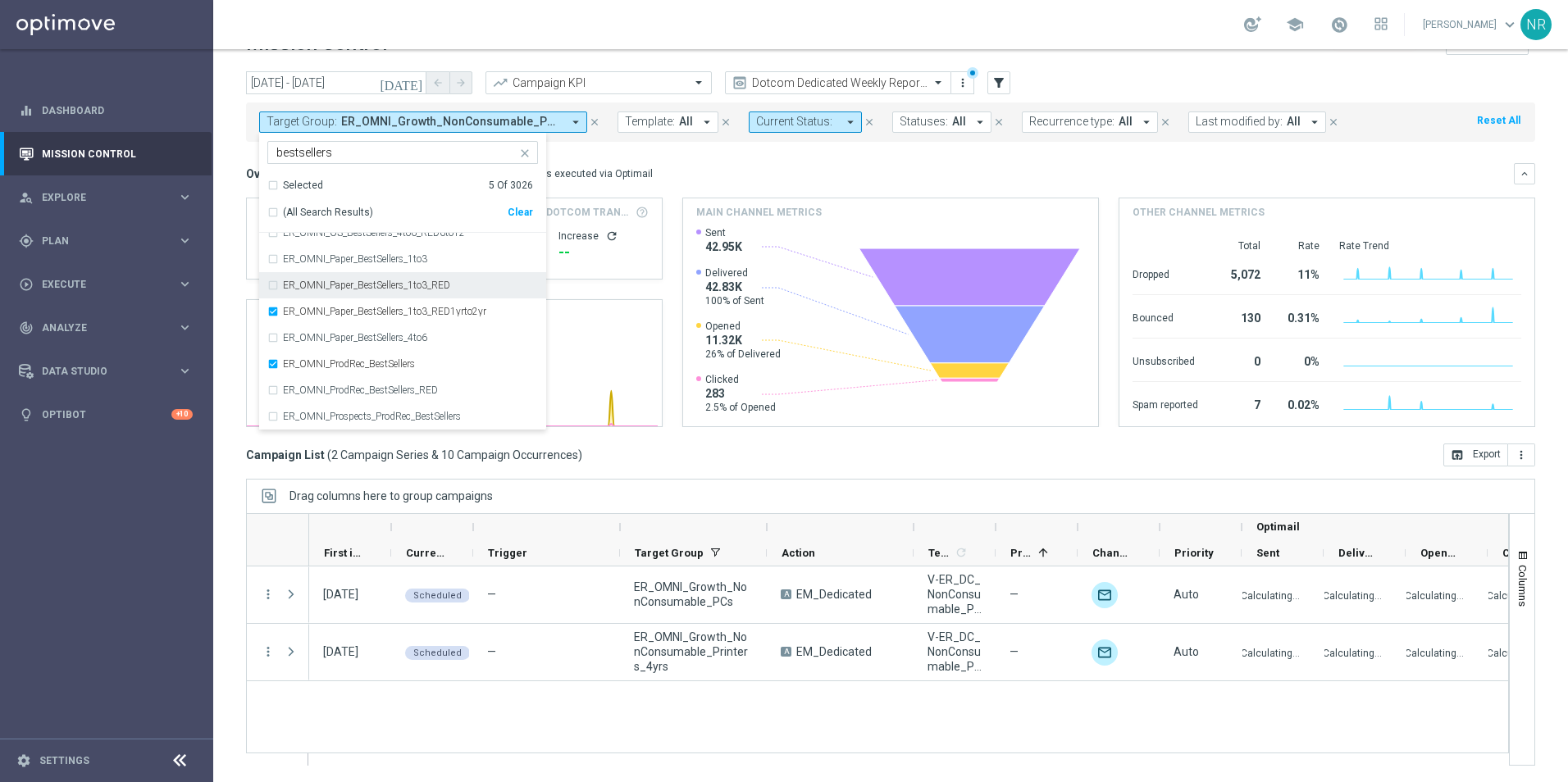 click on "ER_OMNI_Paper_BestSellers_1to3_RED" at bounding box center [367, 285] 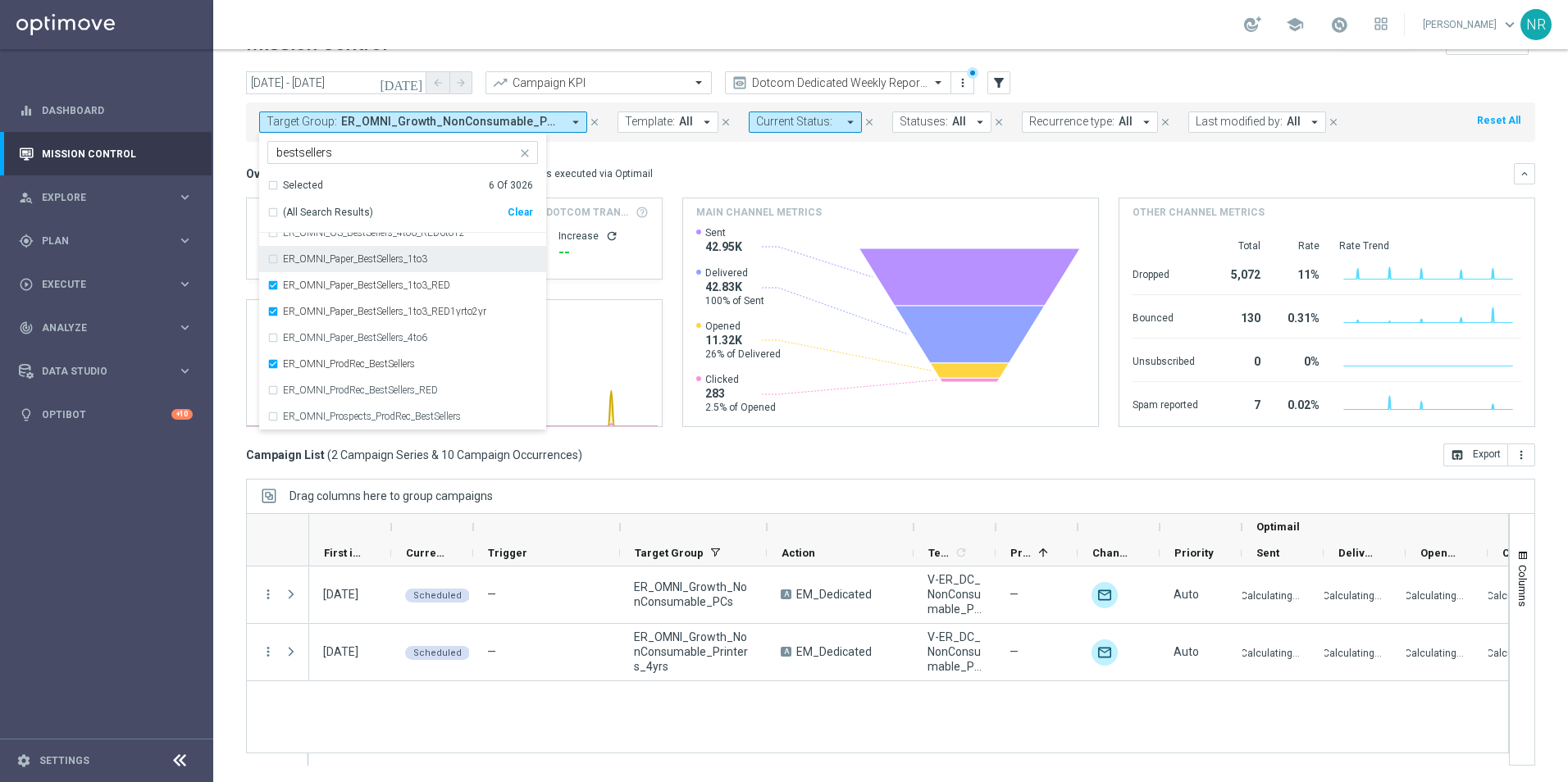 click on "ER_OMNI_Paper_BestSellers_1to3" at bounding box center [355, 259] 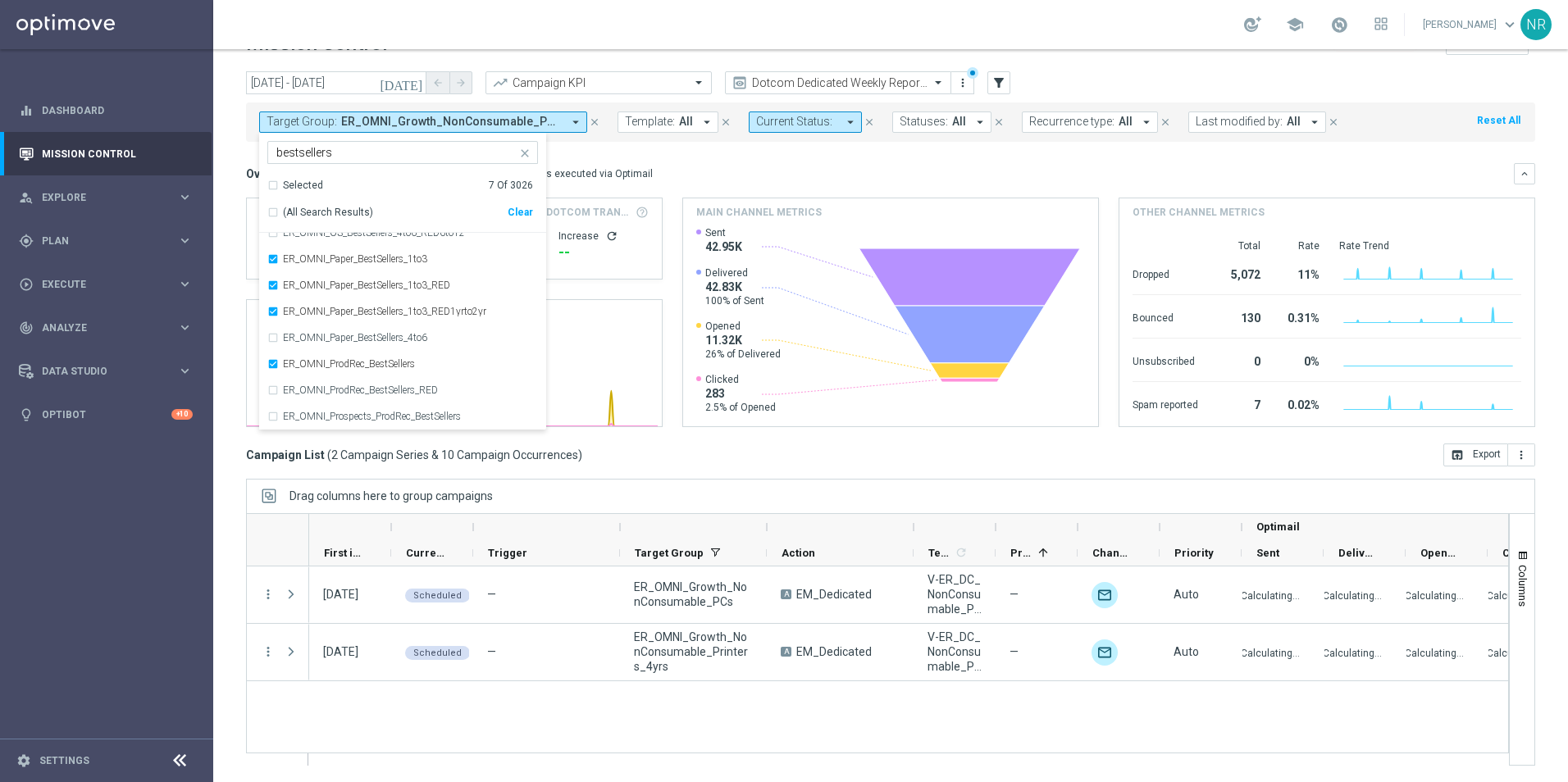 click on "Overview:
Optimail
arrow_drop_down
This overview shows data of campaigns executed via Optimail" 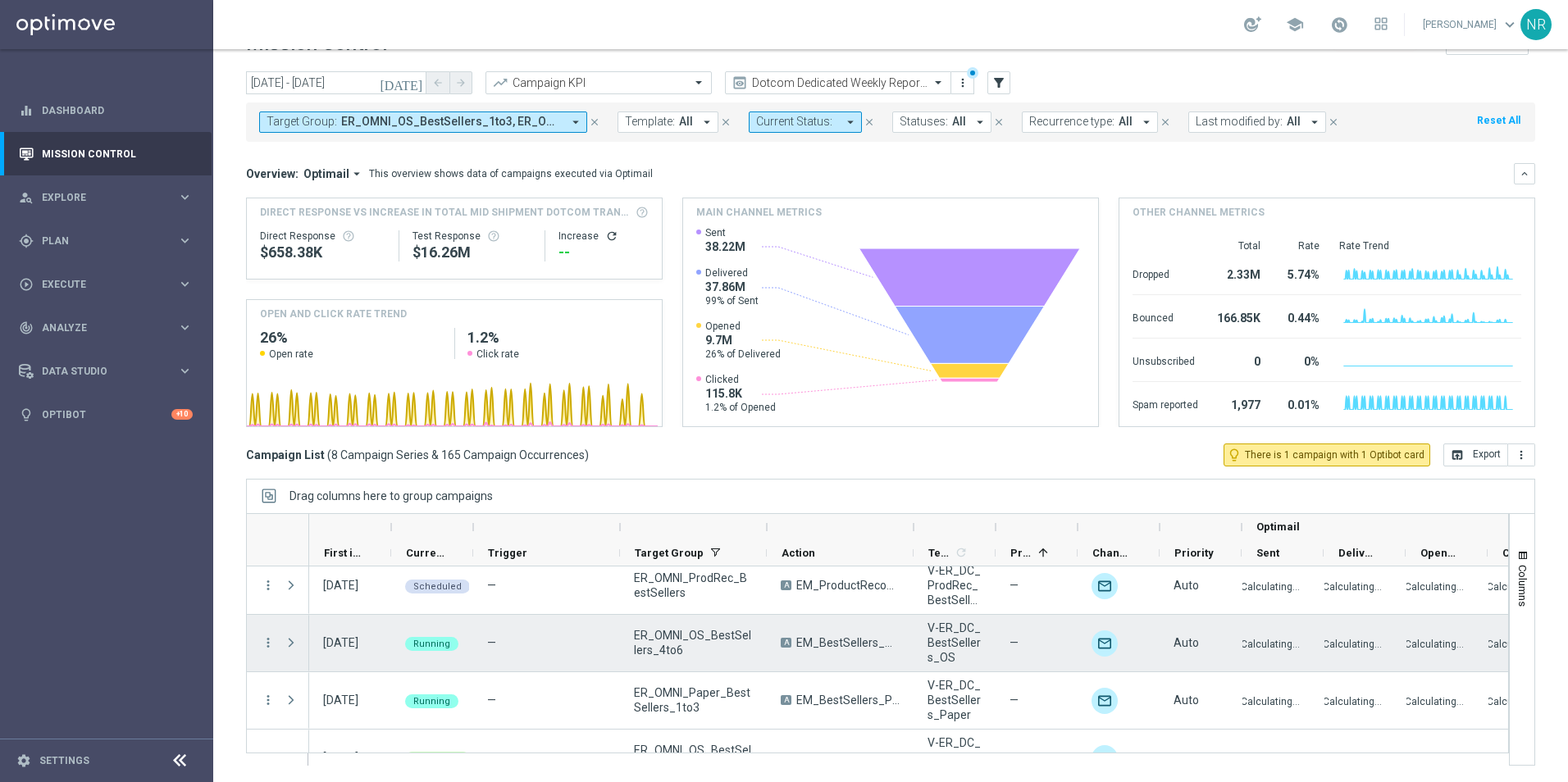 scroll, scrollTop: 0, scrollLeft: 0, axis: both 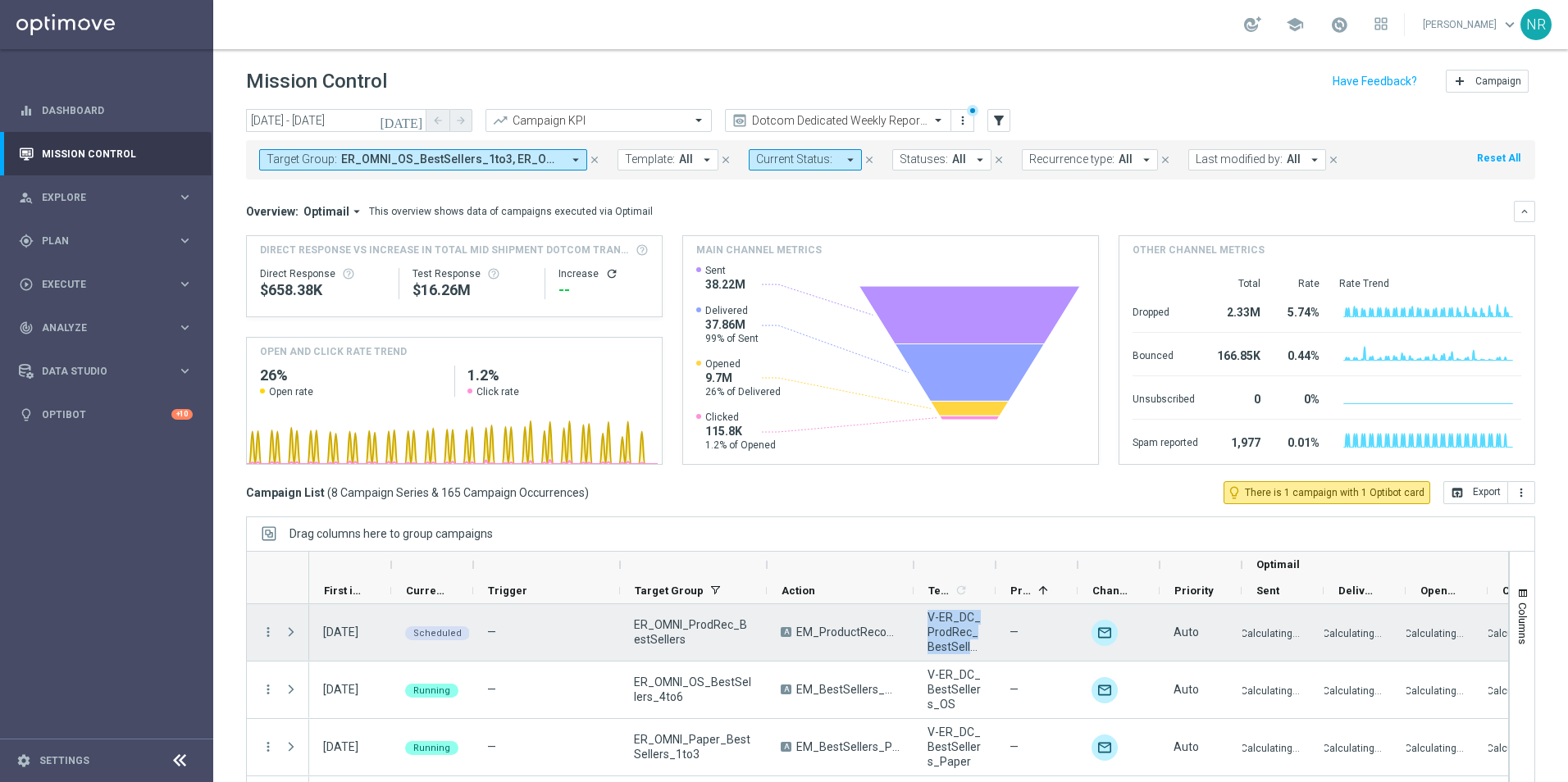 drag, startPoint x: 926, startPoint y: 615, endPoint x: 973, endPoint y: 649, distance: 58.00862 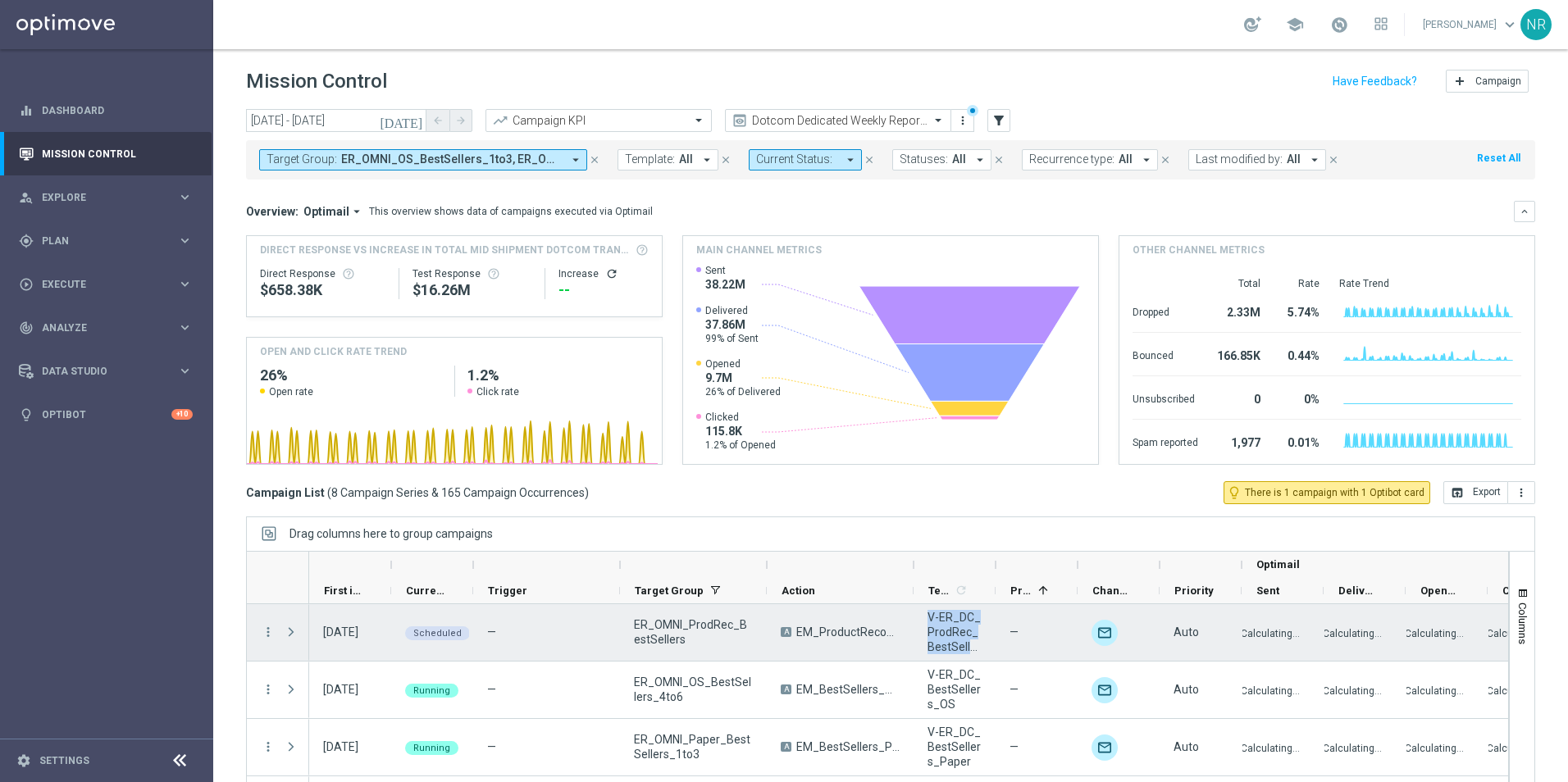 click on "V-ER_DC_ProdRec_BestSellers" at bounding box center [955, 632] 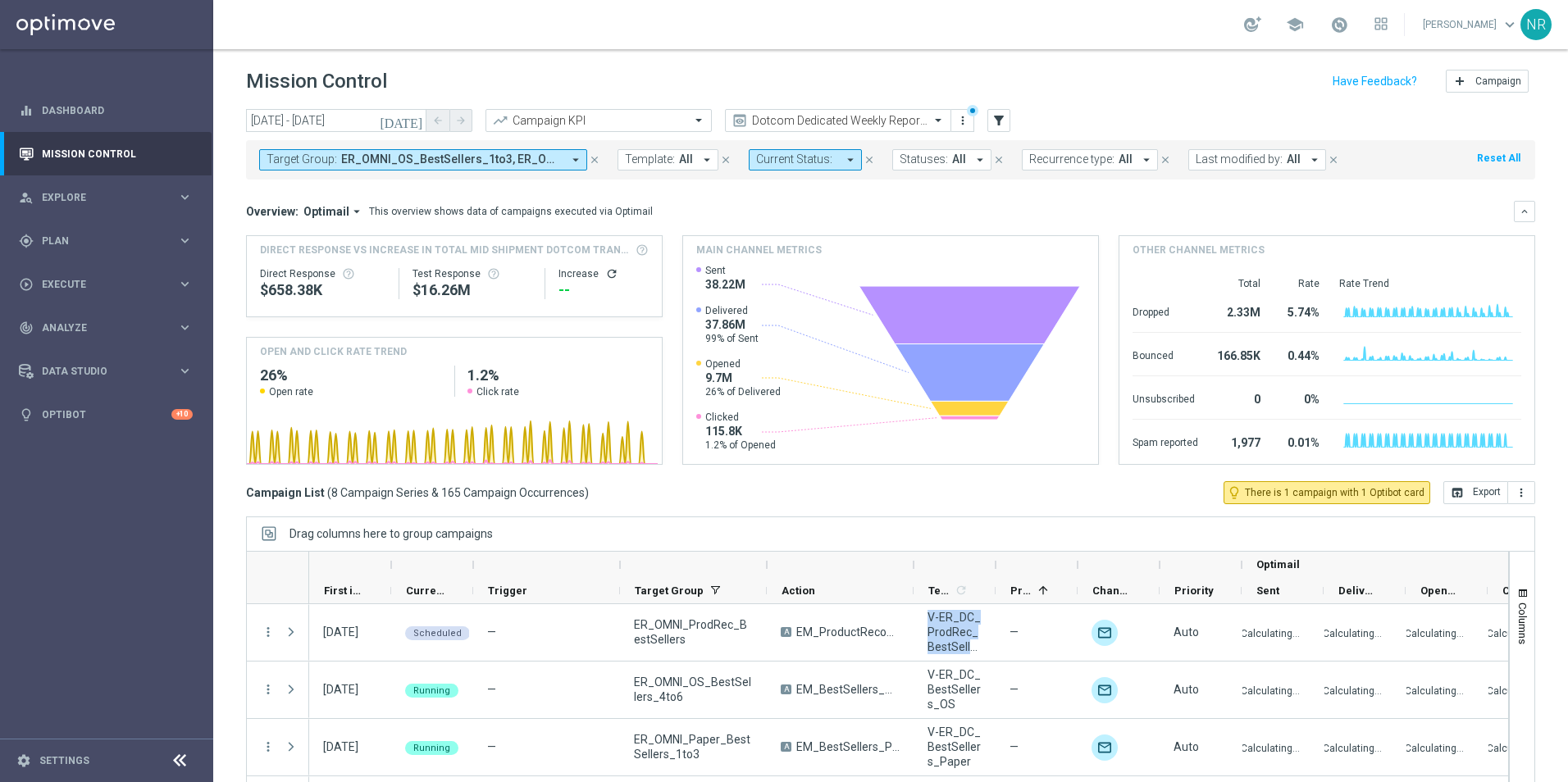drag, startPoint x: 973, startPoint y: 649, endPoint x: 949, endPoint y: 519, distance: 132.19682 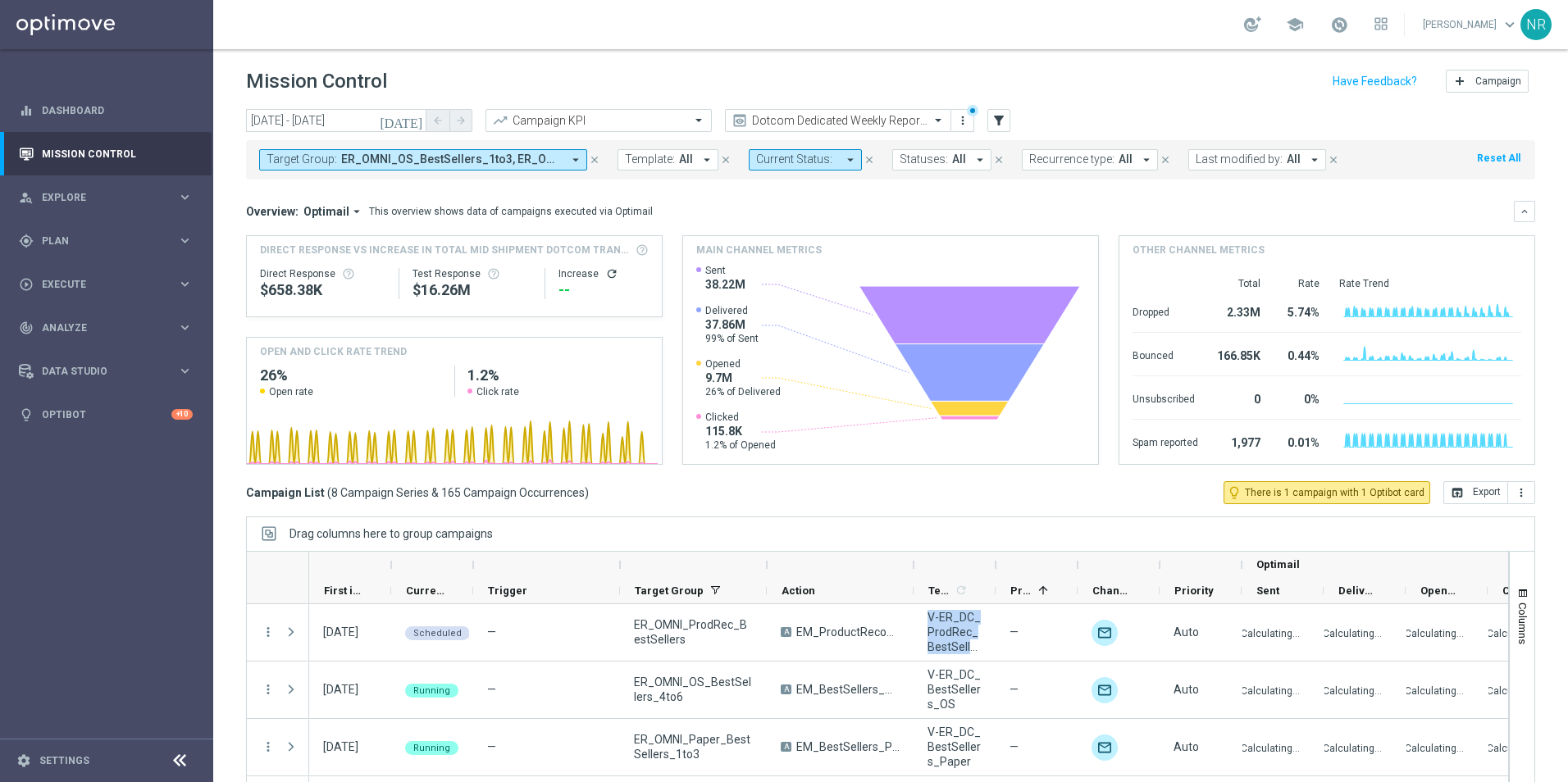 click on "Drag columns here to group campaigns" at bounding box center (891, 534) 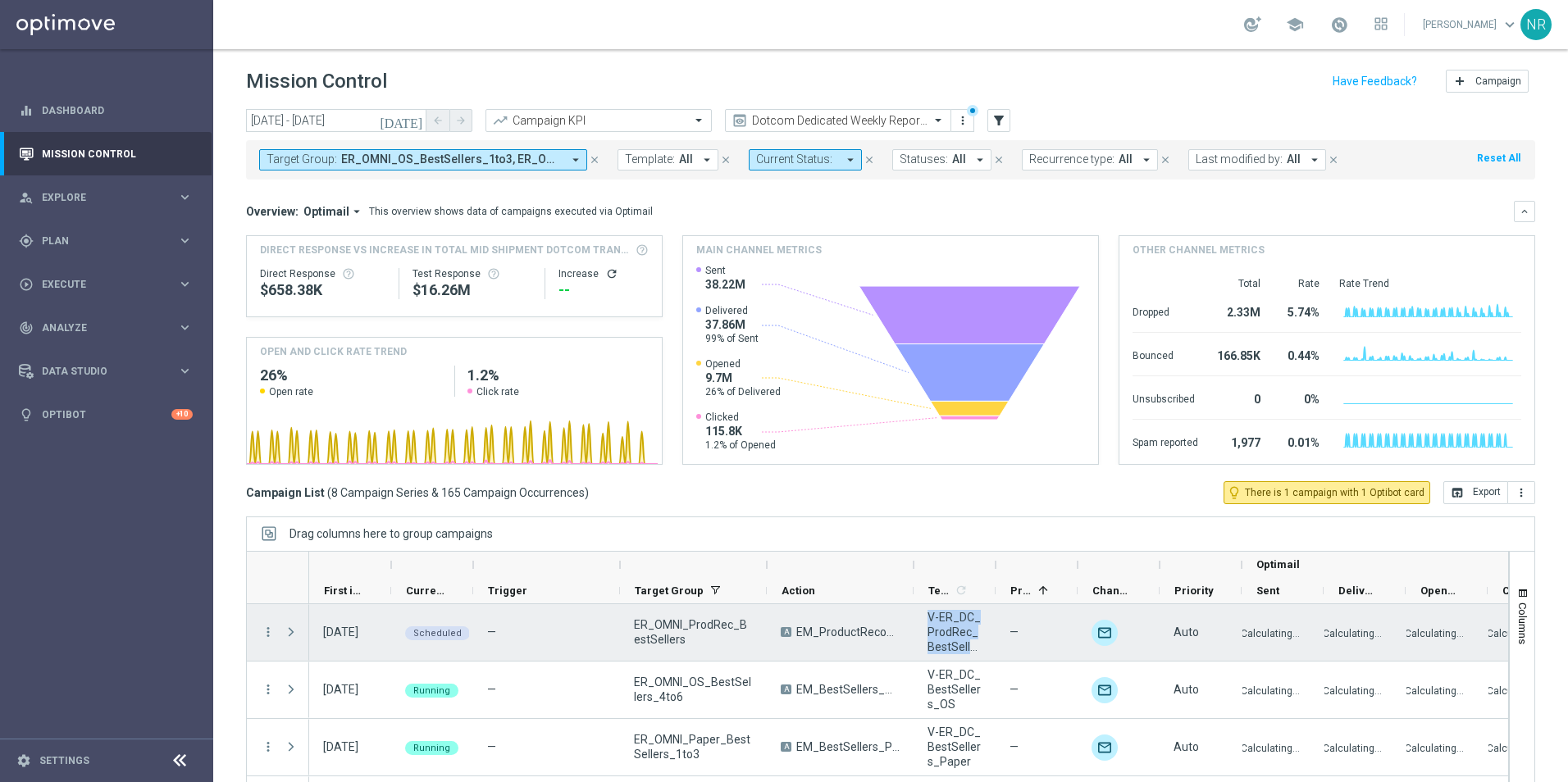 copy on "V-ER_DC_ProdRec_BestSelle" 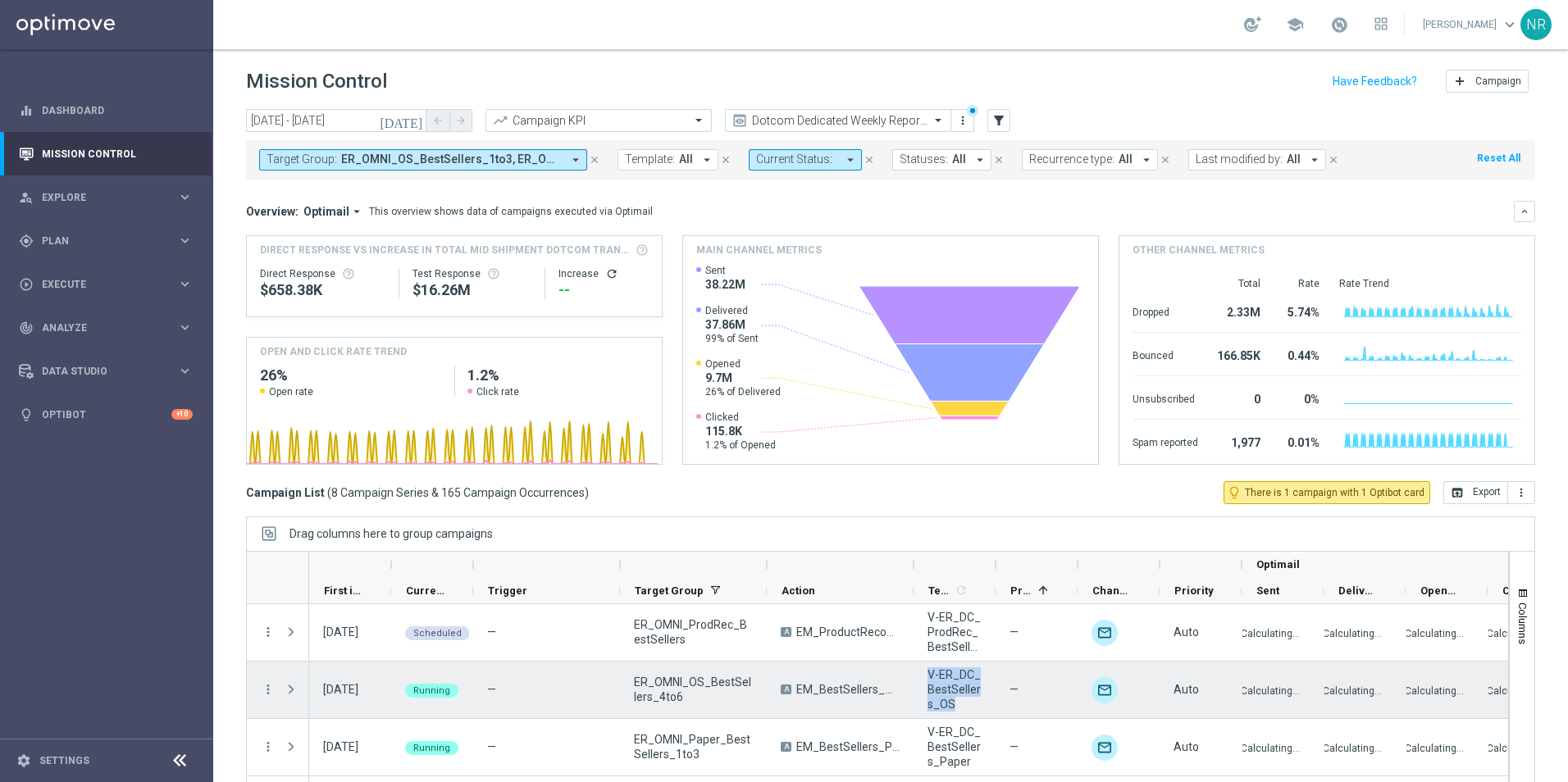 drag, startPoint x: 920, startPoint y: 668, endPoint x: 960, endPoint y: 713, distance: 60.207973 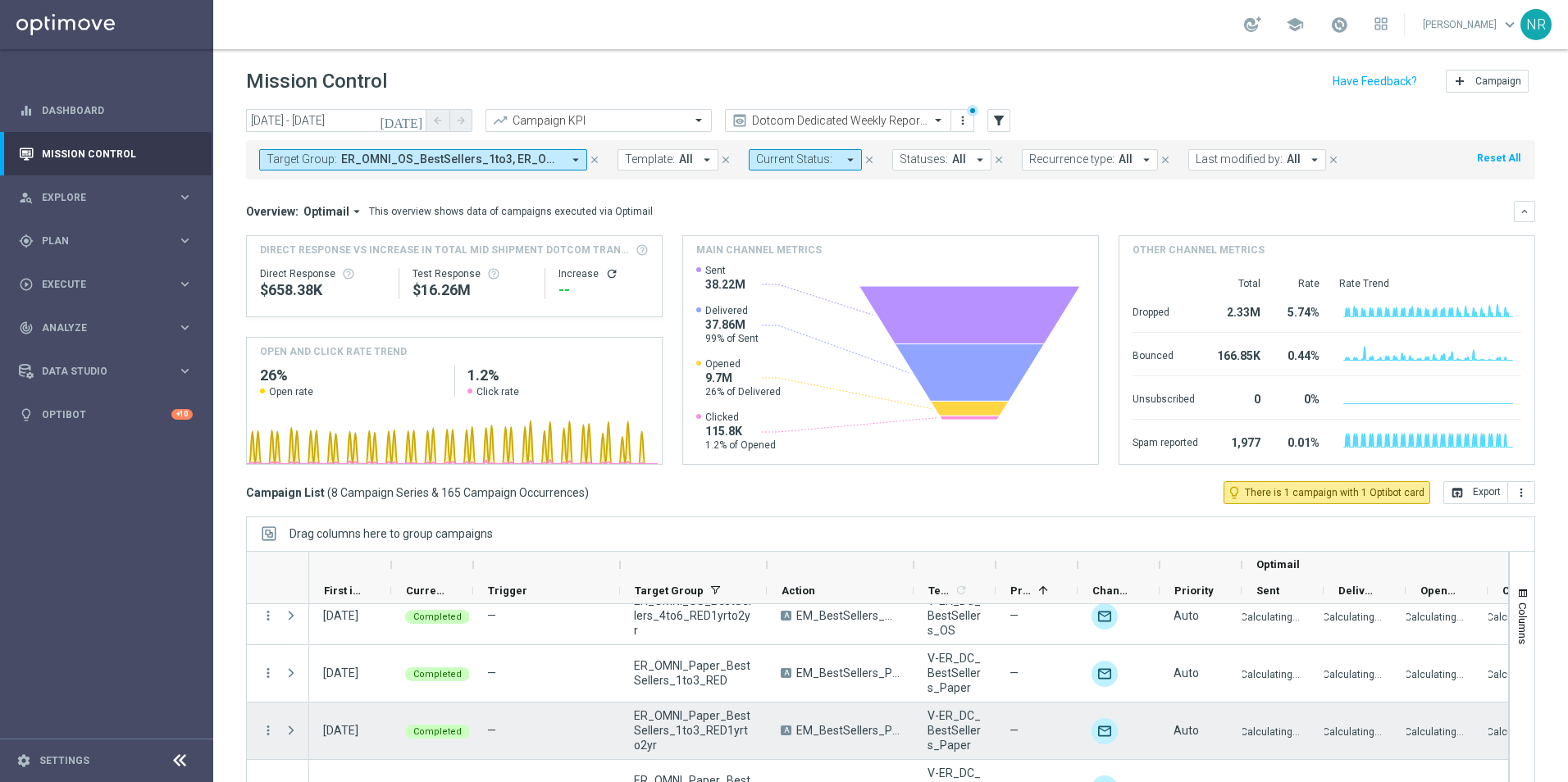 scroll, scrollTop: 273, scrollLeft: 0, axis: vertical 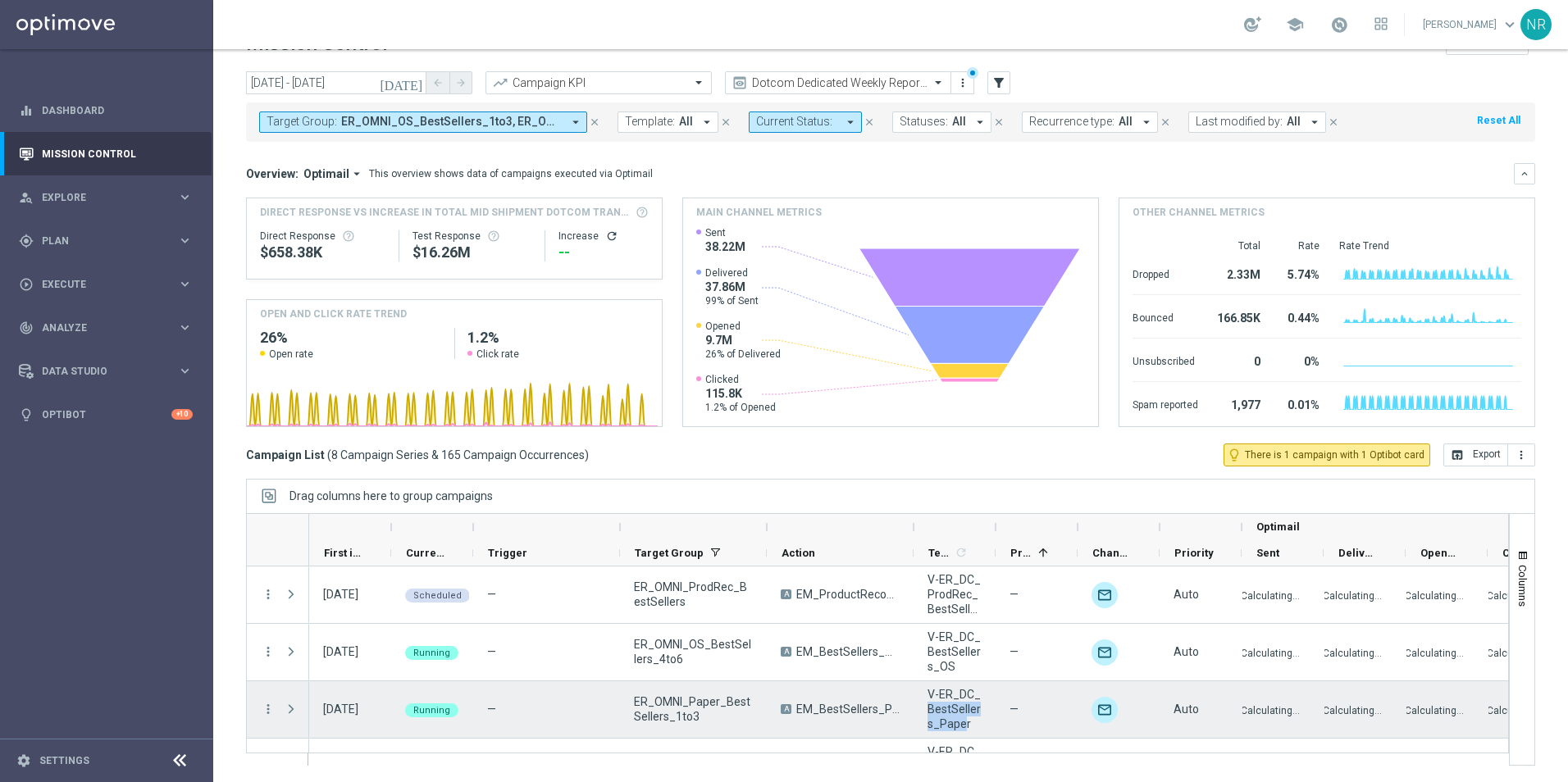 drag, startPoint x: 963, startPoint y: 725, endPoint x: 946, endPoint y: 705, distance: 26.248809 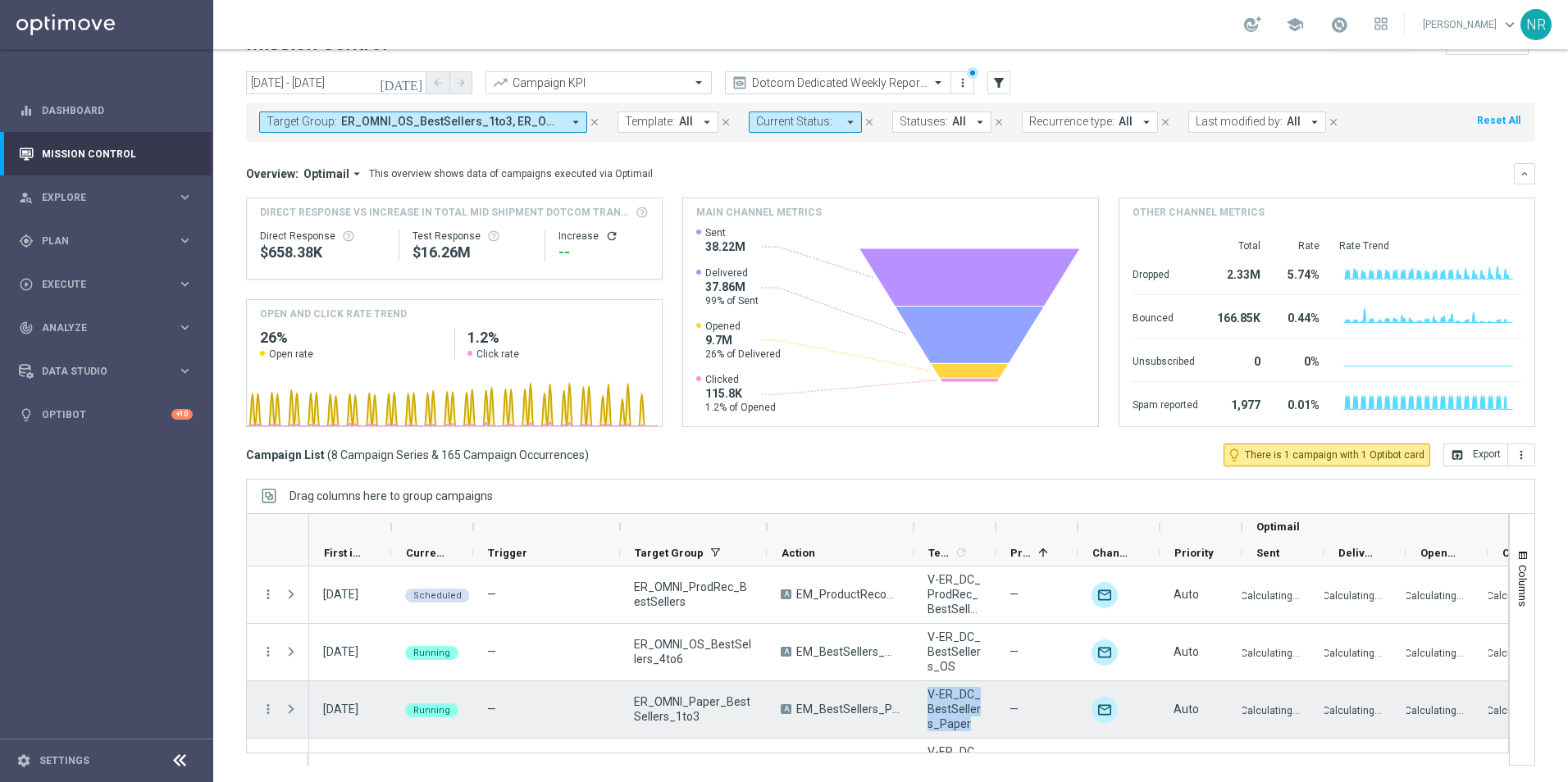 drag, startPoint x: 946, startPoint y: 705, endPoint x: 927, endPoint y: 692, distance: 23.02173 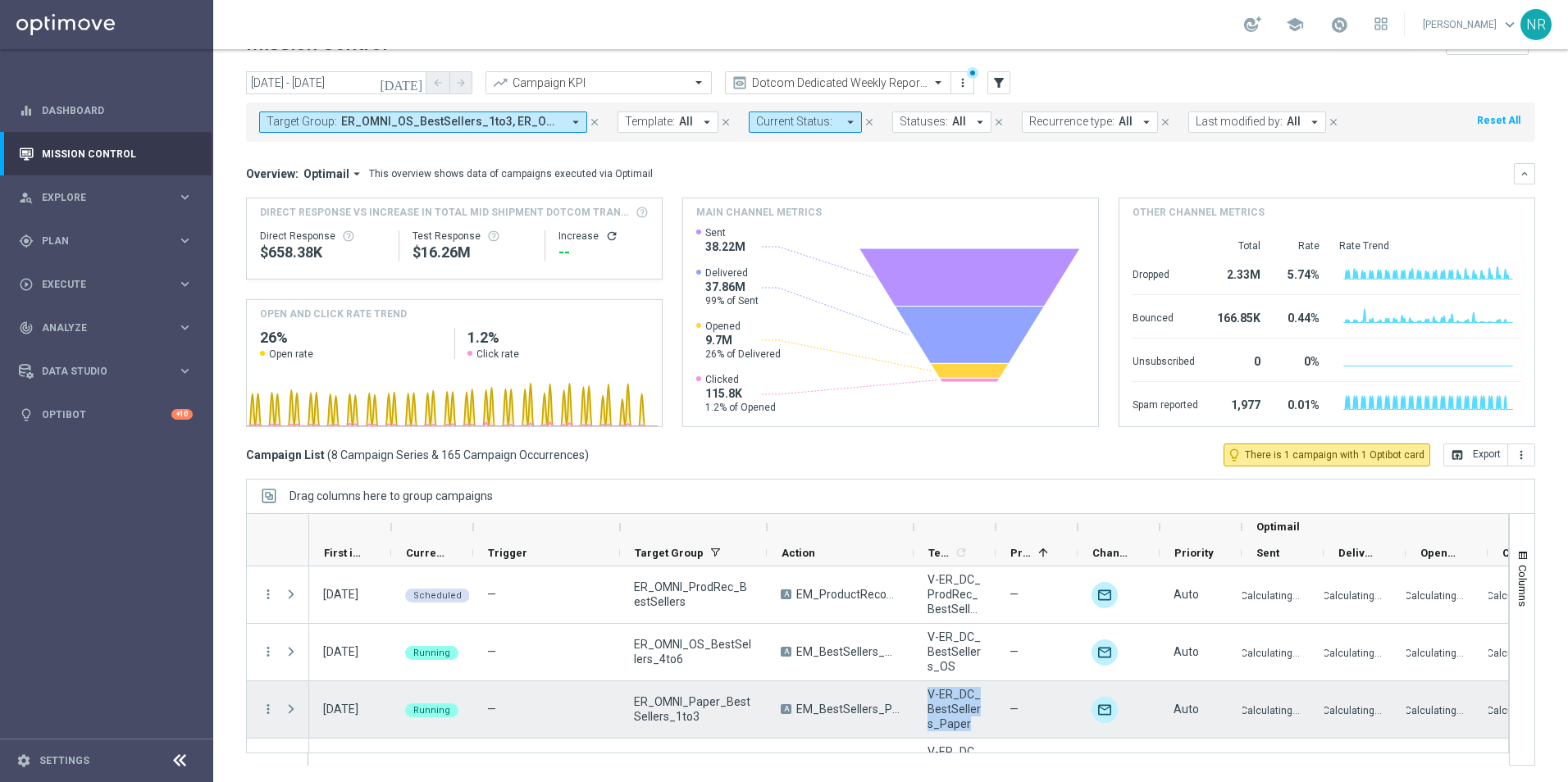 copy on "V-ER_DC_BestSellers_Paper" 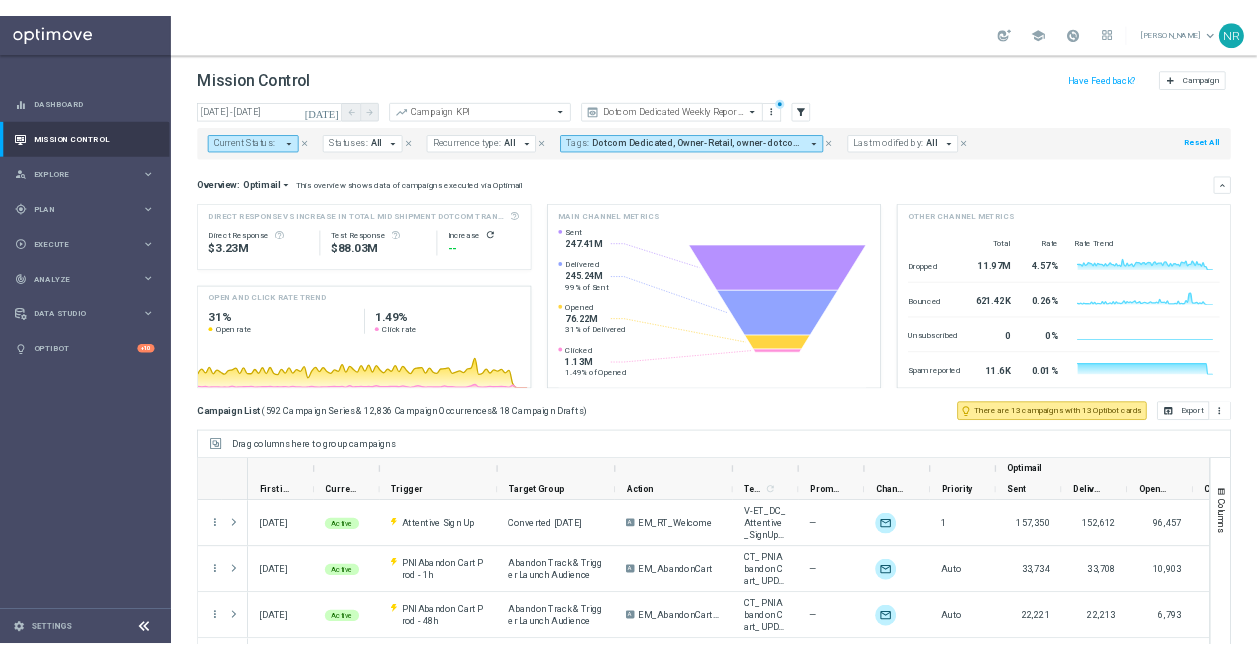 scroll, scrollTop: 0, scrollLeft: 0, axis: both 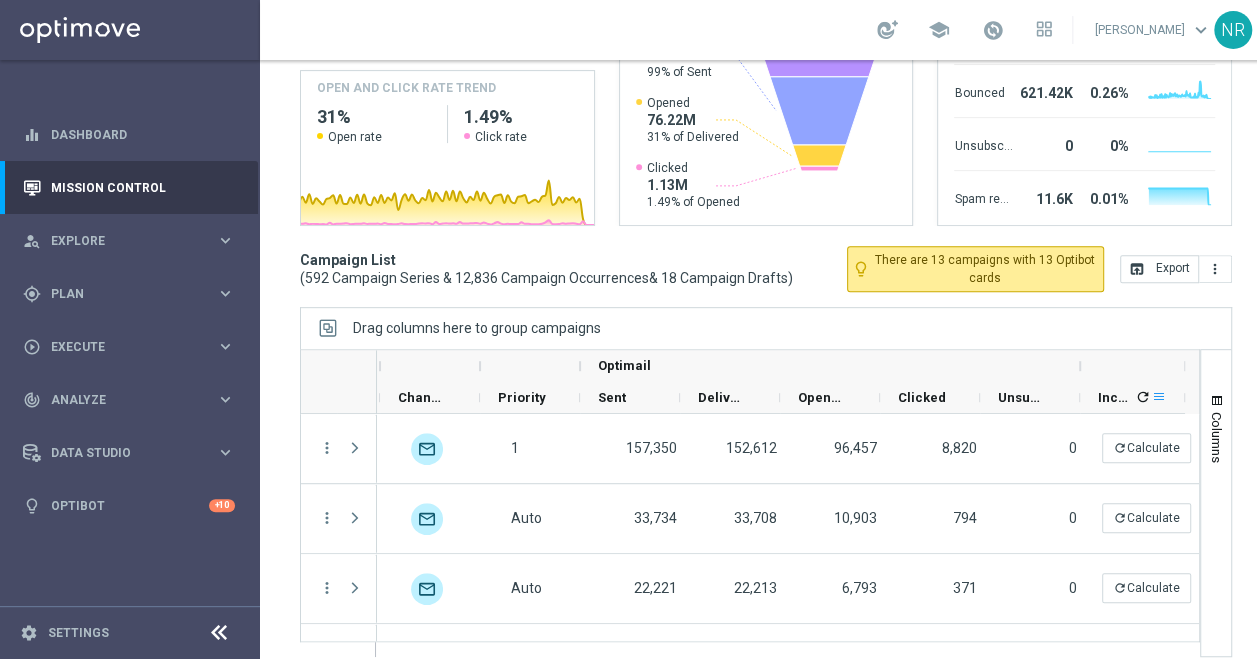 click on "refresh" at bounding box center [1143, 397] 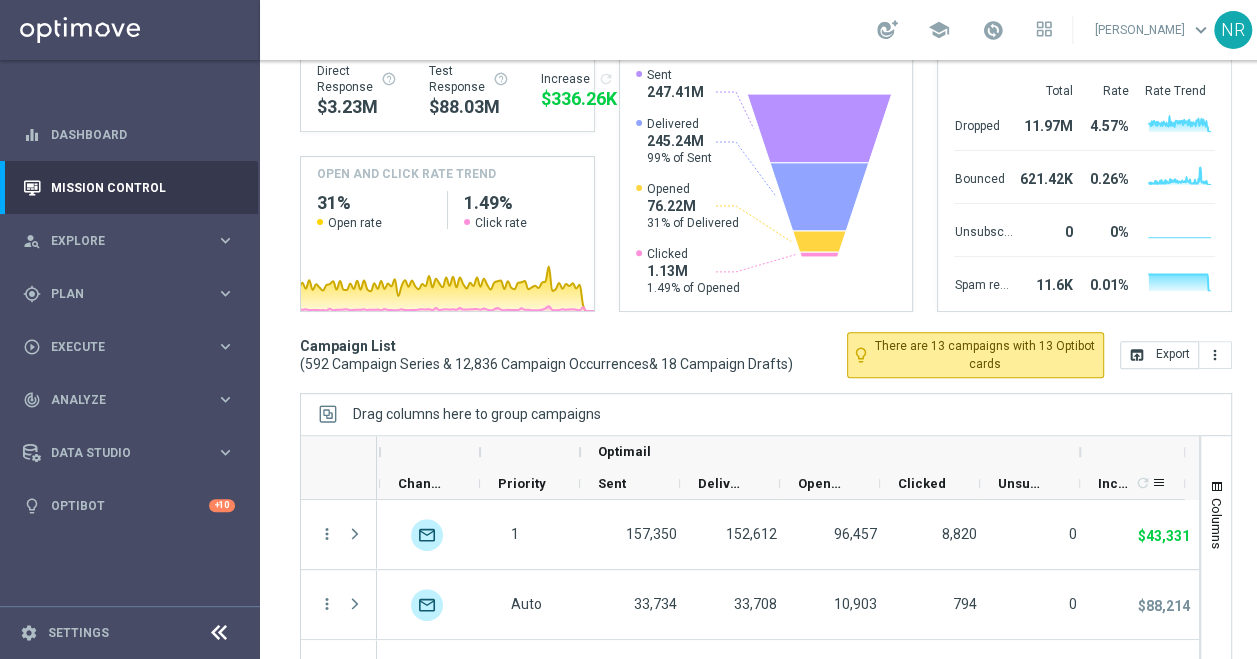 scroll, scrollTop: 296, scrollLeft: 0, axis: vertical 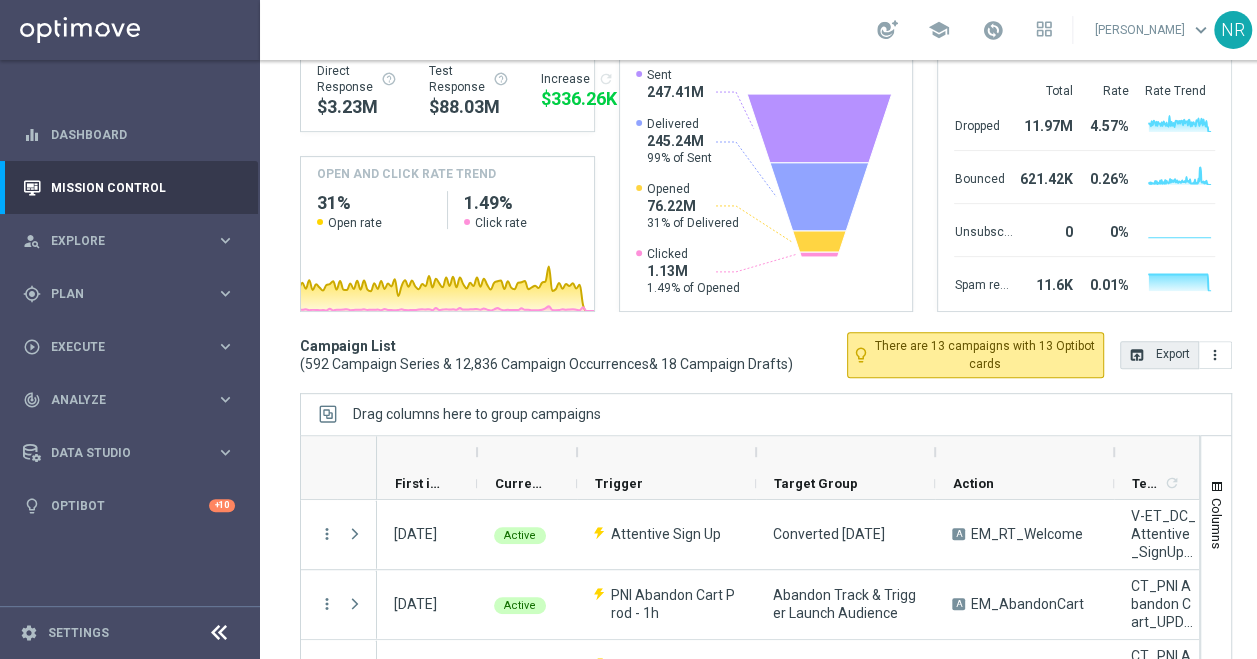 click on "open_in_browser
Export" 